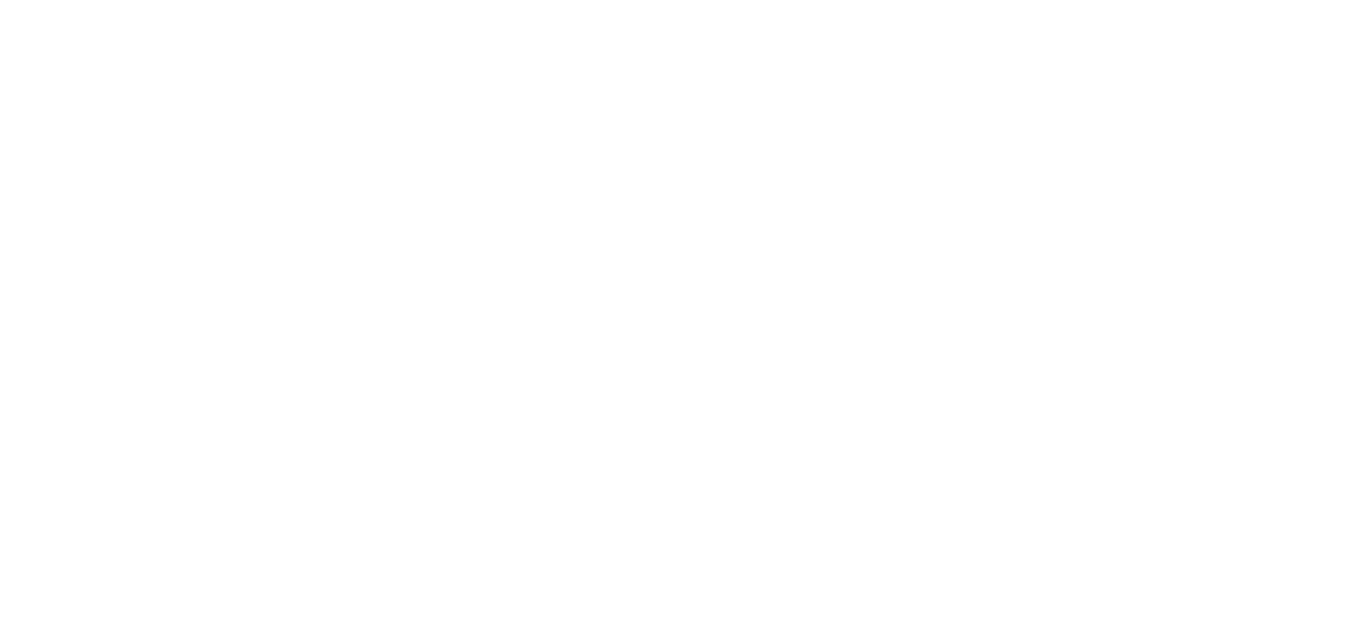 scroll, scrollTop: 0, scrollLeft: 0, axis: both 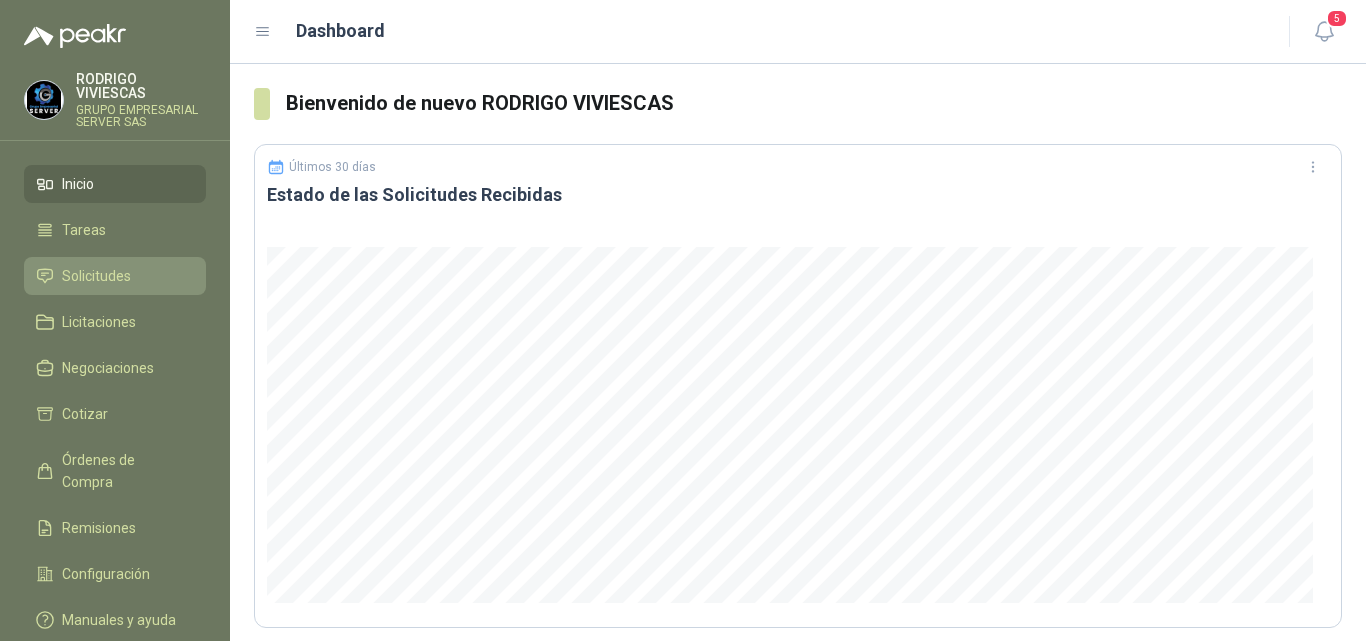 click on "Solicitudes" at bounding box center [96, 276] 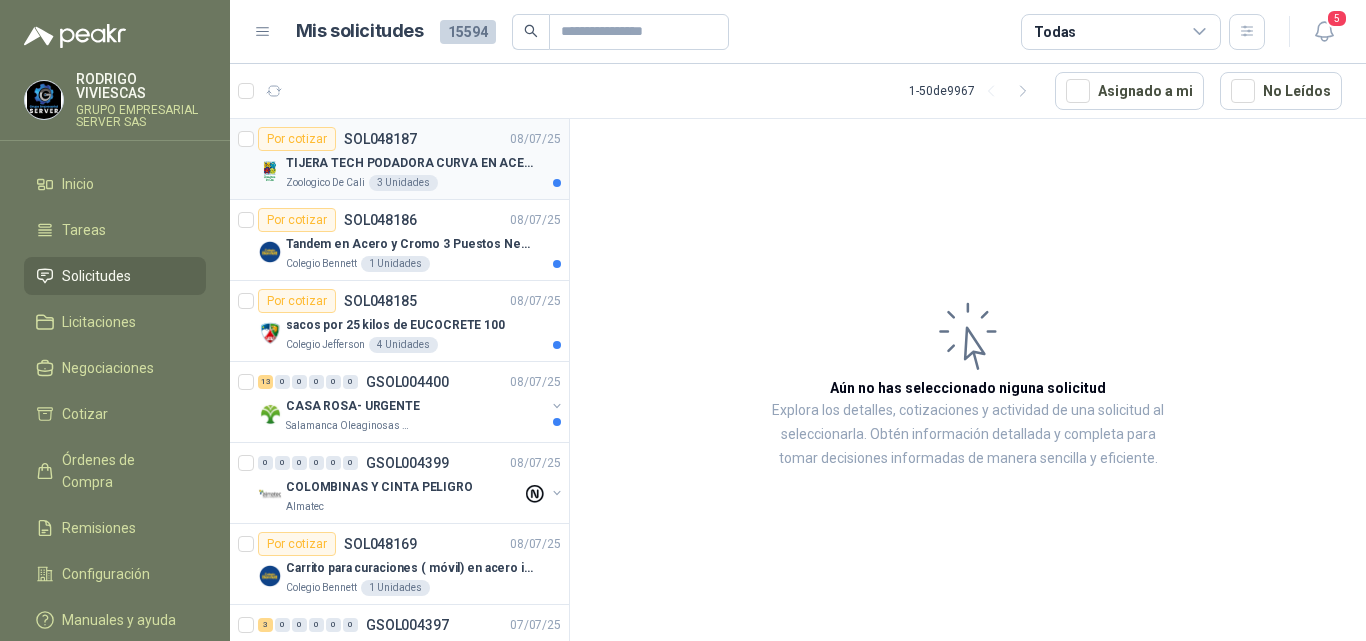 click on "TIJERA TECH PODADORA CURVA EN ACERO" at bounding box center [410, 163] 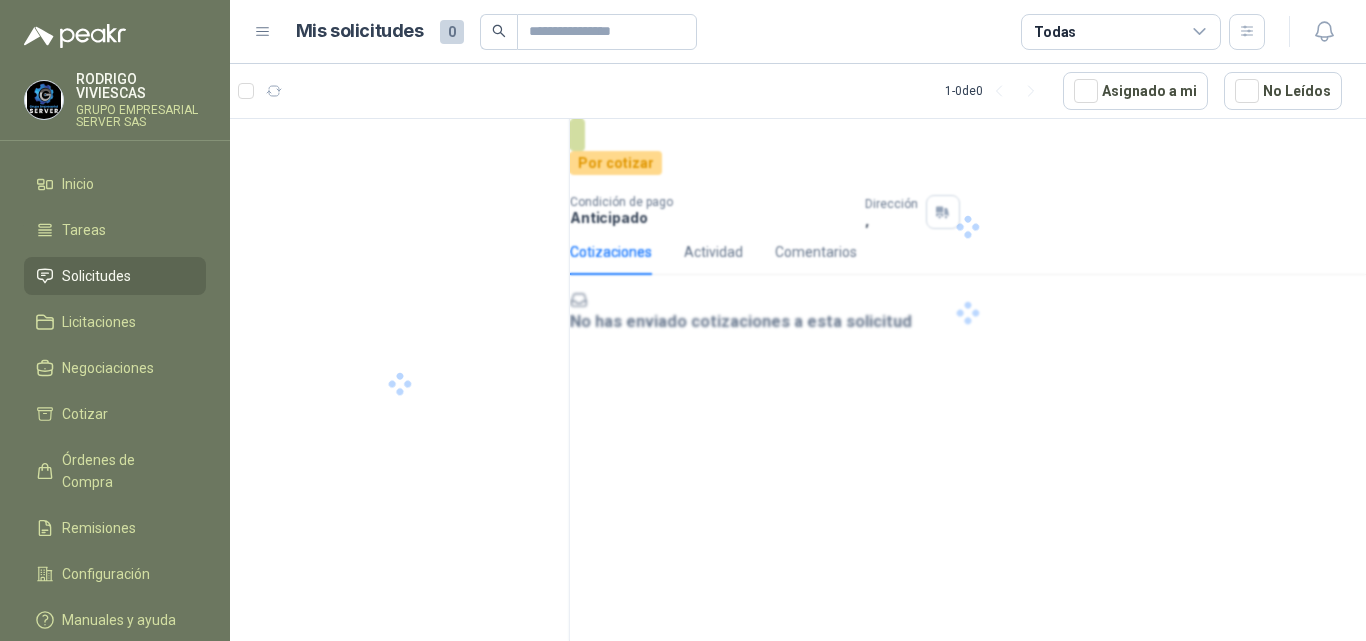scroll, scrollTop: 0, scrollLeft: 0, axis: both 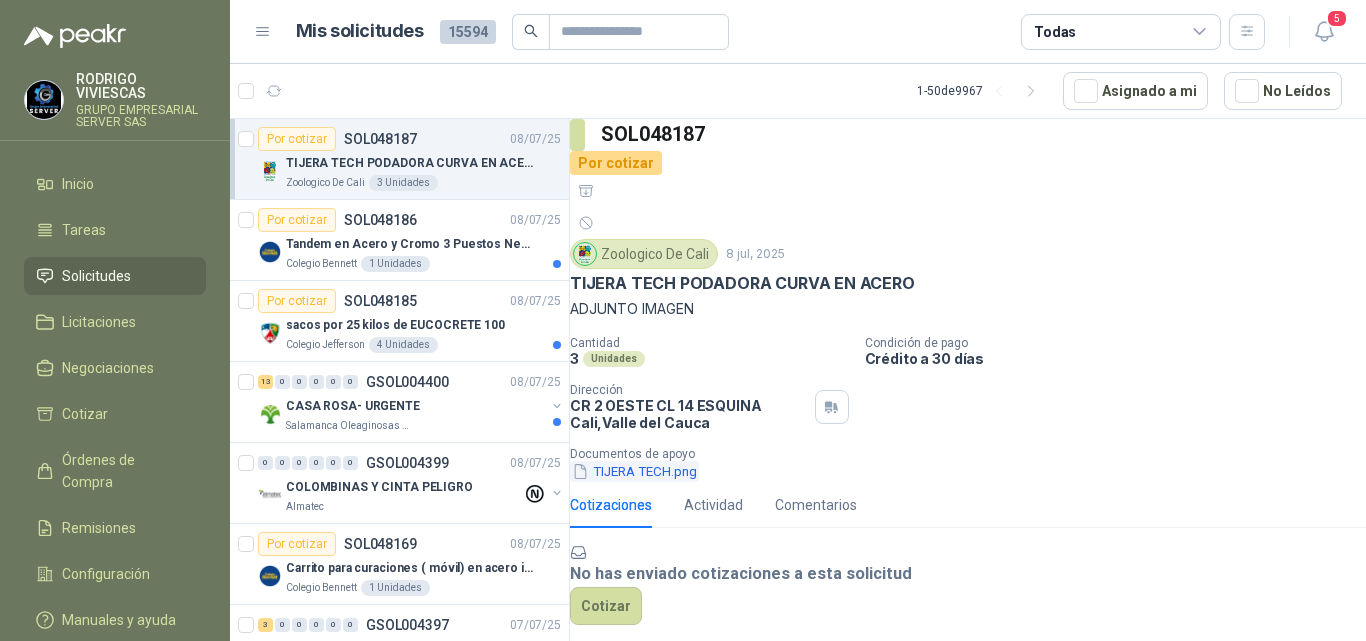 click on "TIJERA TECH.png" at bounding box center (634, 471) 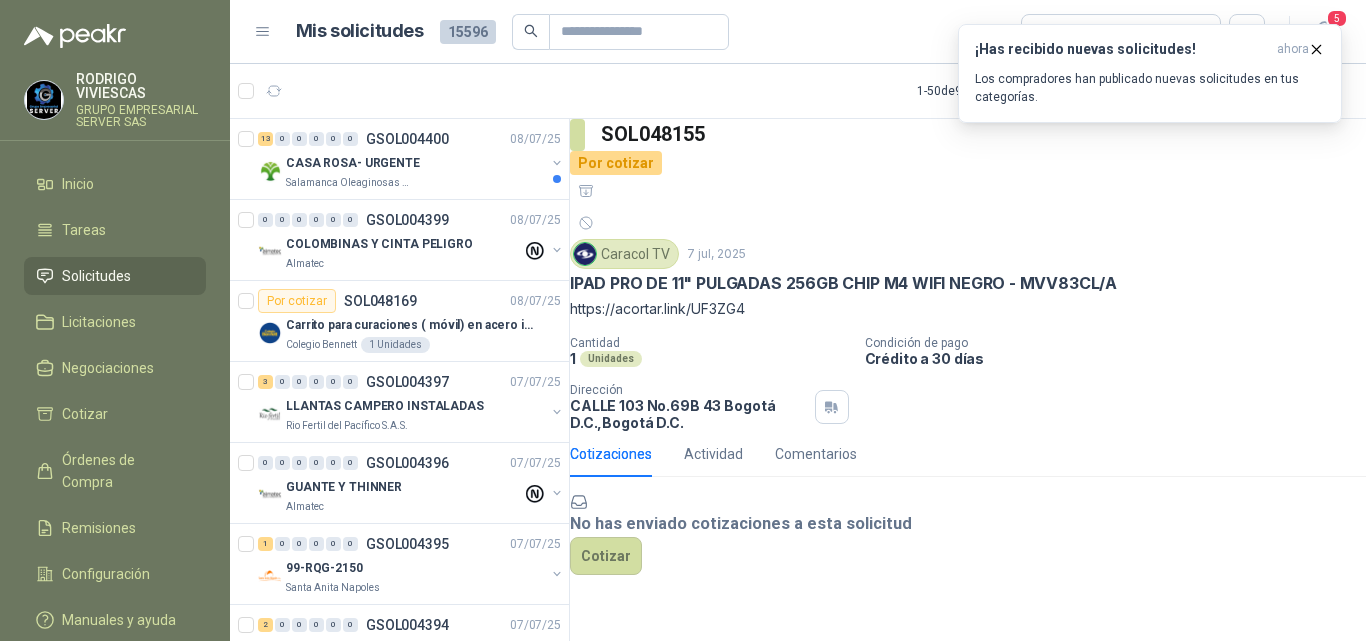 scroll, scrollTop: 0, scrollLeft: 0, axis: both 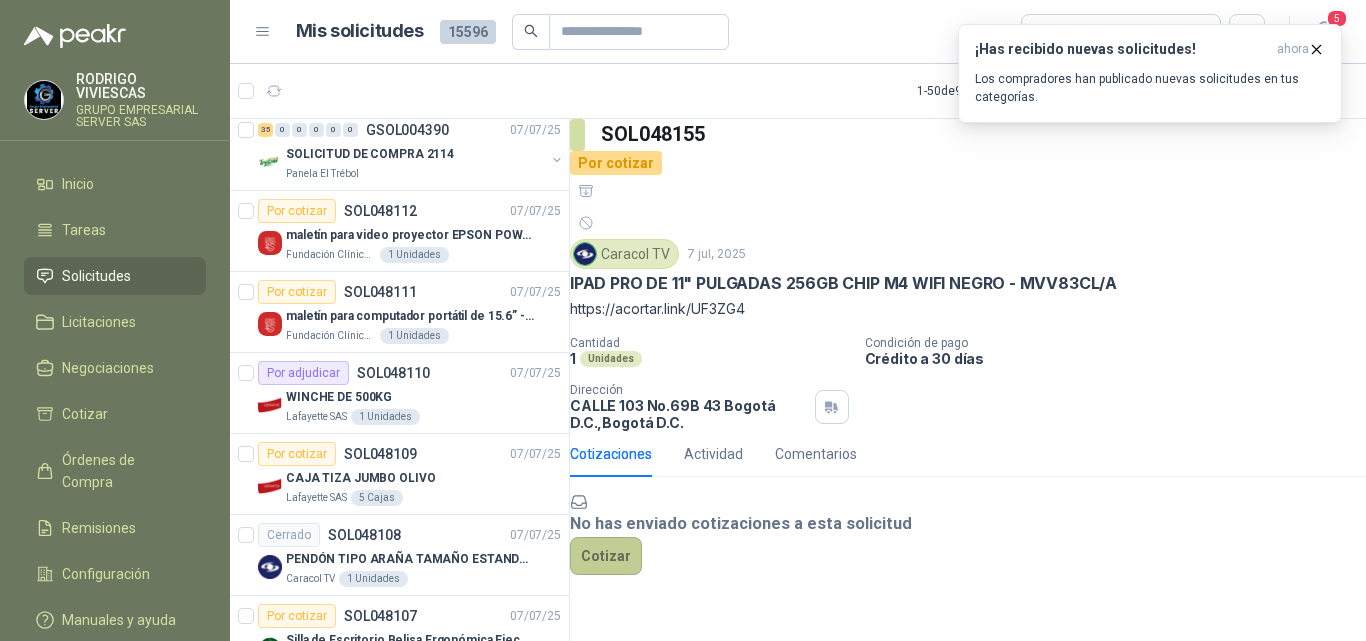 click on "Cotizar" at bounding box center (606, 556) 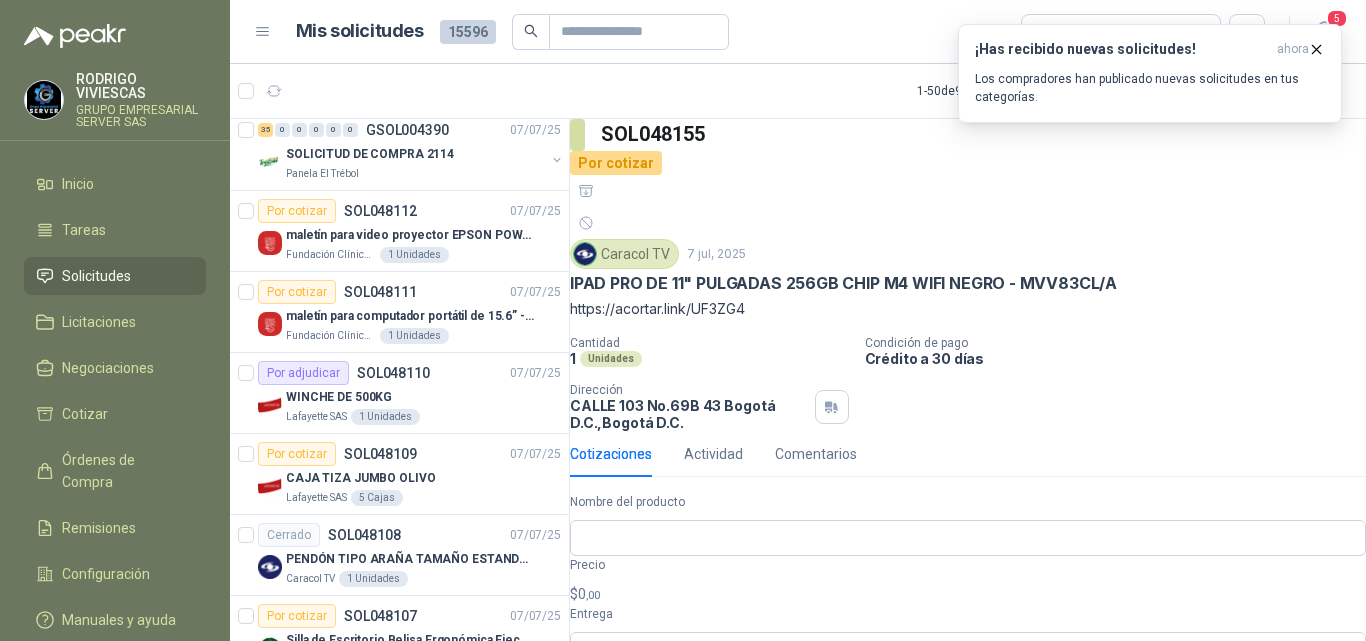 scroll, scrollTop: 40, scrollLeft: 0, axis: vertical 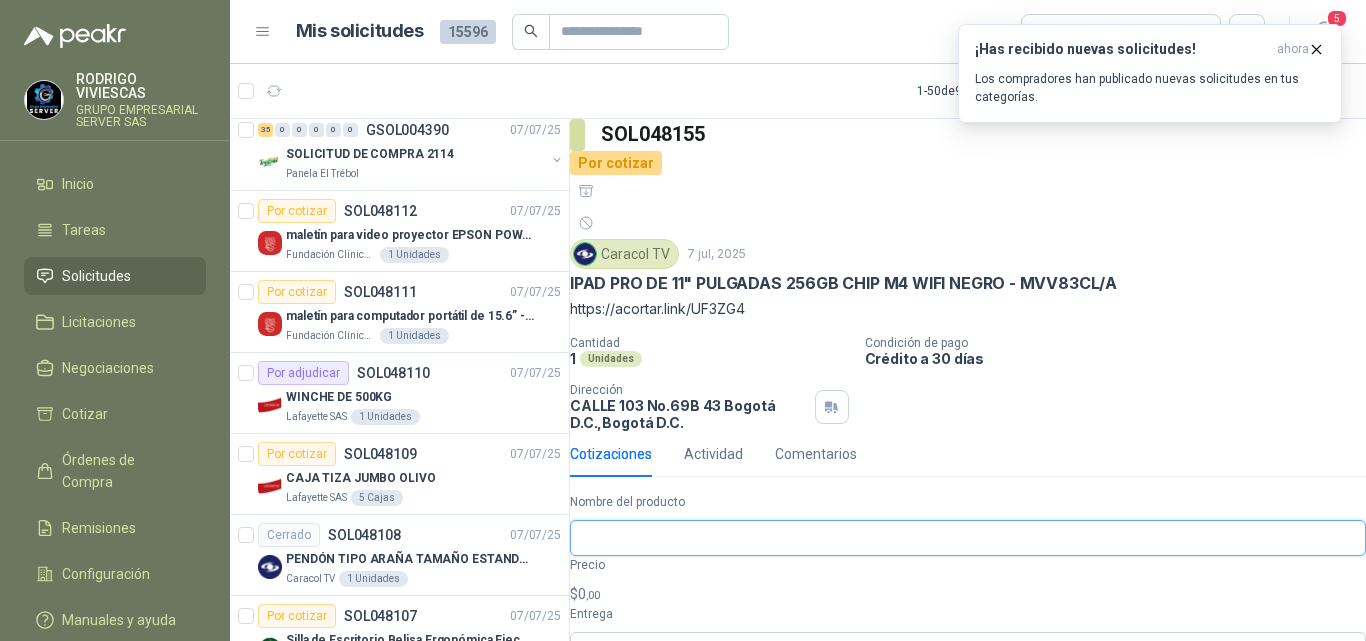 click on "Nombre del producto" at bounding box center [968, 538] 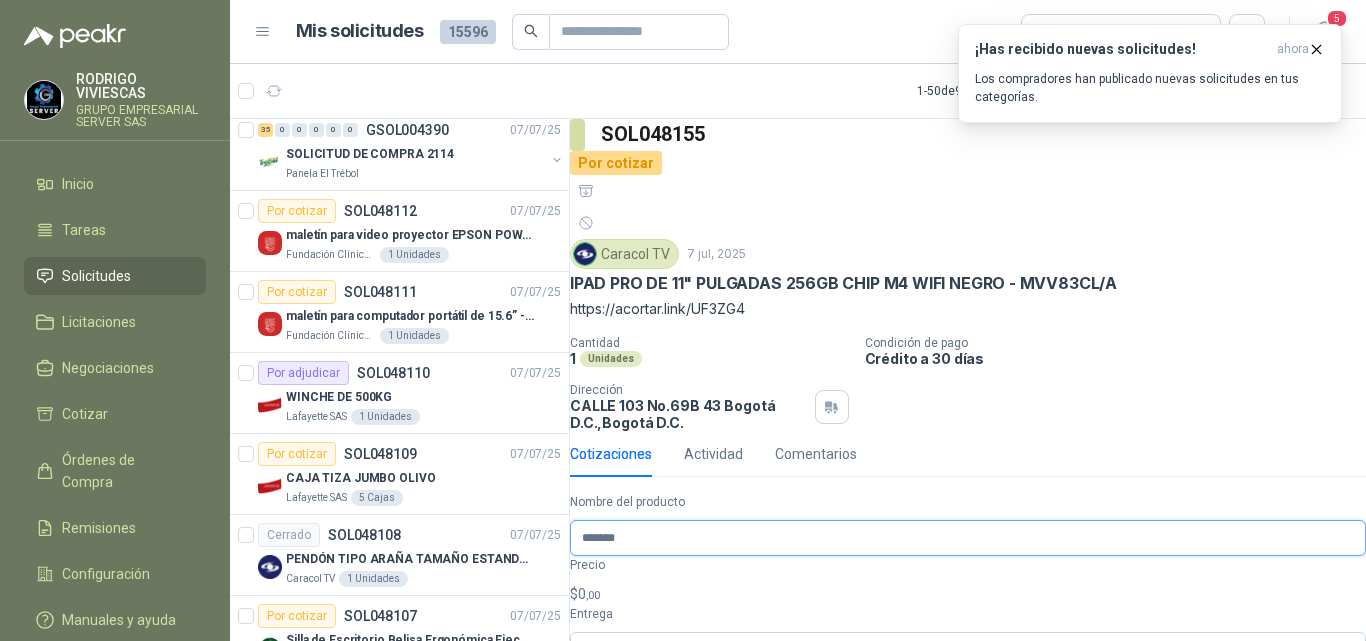 scroll, scrollTop: 0, scrollLeft: 0, axis: both 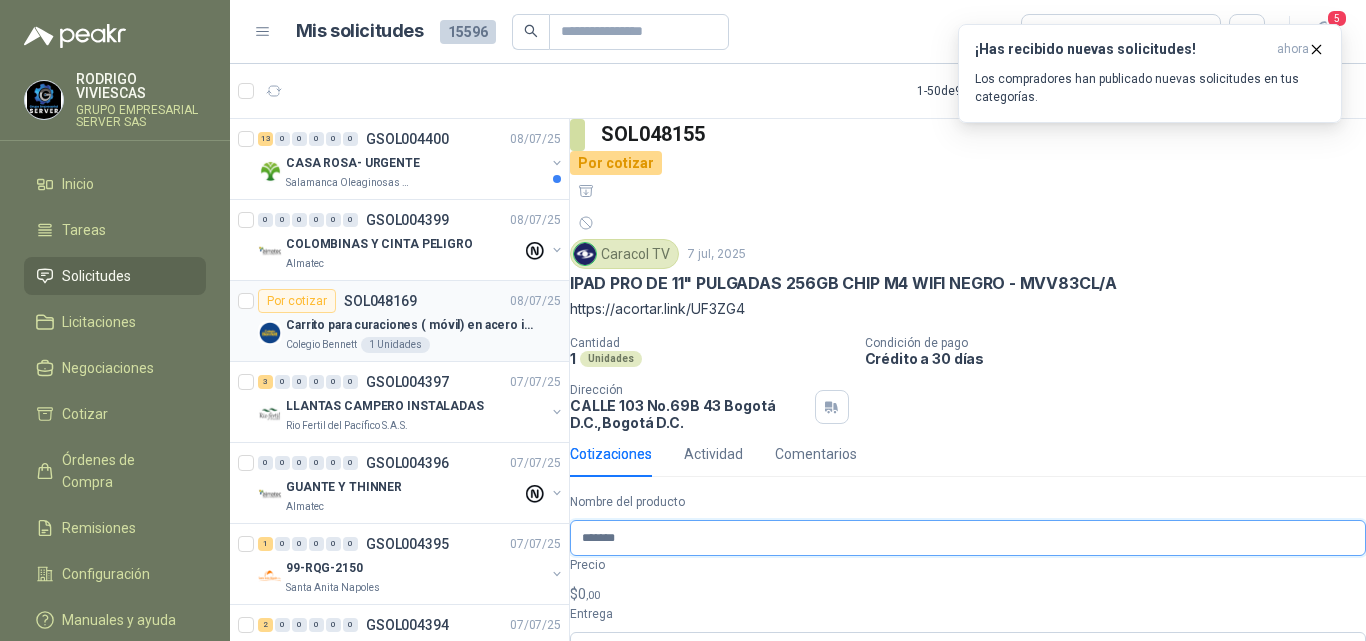type on "******" 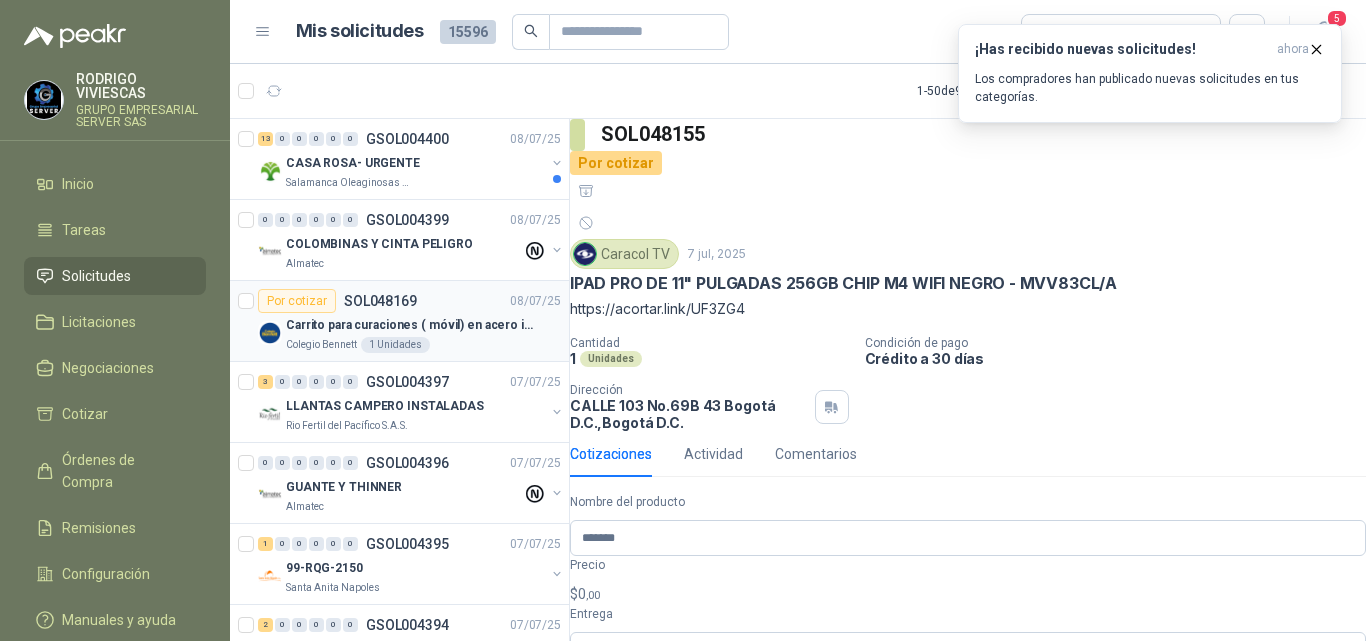 drag, startPoint x: 329, startPoint y: 297, endPoint x: 347, endPoint y: 284, distance: 22.203604 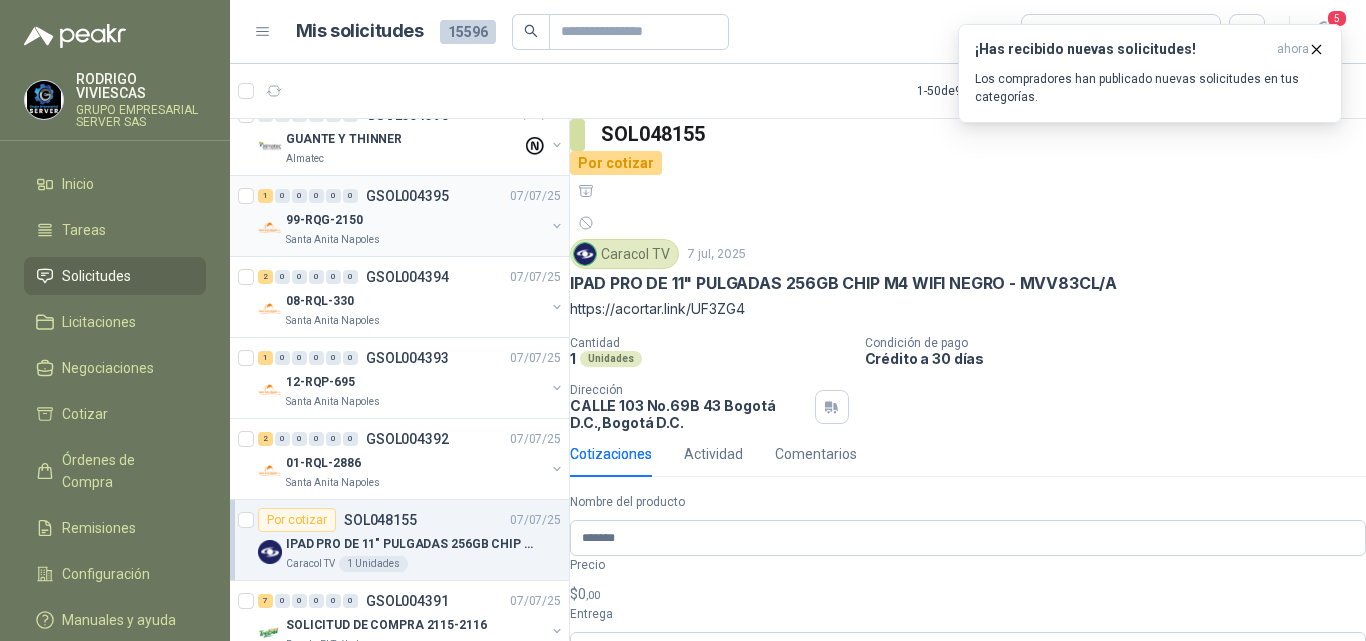 scroll, scrollTop: 200, scrollLeft: 0, axis: vertical 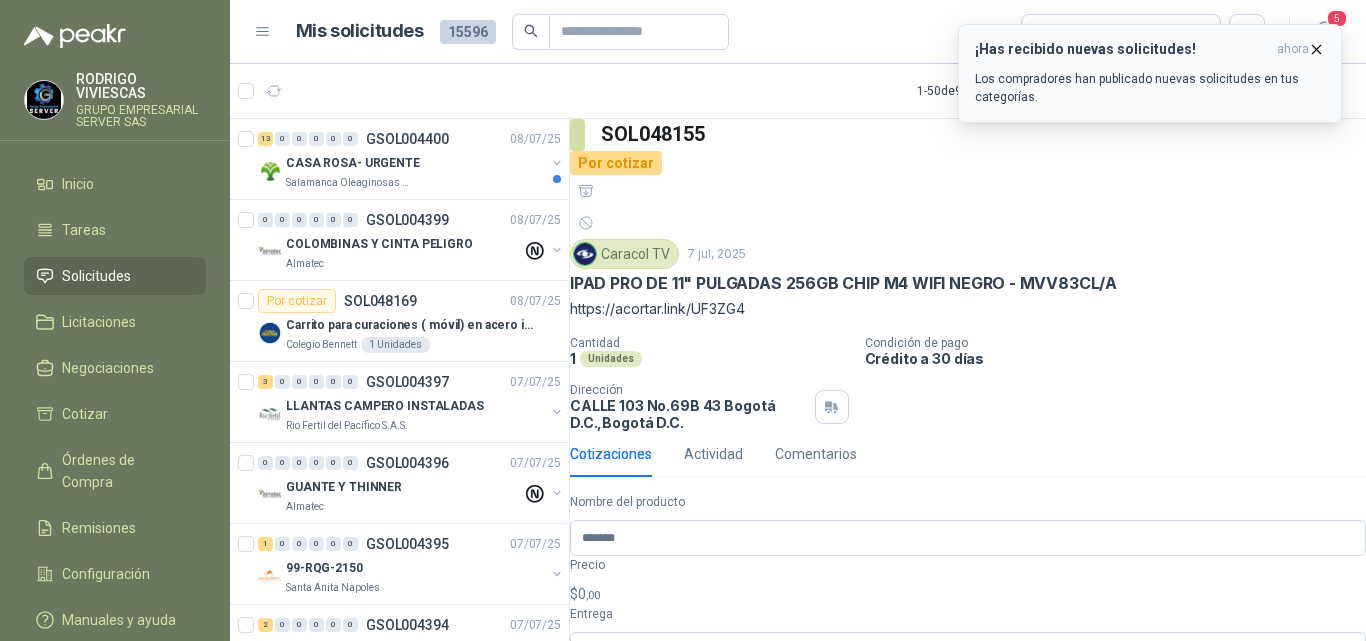 click at bounding box center [1316, 49] 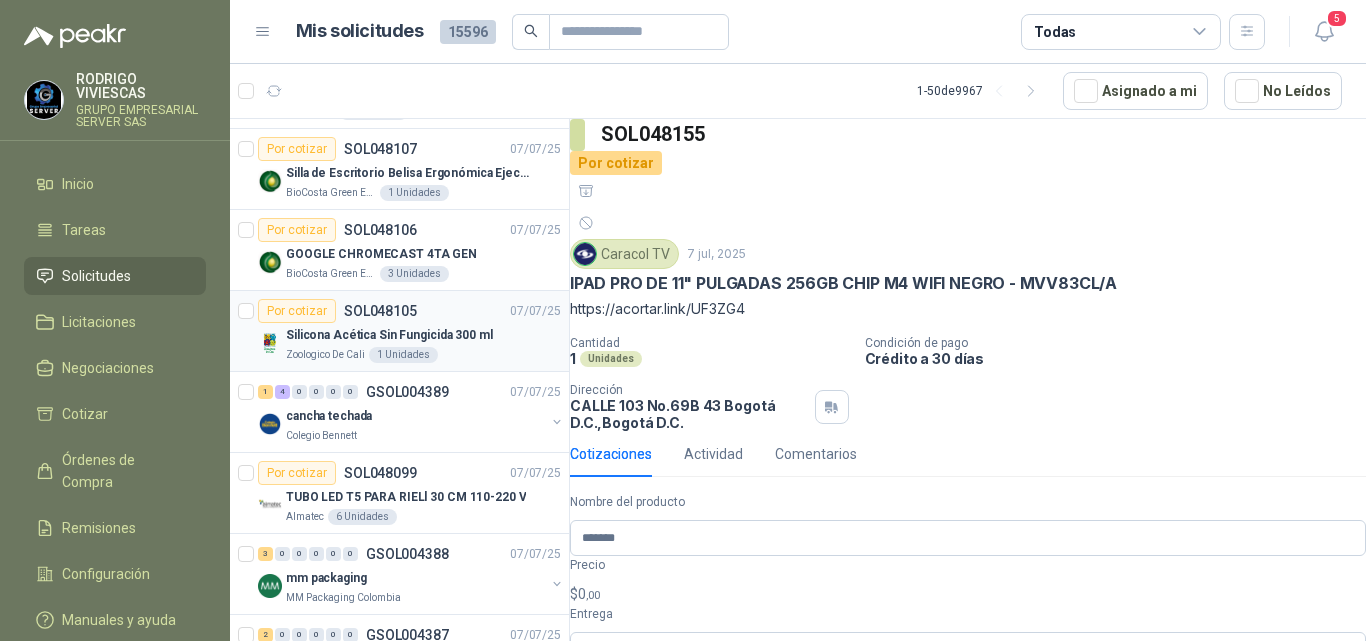scroll, scrollTop: 1400, scrollLeft: 0, axis: vertical 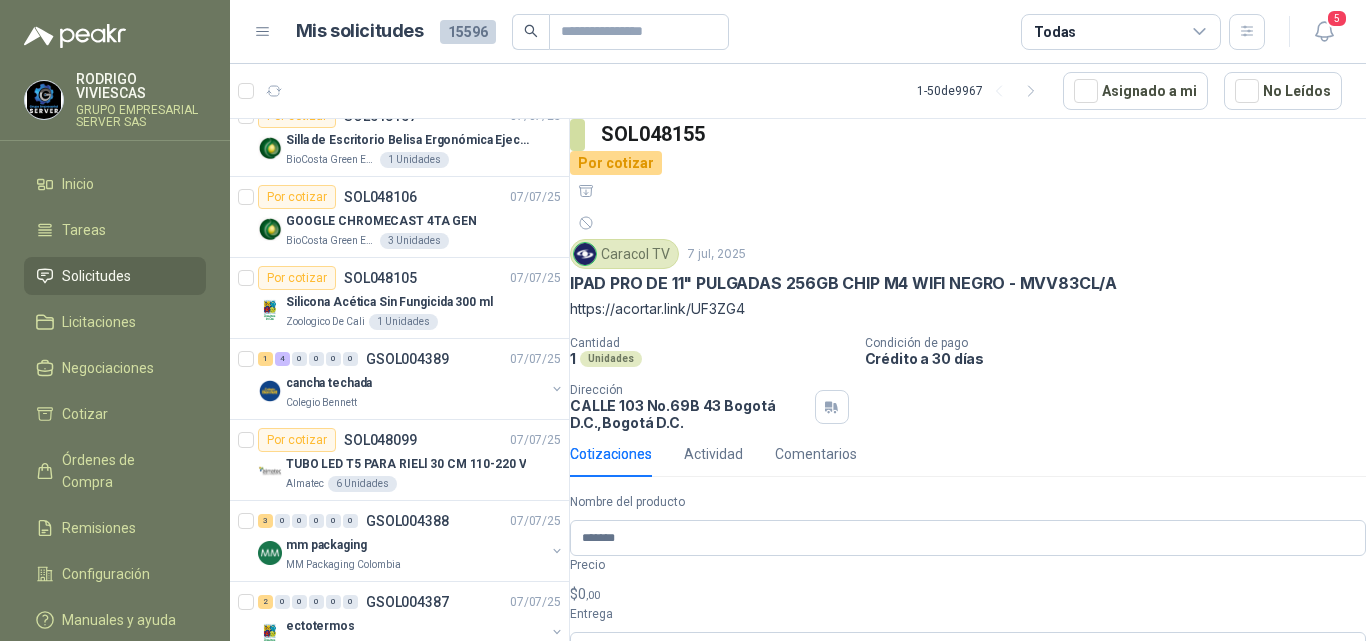 drag, startPoint x: 303, startPoint y: 369, endPoint x: 328, endPoint y: 278, distance: 94.371605 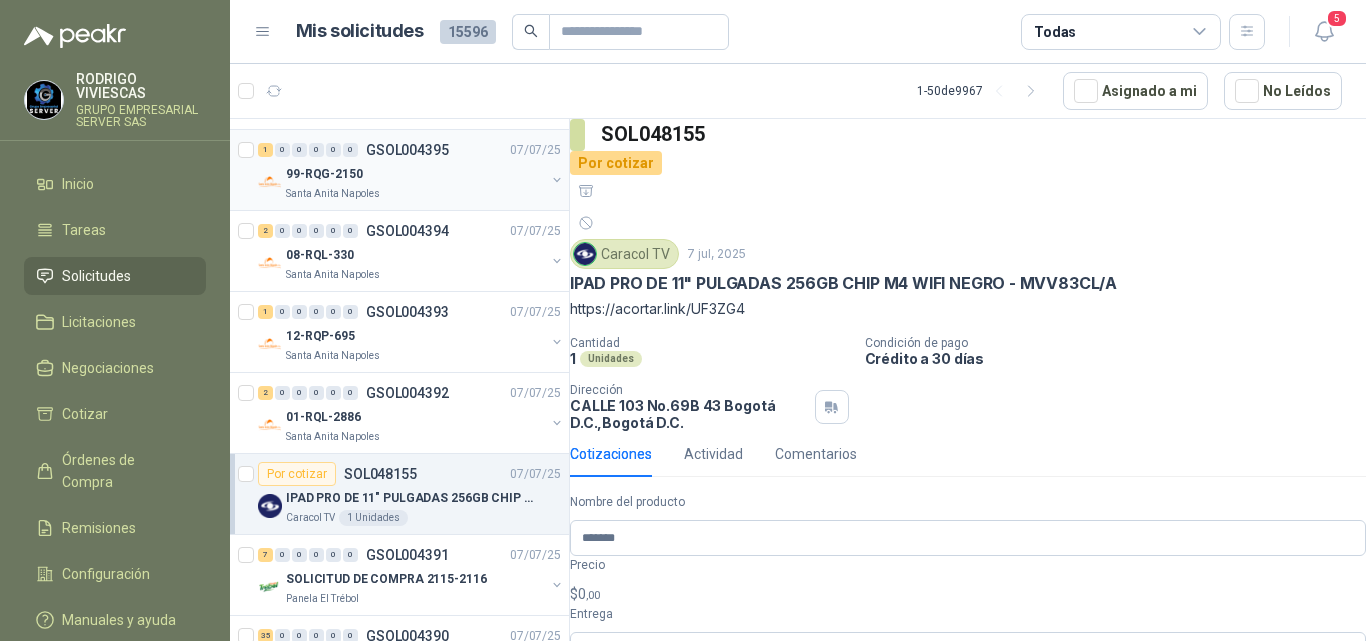 drag, startPoint x: 333, startPoint y: 238, endPoint x: 335, endPoint y: 220, distance: 18.110771 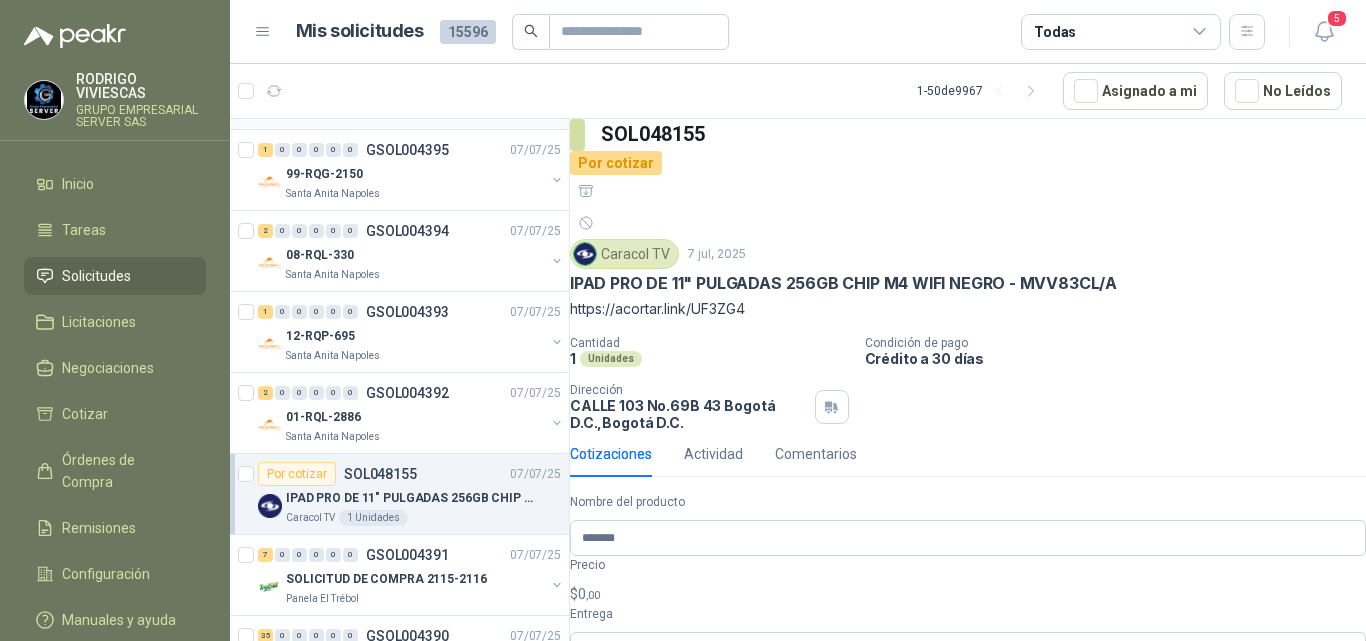 scroll, scrollTop: 200, scrollLeft: 0, axis: vertical 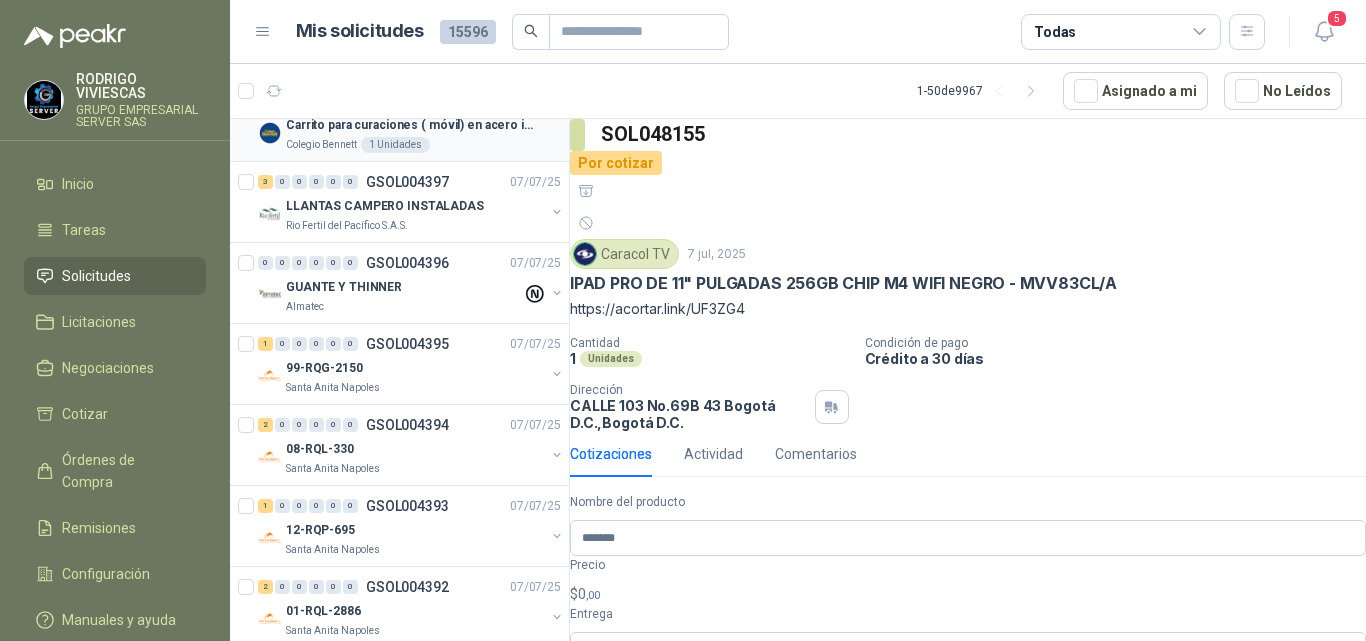 drag, startPoint x: 341, startPoint y: 207, endPoint x: 348, endPoint y: 189, distance: 19.313208 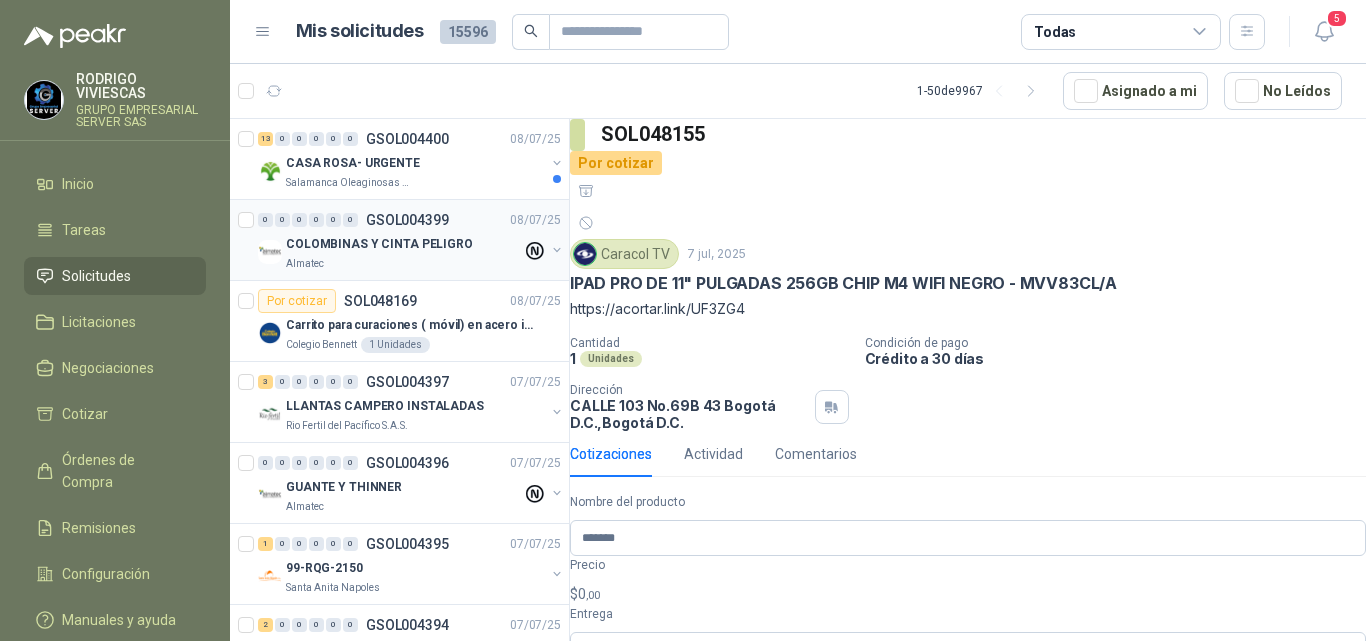 drag, startPoint x: 342, startPoint y: 277, endPoint x: 375, endPoint y: 235, distance: 53.413483 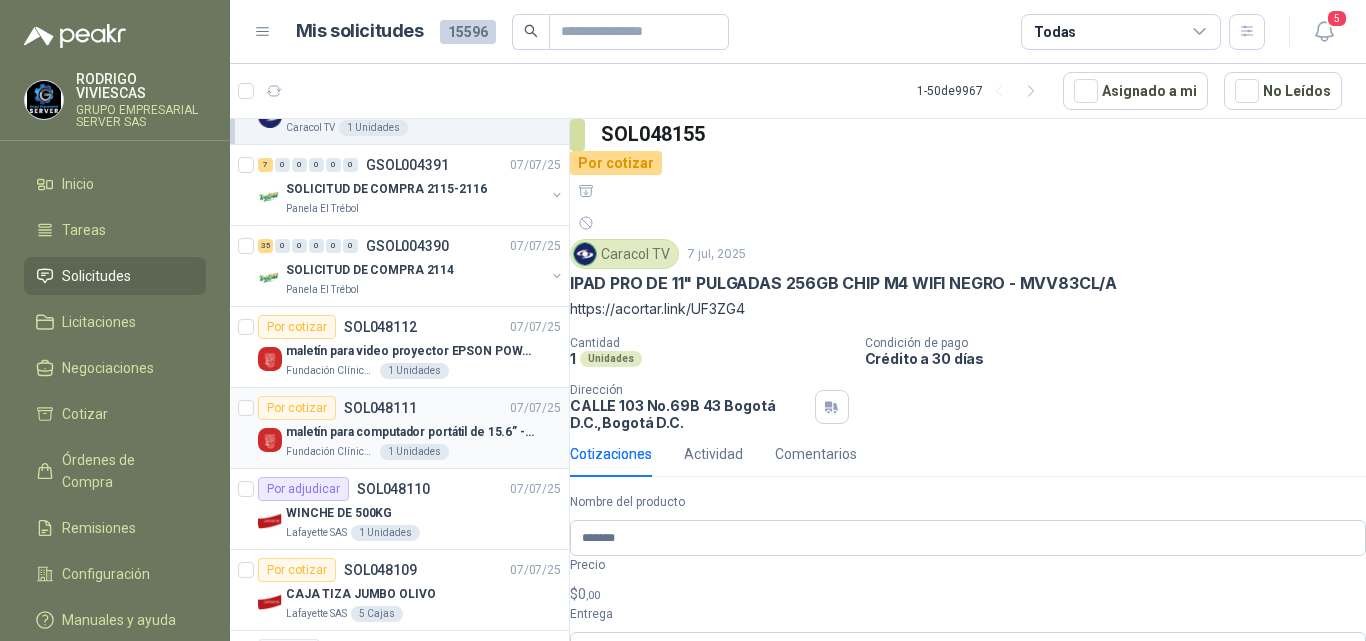 scroll, scrollTop: 800, scrollLeft: 0, axis: vertical 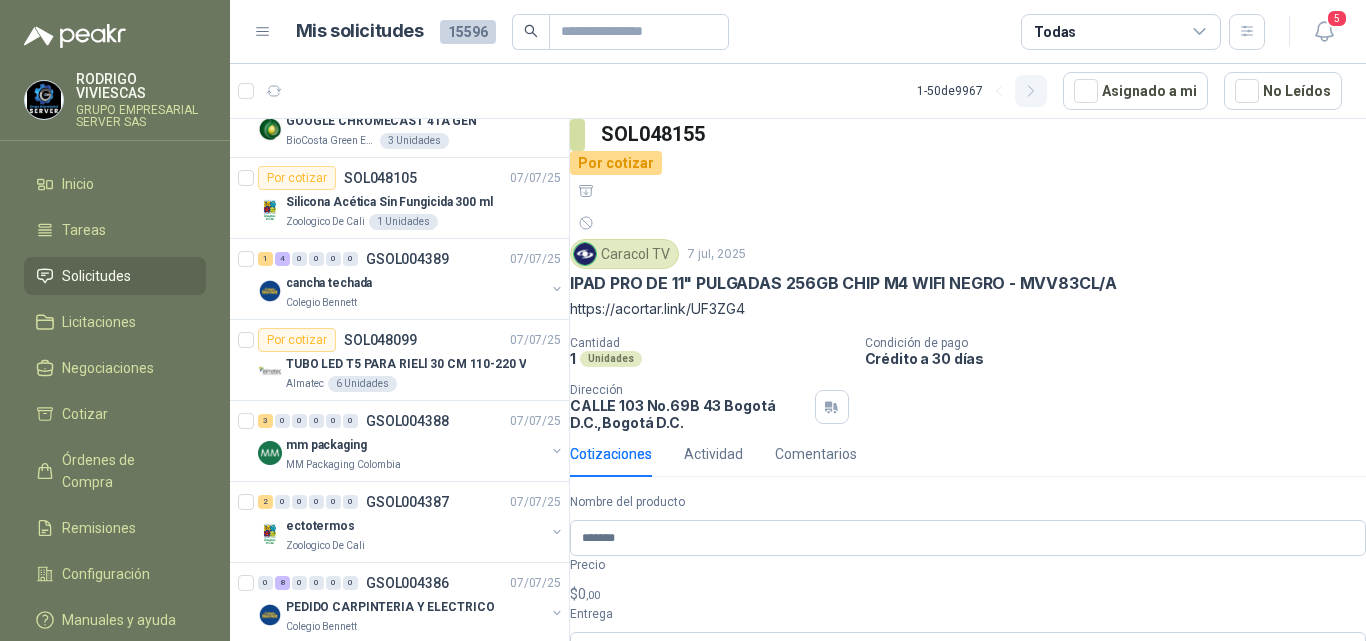 click at bounding box center (999, 91) 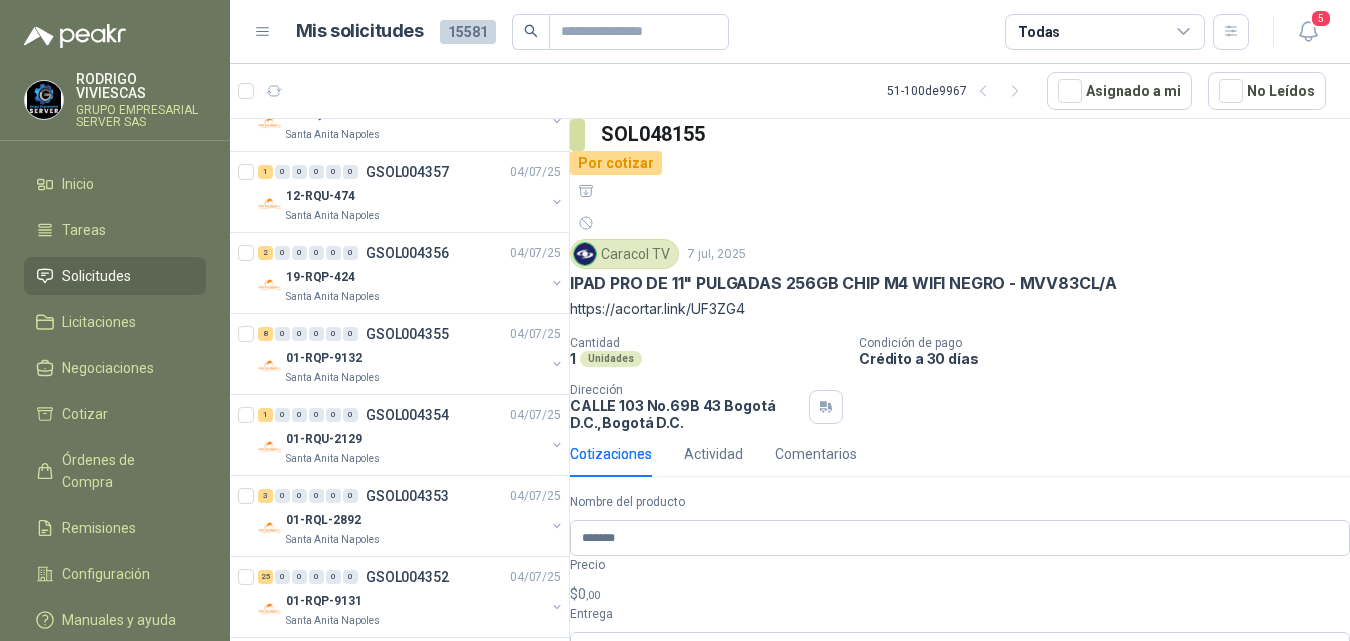 scroll, scrollTop: 0, scrollLeft: 0, axis: both 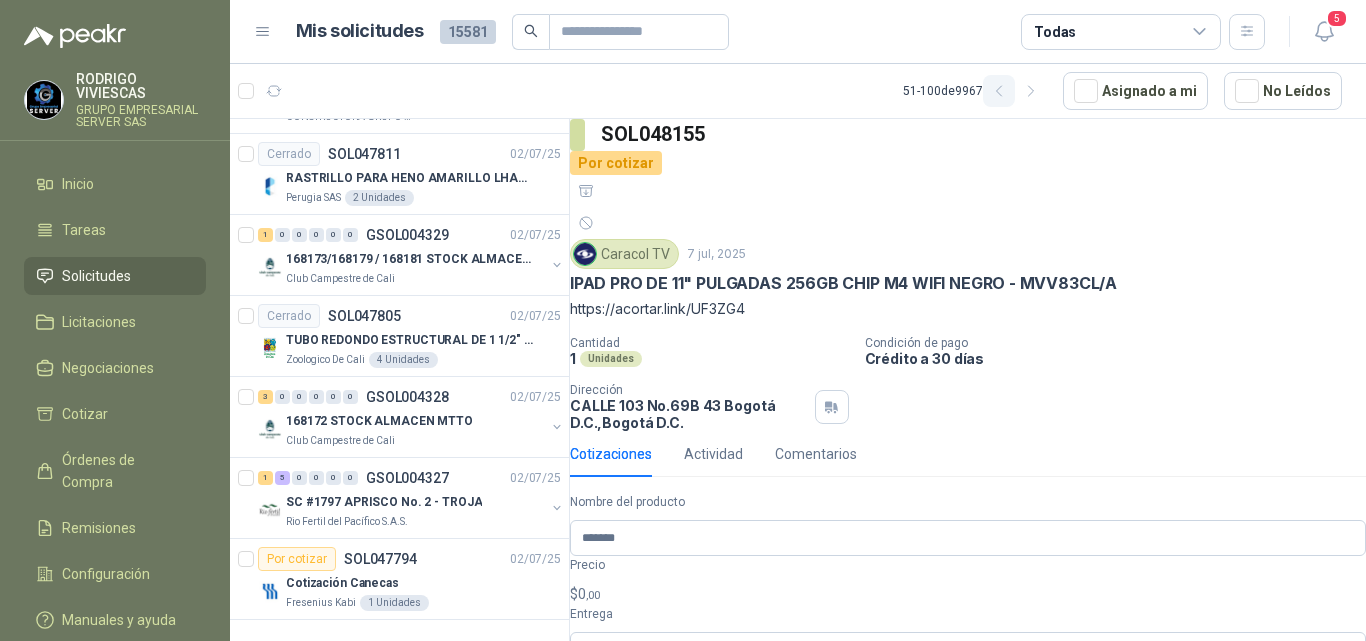 click at bounding box center (999, 91) 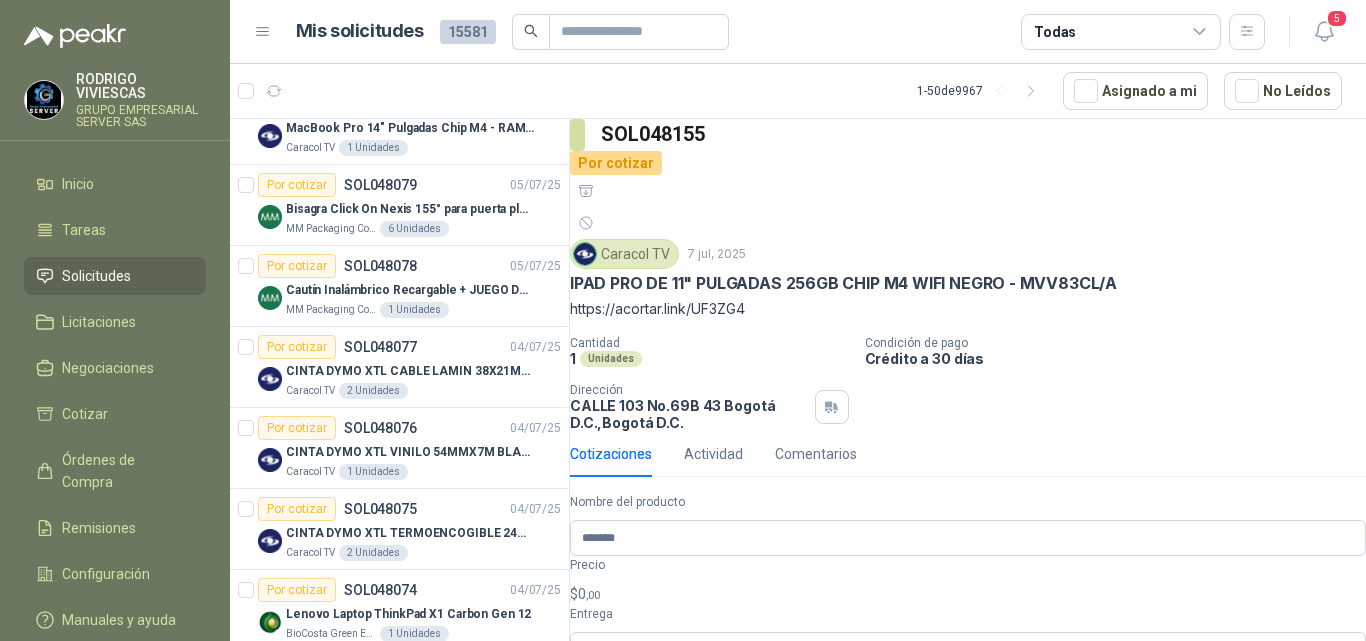 scroll, scrollTop: 2165, scrollLeft: 0, axis: vertical 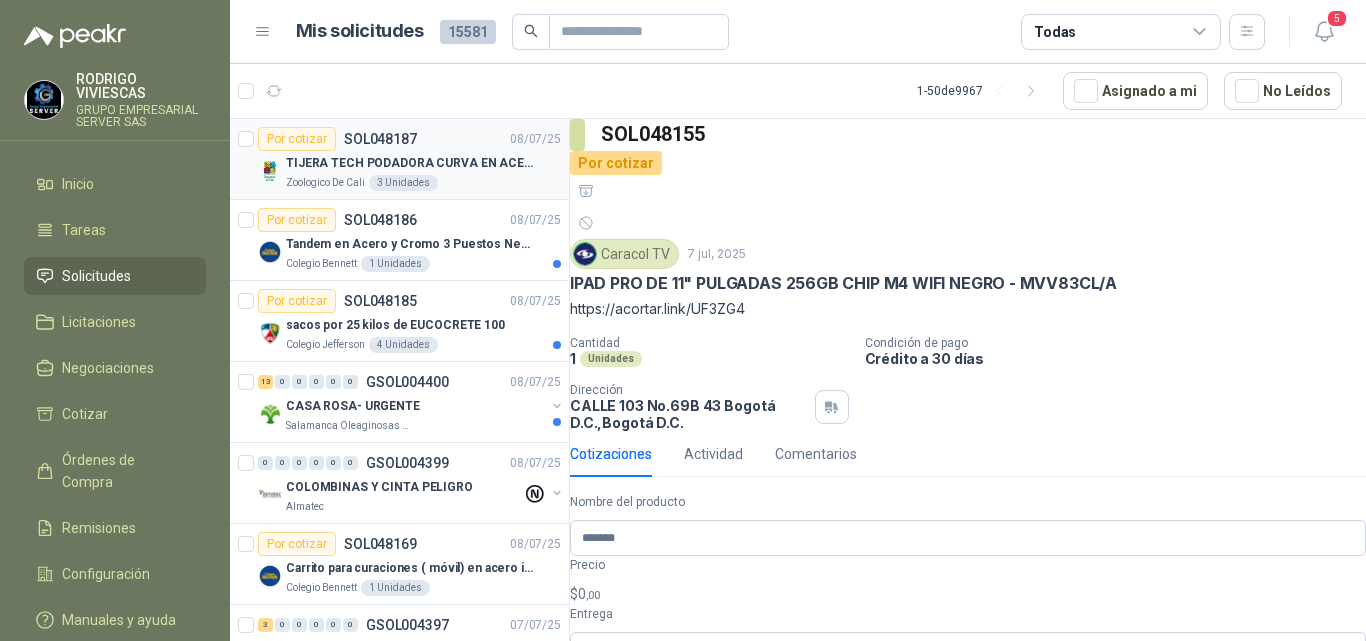 click on "TIJERA TECH PODADORA CURVA EN ACERO" at bounding box center (410, 163) 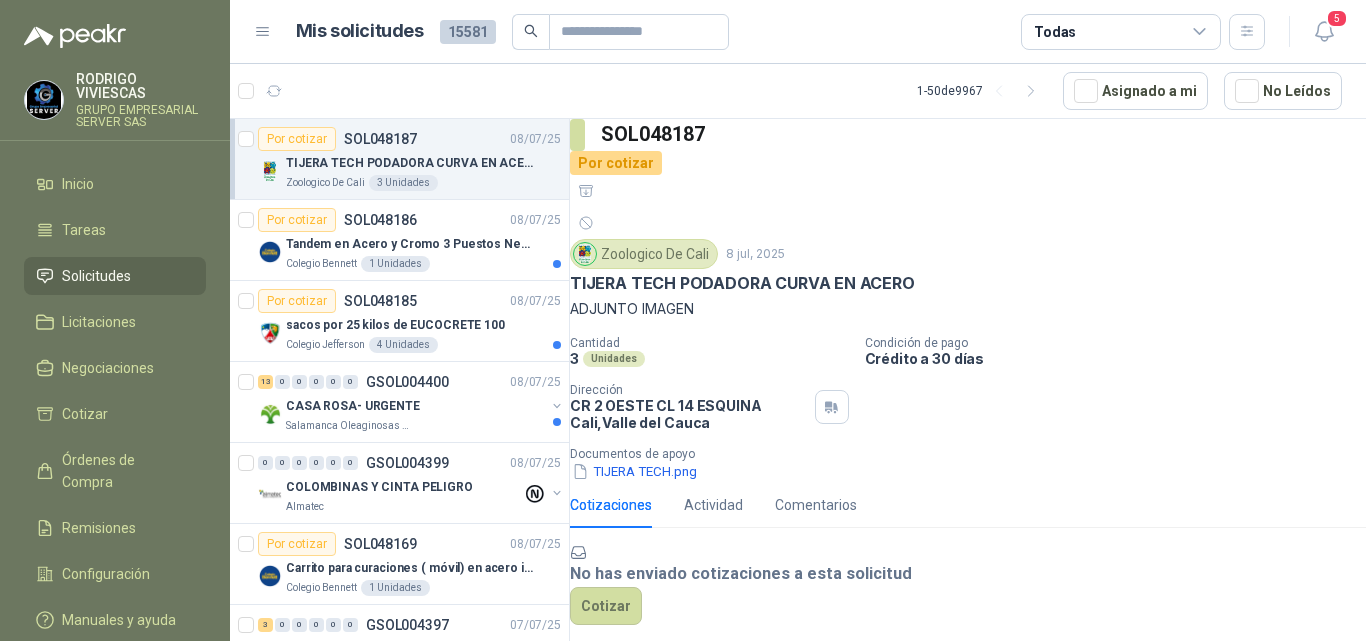 scroll, scrollTop: 103, scrollLeft: 0, axis: vertical 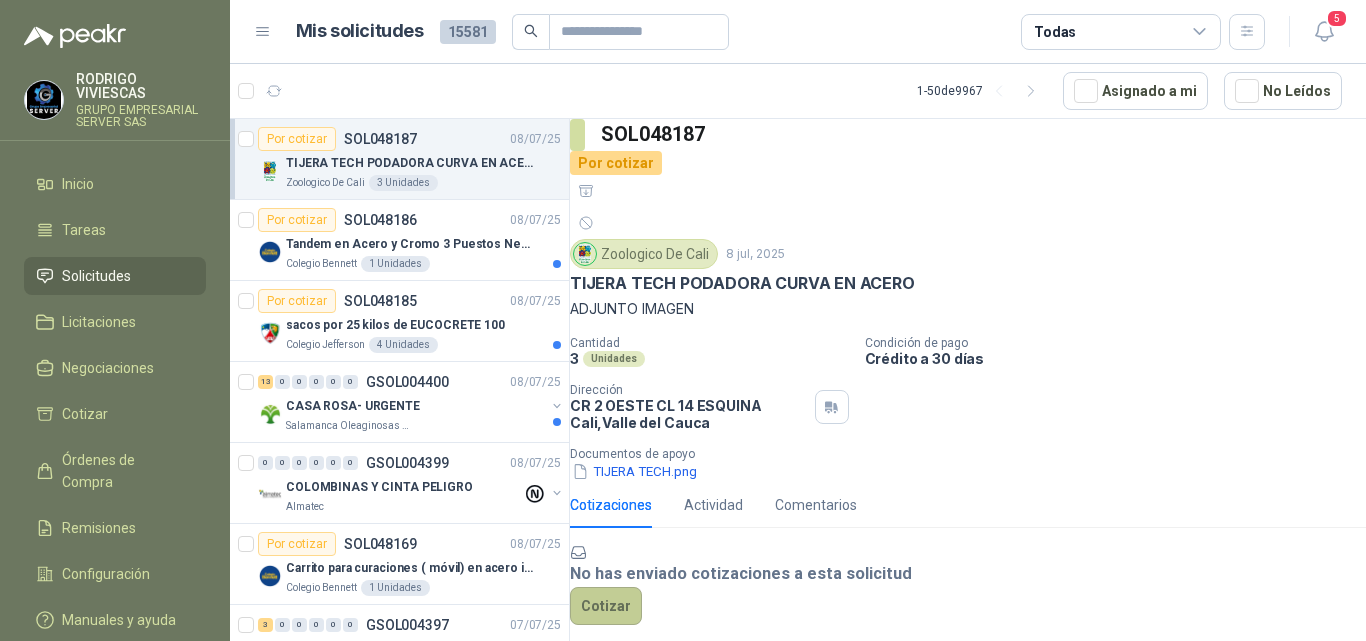 click on "Cotizar" at bounding box center [606, 606] 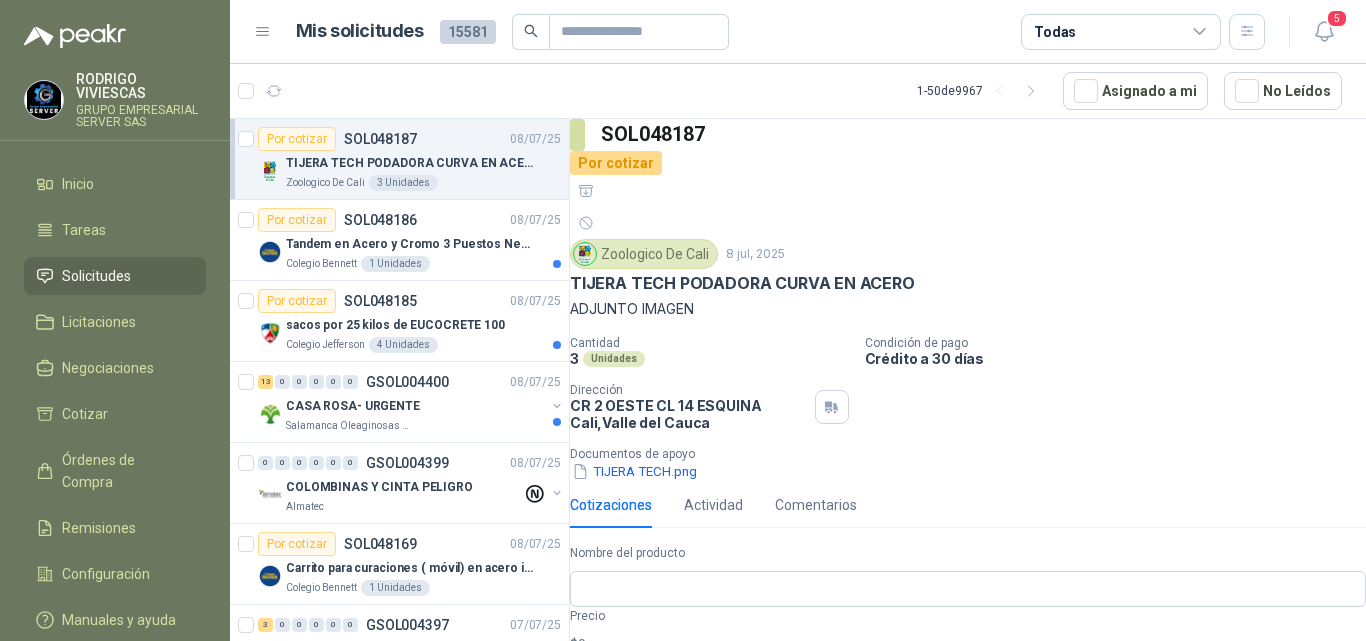 scroll, scrollTop: 91, scrollLeft: 0, axis: vertical 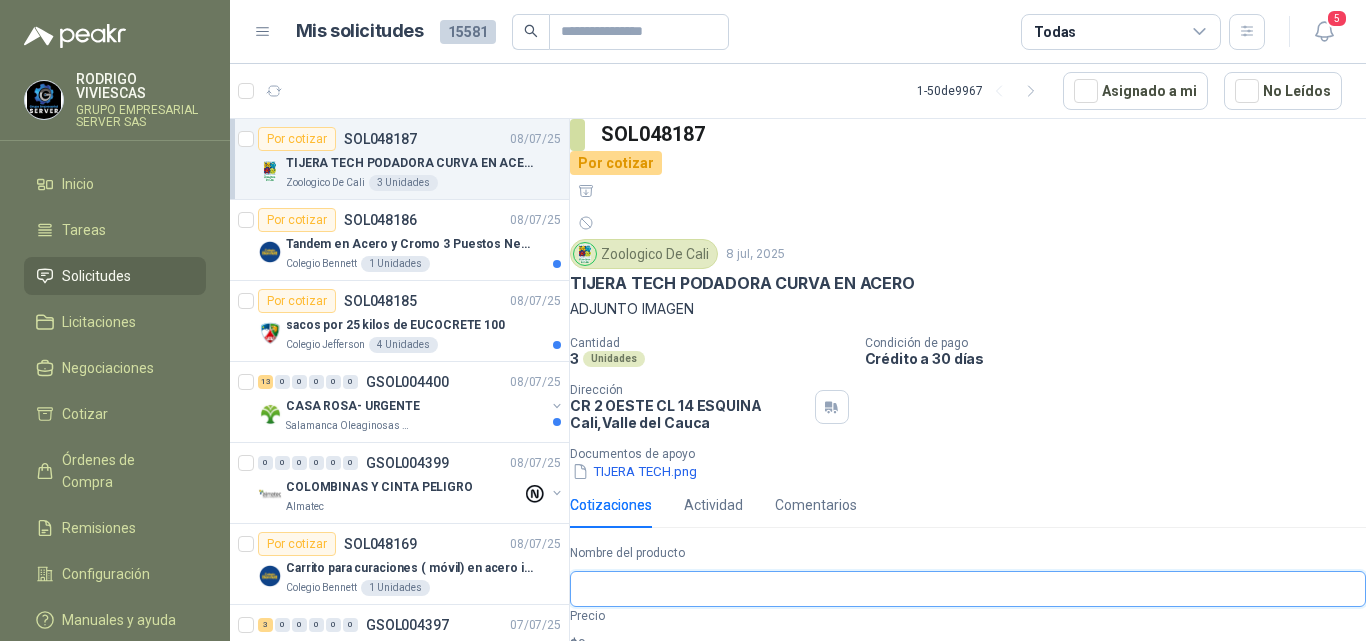 click on "Nombre del producto" at bounding box center (968, 589) 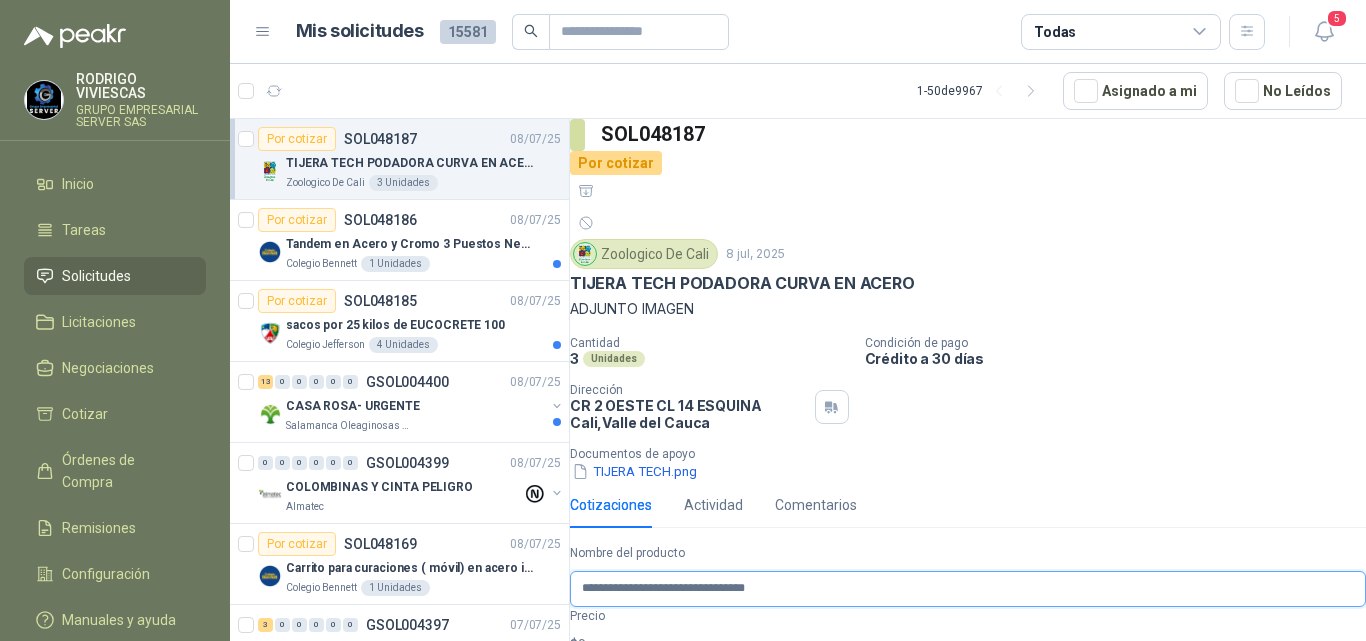 type on "**********" 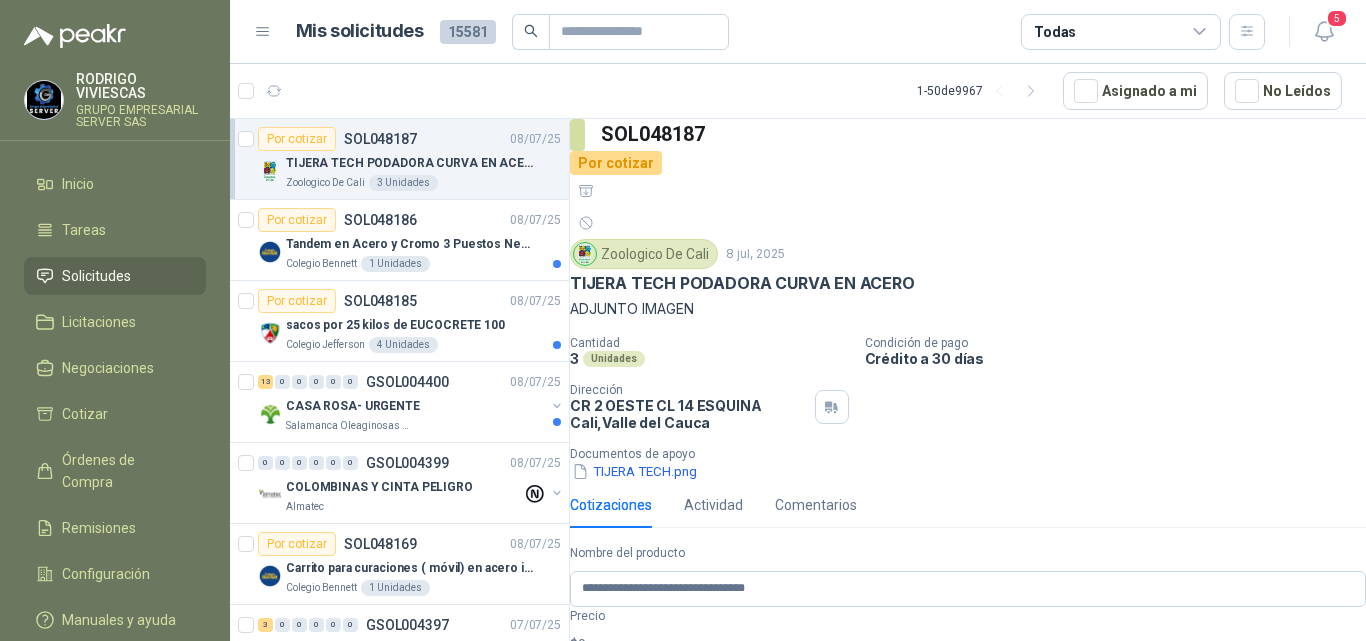 click on "RODRIGO   VIVIESCAS GRUPO EMPRESARIAL SERVER SAS   Inicio   Tareas   Solicitudes   Licitaciones   Negociaciones   Cotizar   Órdenes de Compra   Remisiones   Configuración   Manuales y ayuda Mis solicitudes 15581 Todas 5 1 - 50  de  9967 Asignado a mi No Leídos Por cotizar SOL048187 08/07/25   TIJERA TECH PODADORA CURVA EN ACERO  Zoologico De Cali  3   Unidades Por cotizar SOL048186 08/07/25   Tandem en Acero y Cromo 3 Puestos Negro Colegio Bennett 1   Unidades Por cotizar SOL048185 08/07/25   sacos por 25 kilos de EUCOCRETE 100 Colegio Jefferson 4   Unidades 13   0   0   0   0   0   GSOL004400 08/07/25   CASA ROSA- URGENTE Salamanca Oleaginosas SAS   0   0   0   0   0   0   GSOL004399 08/07/25   COLOMBINAS Y CINTA PELIGRO Almatec   Por cotizar SOL048169 08/07/25   Carrito para curaciones ( móvil) en acero inoxidable Colegio Bennett 1   Unidades 3   0   0   0   0   0   GSOL004397 07/07/25   LLANTAS CAMPERO INSTALADAS Rio Fertil del Pacífico S.A.S.   0   0   0   0   0   0   GSOL004396 07/07/25   Almatec" at bounding box center [683, 320] 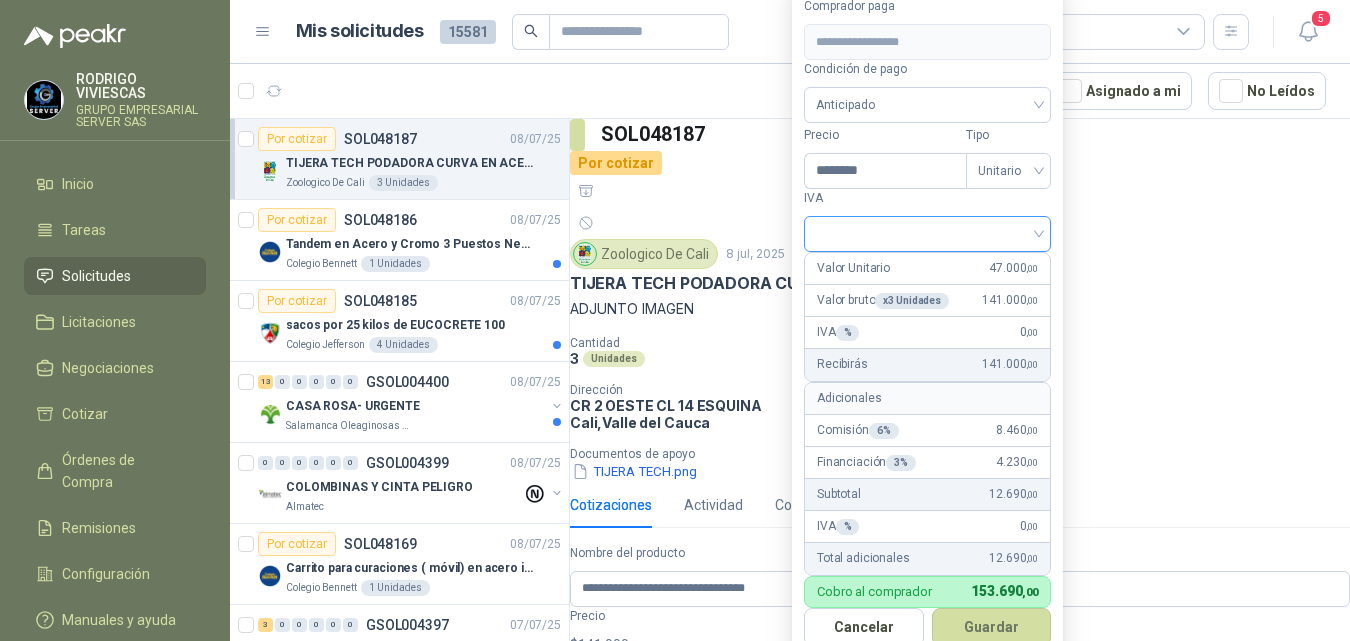 type on "********" 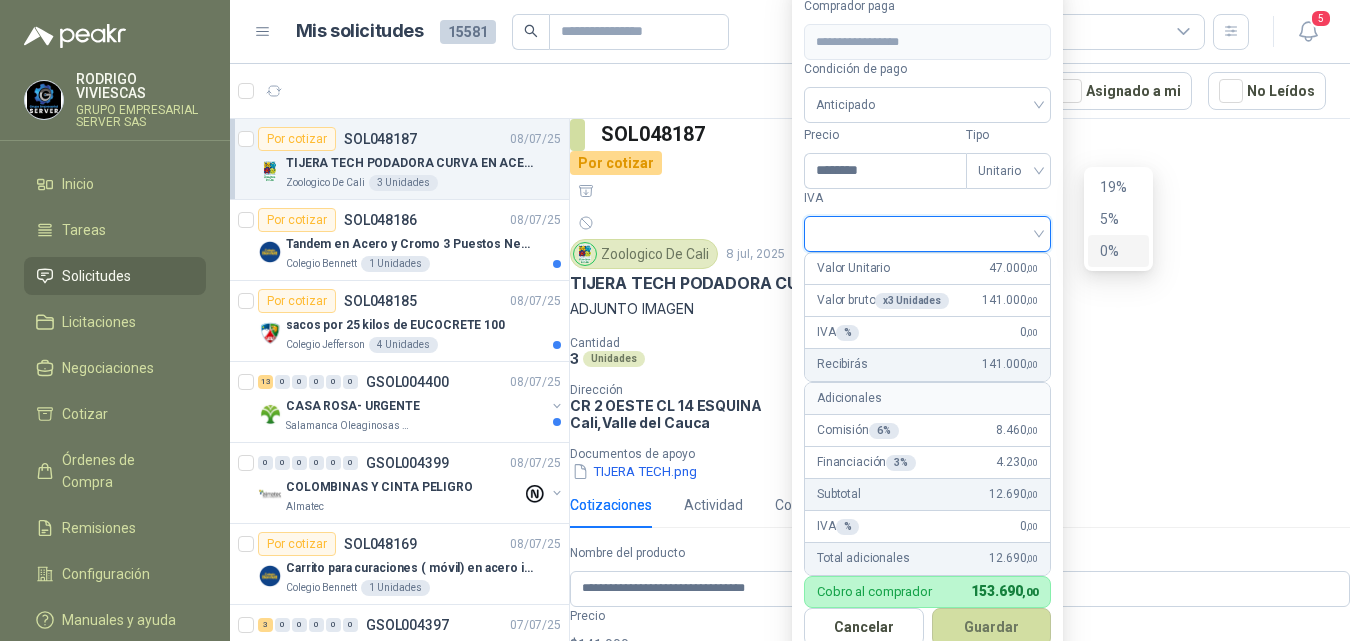 click on "0%" at bounding box center (1118, 251) 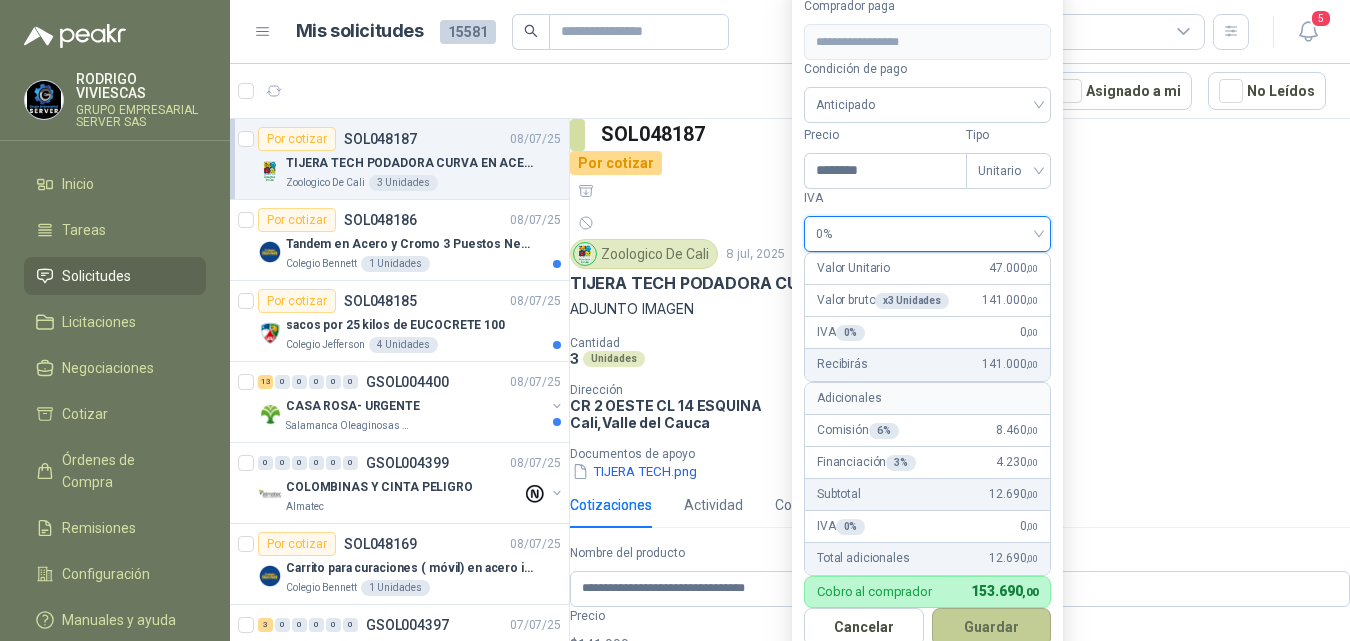 click on "Guardar" at bounding box center (992, 627) 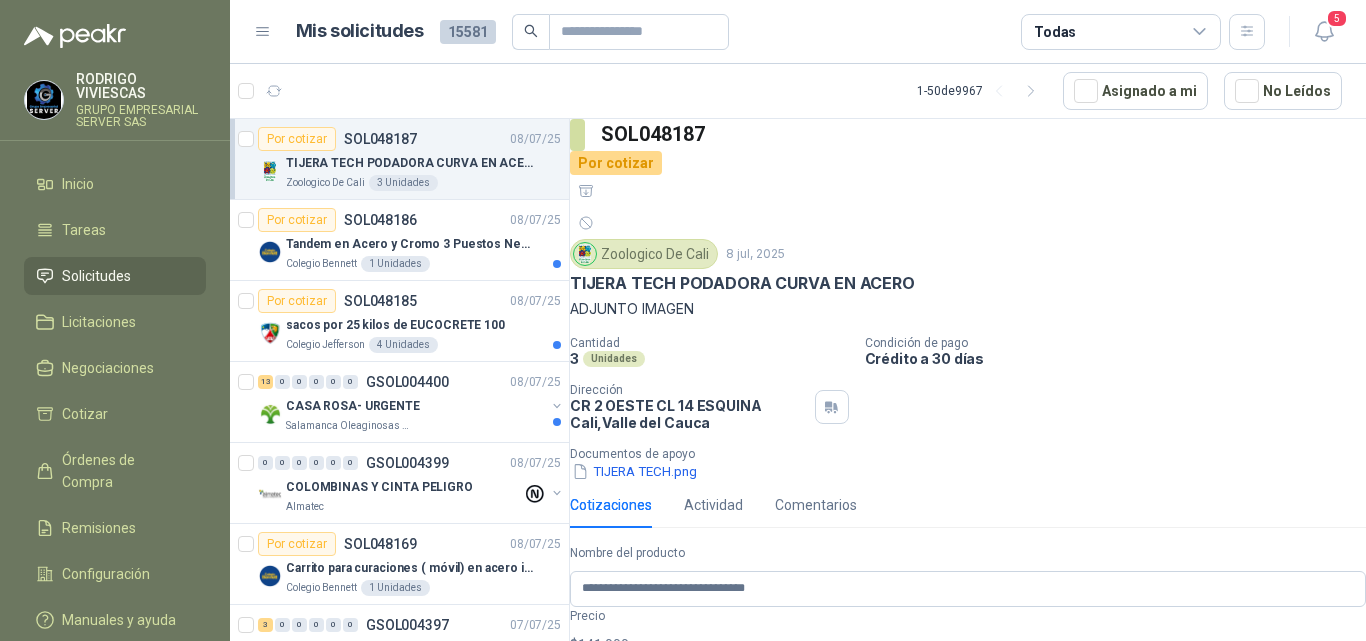 click on "Entrega" at bounding box center [952, 701] 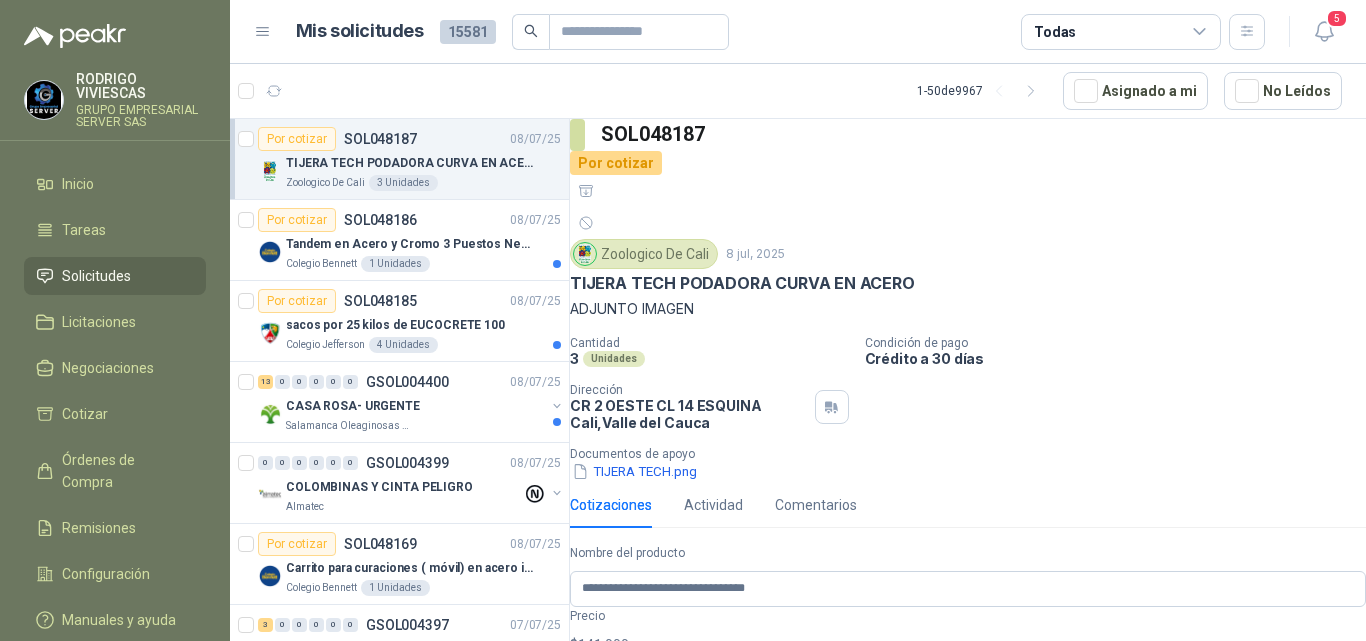 type on "*" 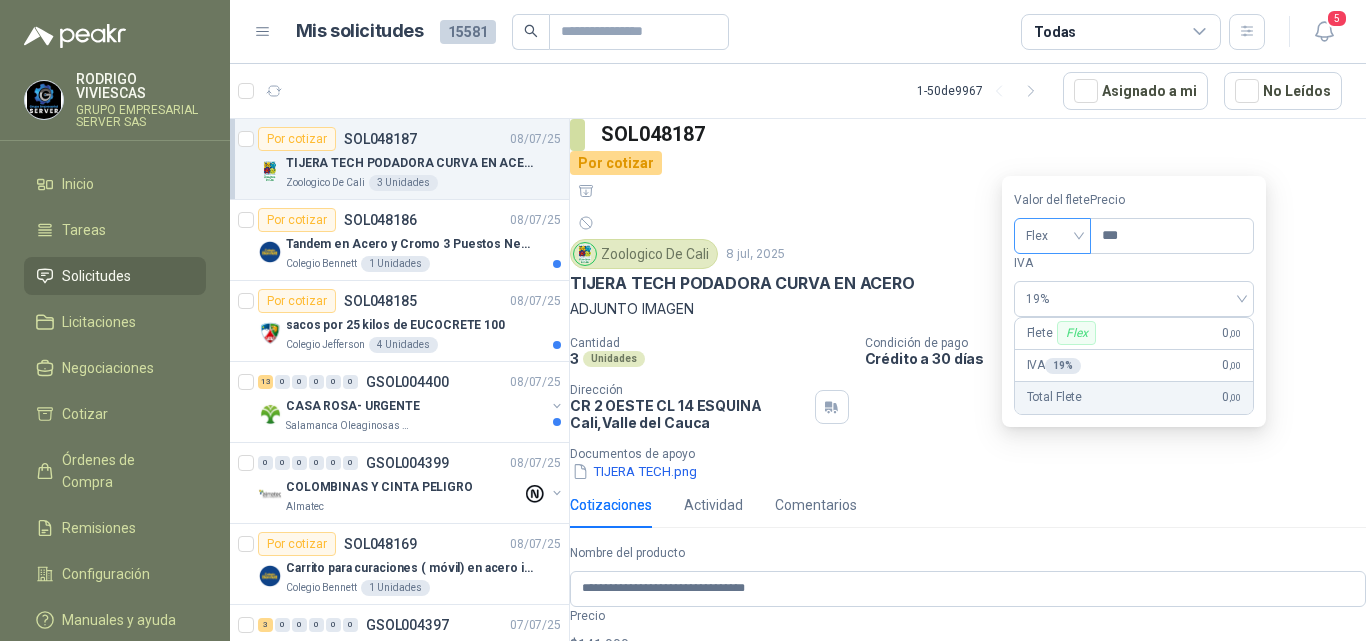 click on "Flex" at bounding box center (1052, 236) 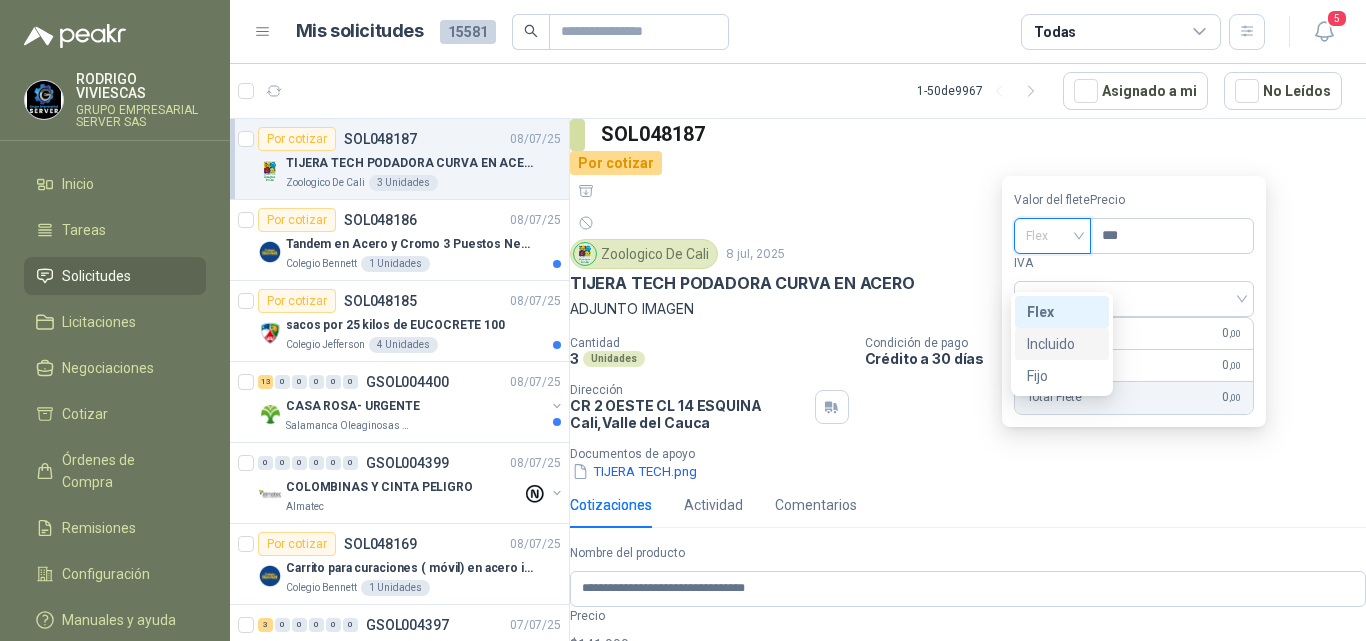 click on "Incluido" at bounding box center [0, 0] 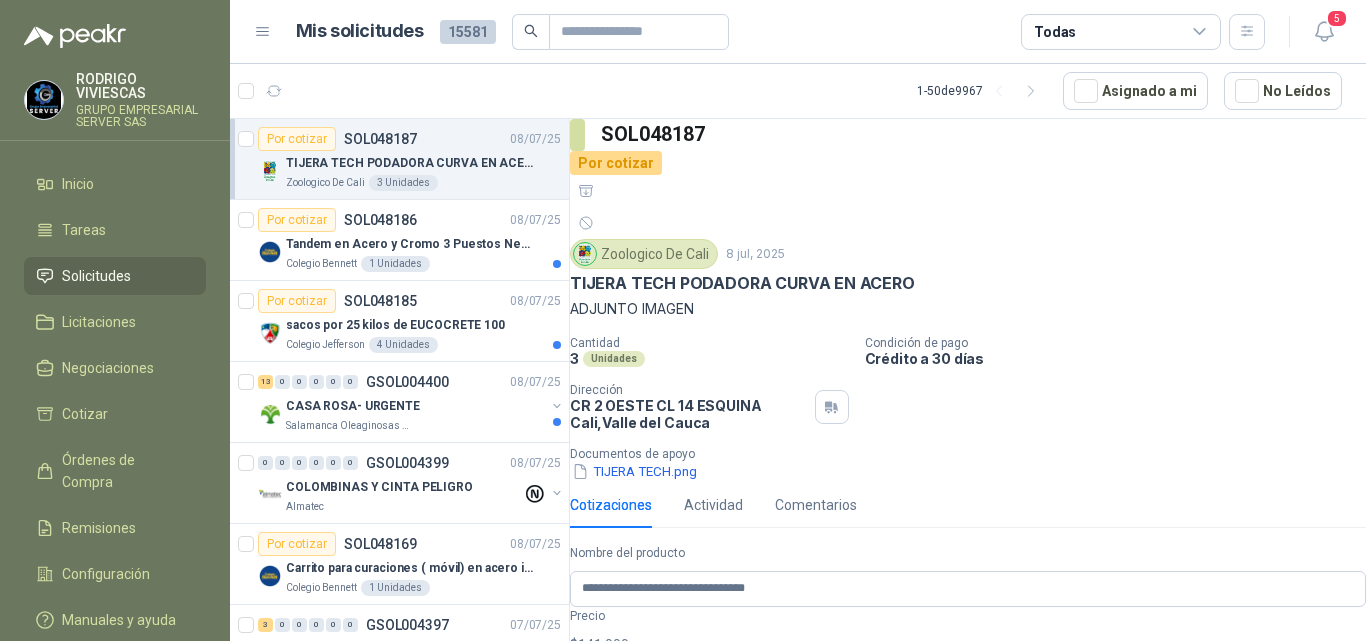 click on "**********" at bounding box center [959, 810] 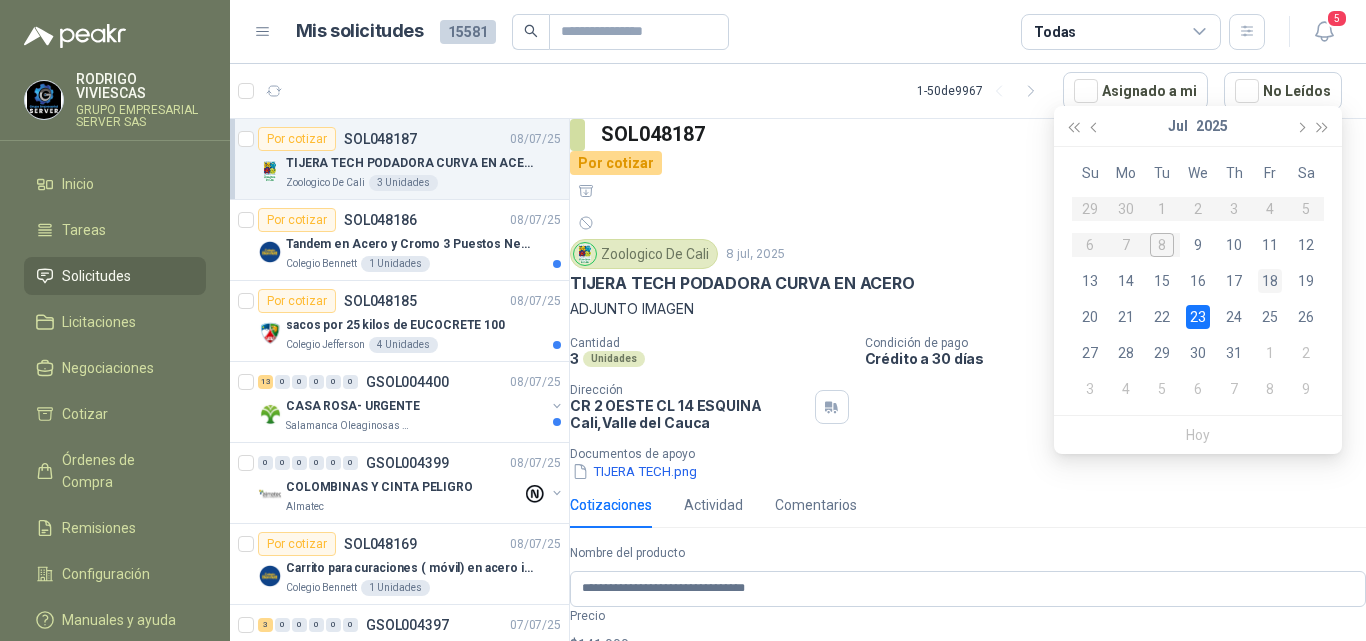 click on "18" at bounding box center [1270, 281] 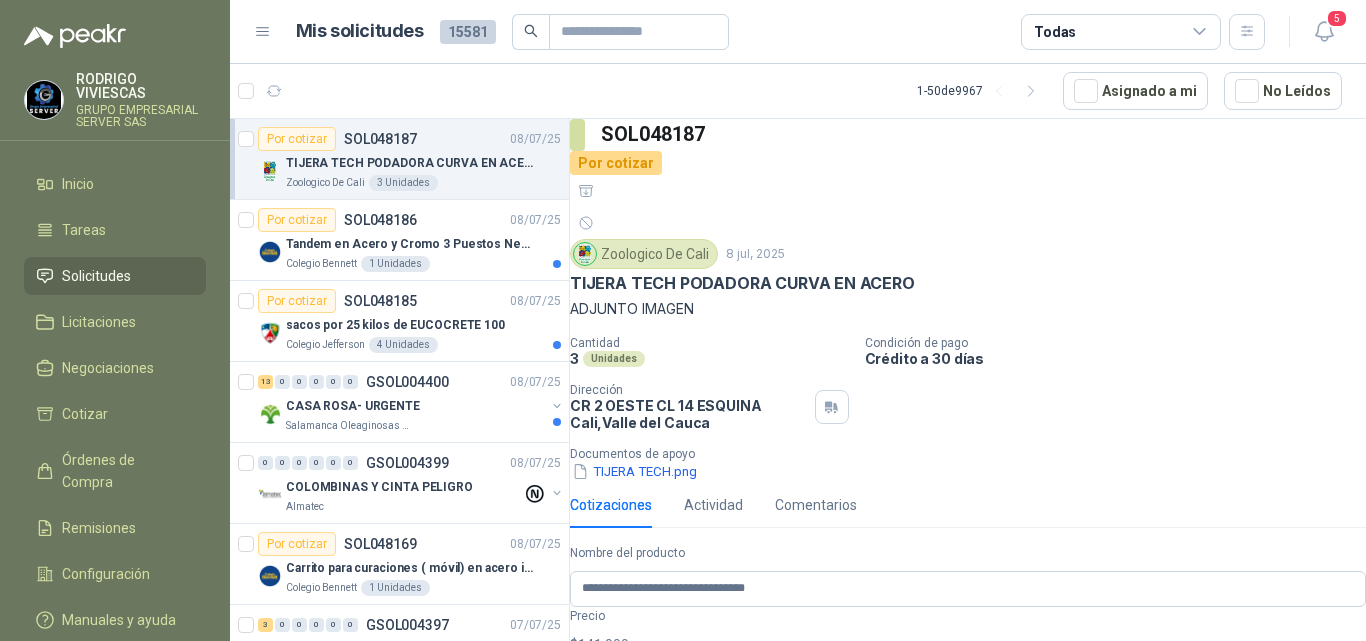 click on "Publicar Cotización" at bounding box center [647, 970] 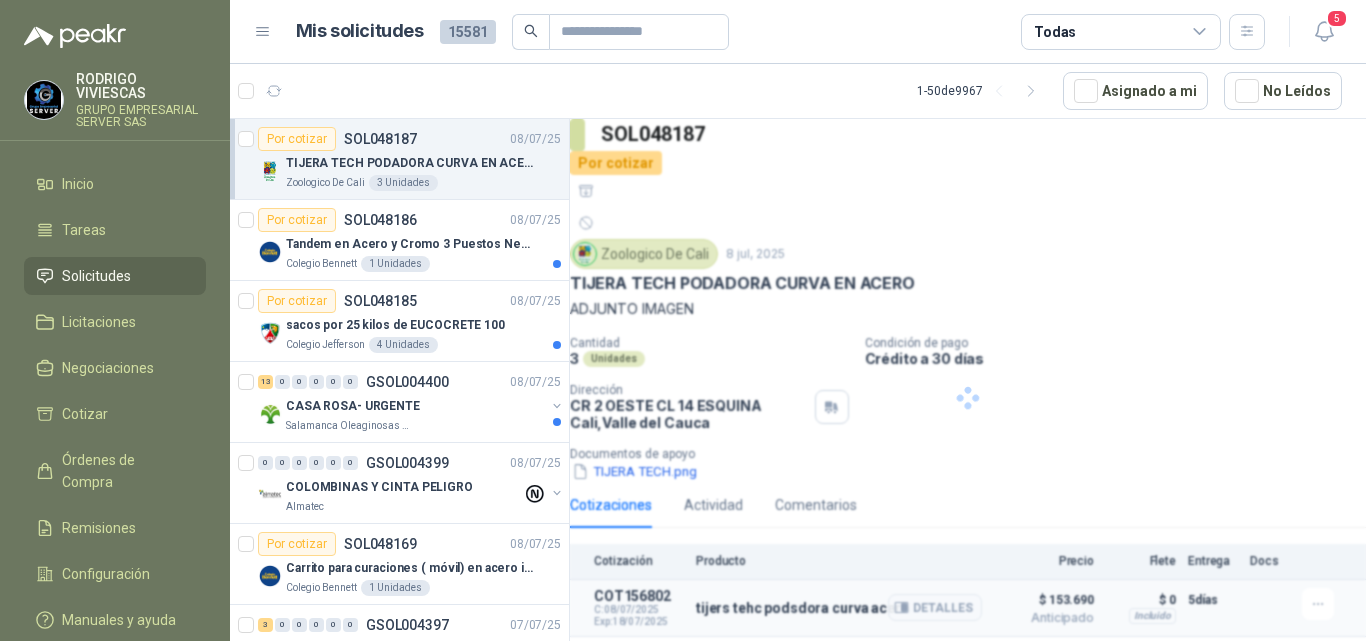 scroll, scrollTop: 0, scrollLeft: 0, axis: both 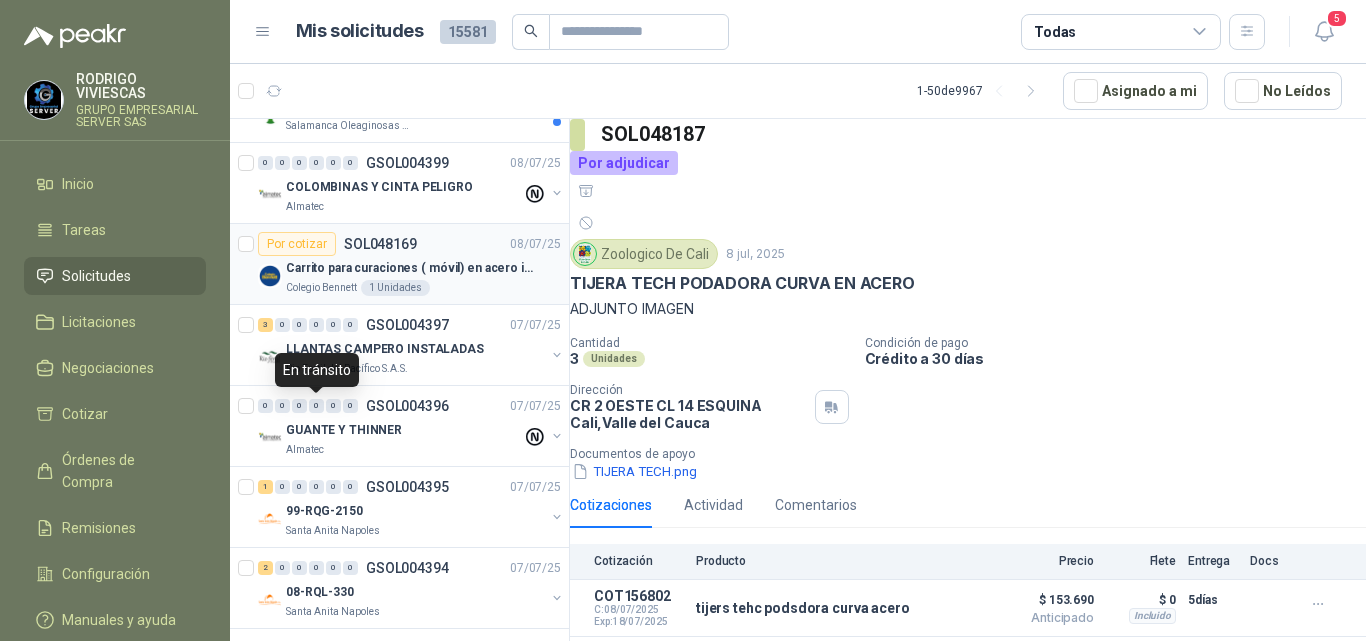 click on "Carrito para curaciones ( móvil) en acero inoxidable" at bounding box center (410, 268) 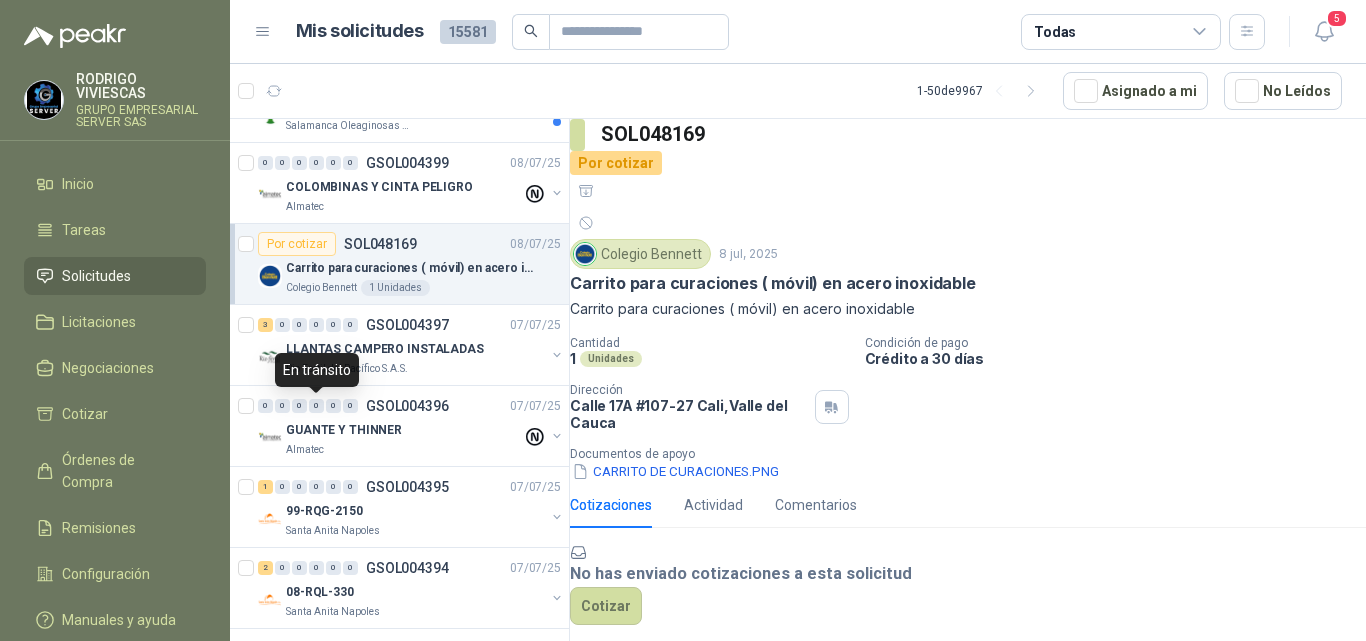 scroll, scrollTop: 103, scrollLeft: 0, axis: vertical 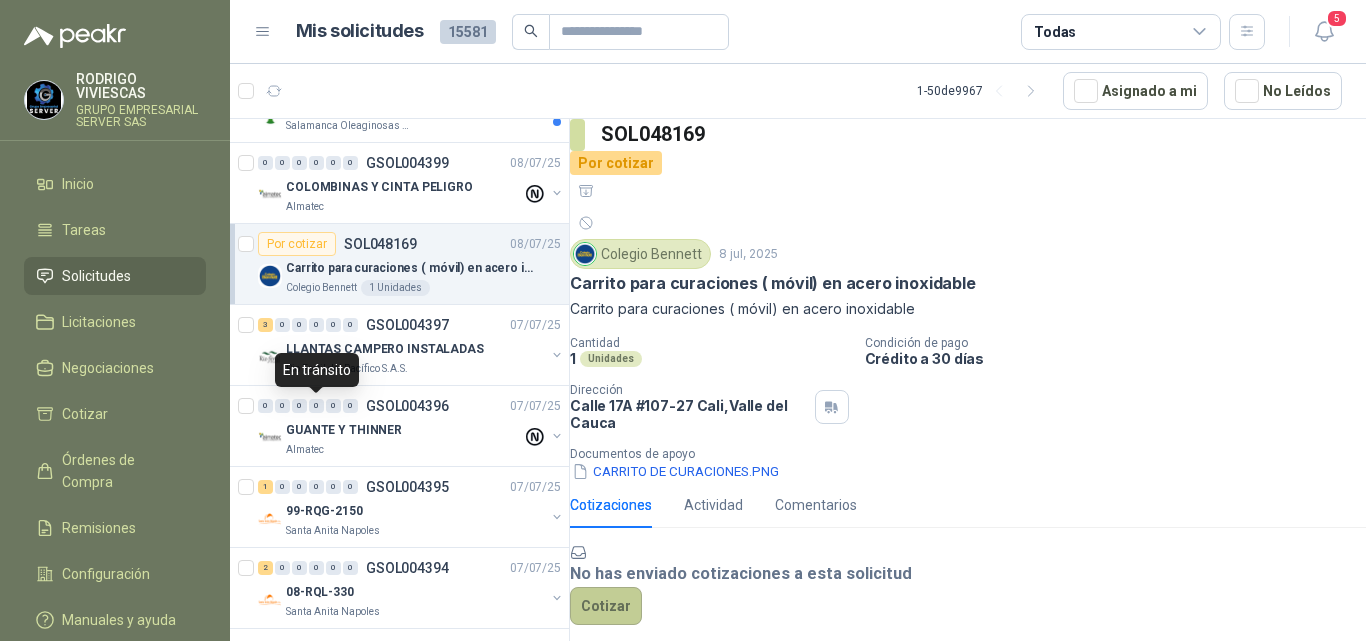 click on "Cotizar" at bounding box center (606, 606) 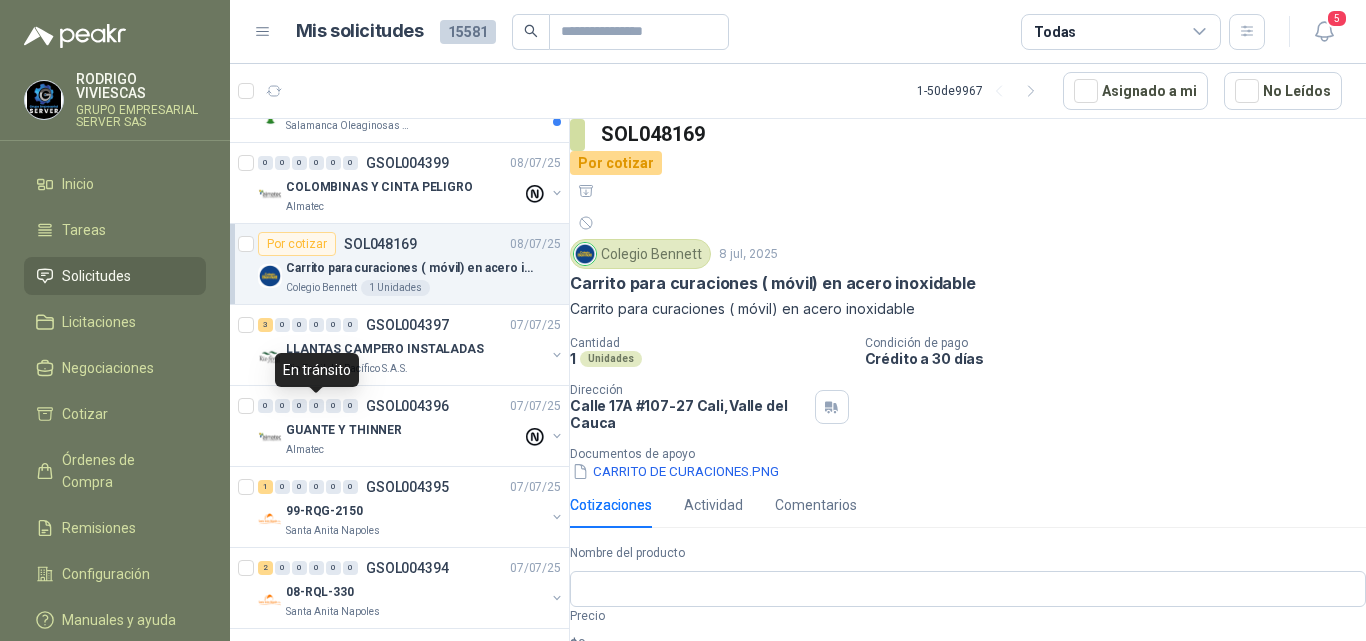 scroll, scrollTop: 91, scrollLeft: 0, axis: vertical 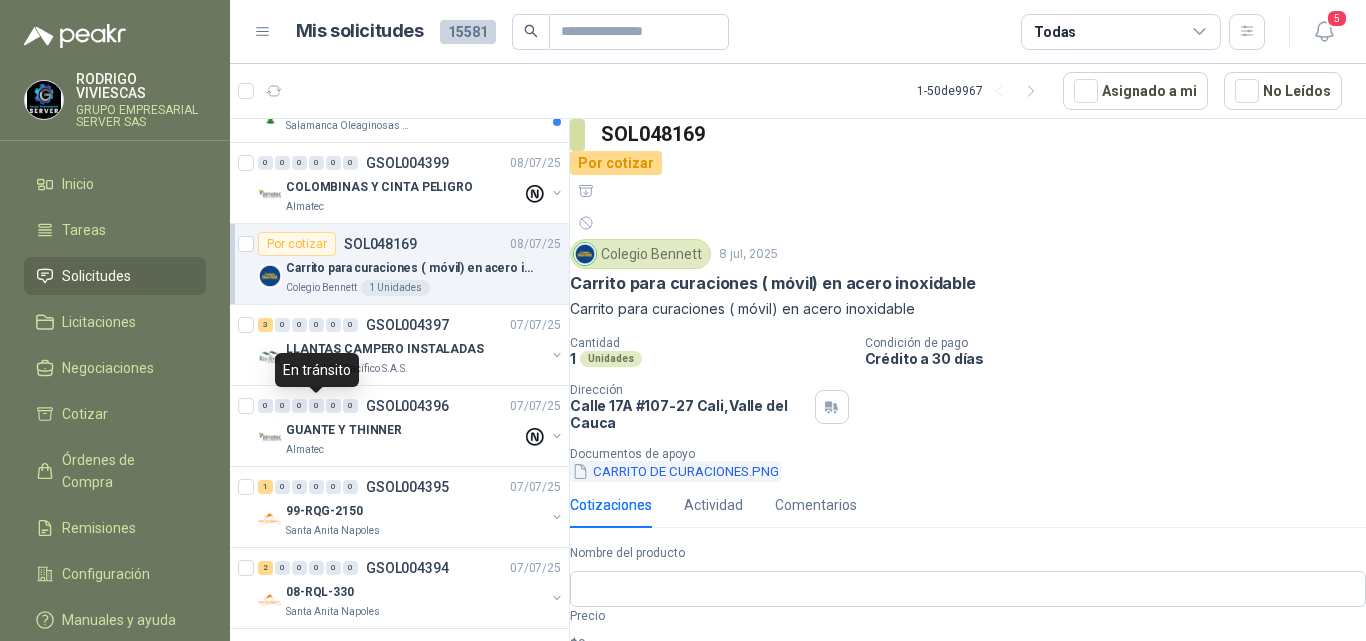 click on "CARRITO DE CURACIONES.PNG" at bounding box center [675, 471] 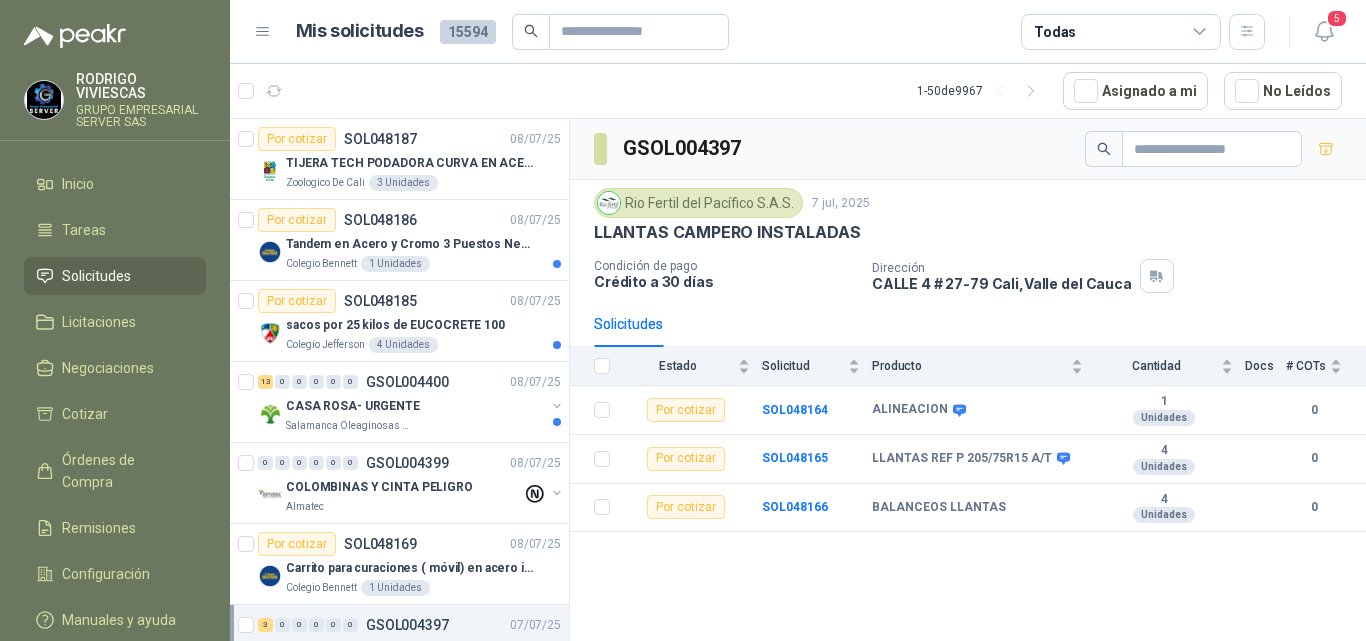 scroll, scrollTop: 0, scrollLeft: 0, axis: both 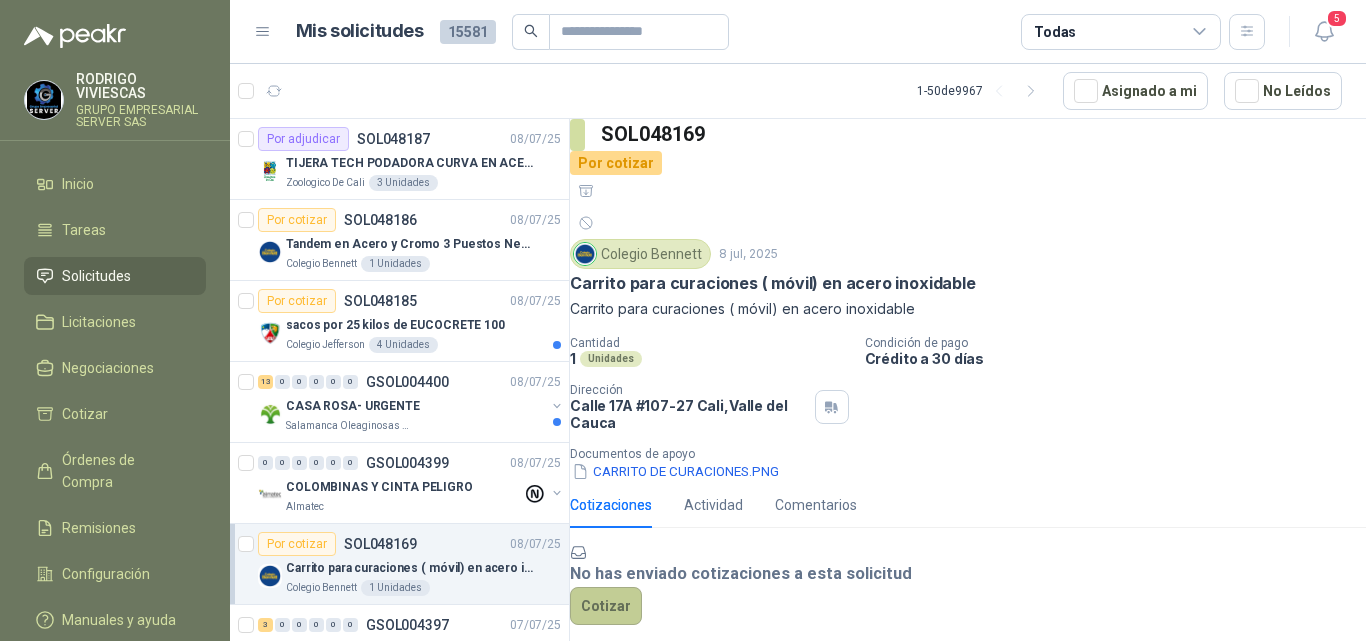 click on "Cotizar" at bounding box center (606, 606) 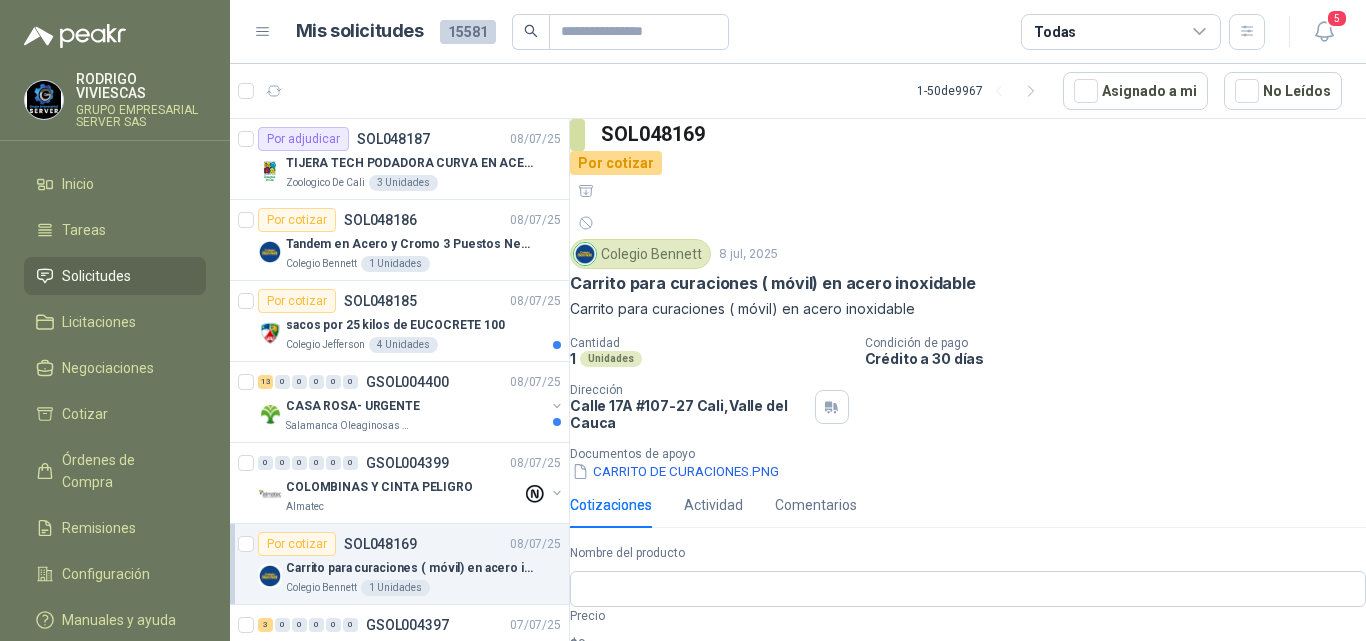 scroll, scrollTop: 91, scrollLeft: 0, axis: vertical 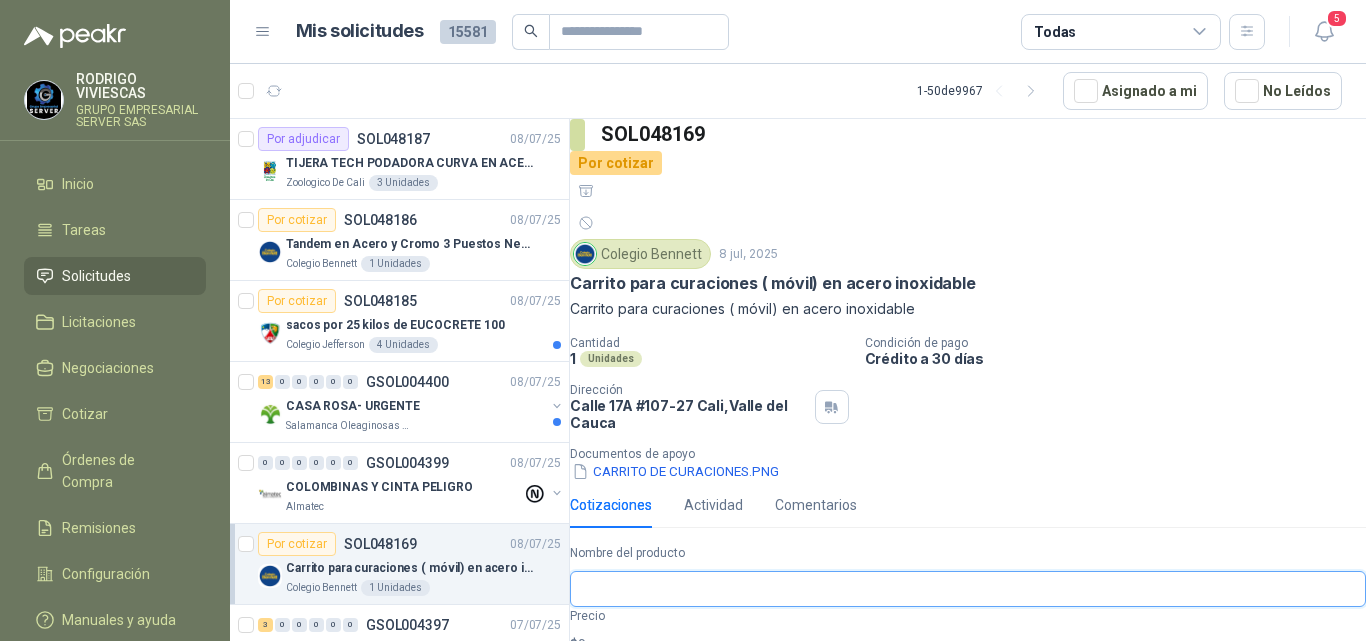 click on "Nombre del producto" at bounding box center [968, 589] 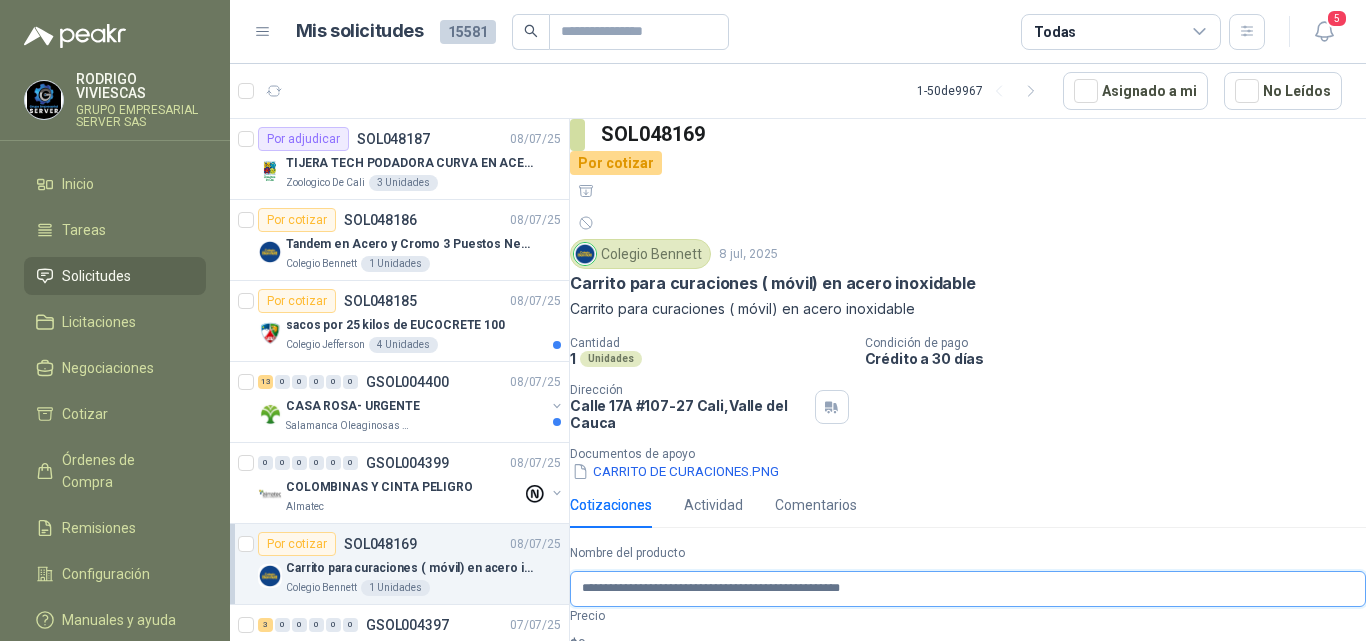 type on "**********" 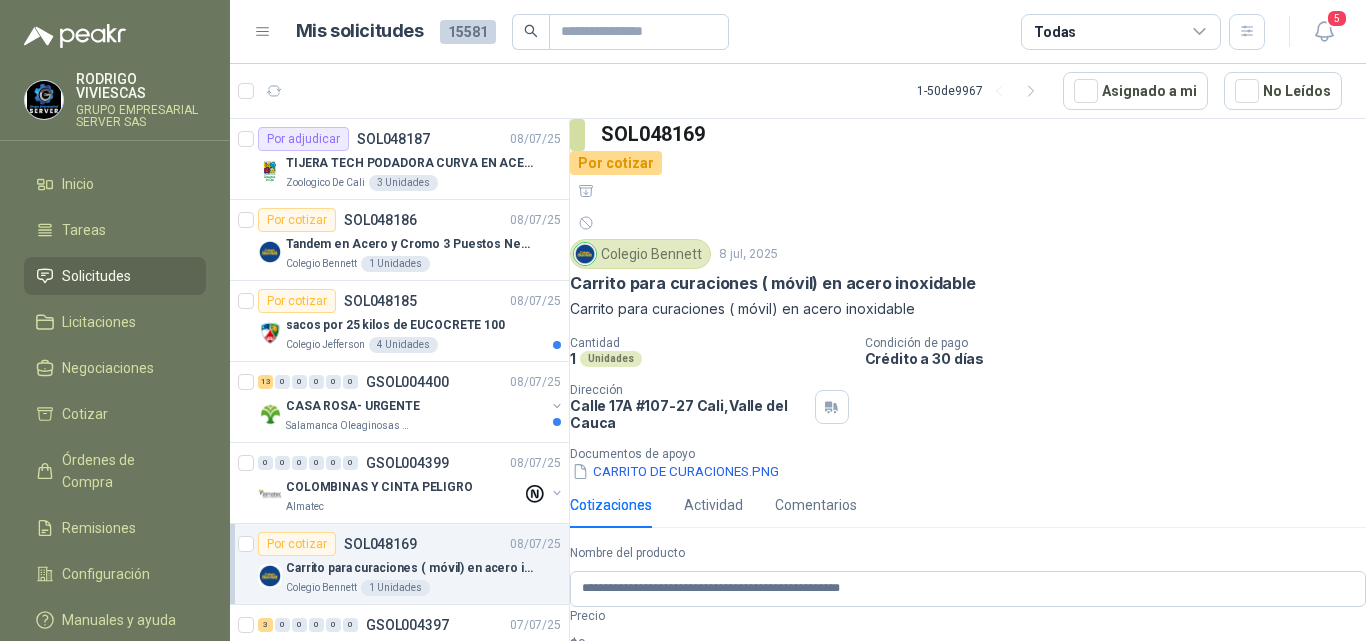 click on "RODRIGO   VIVIESCAS GRUPO EMPRESARIAL SERVER SAS   Inicio   Tareas   Solicitudes   Licitaciones   Negociaciones   Cotizar   Órdenes de Compra   Remisiones   Configuración   Manuales y ayuda Mis solicitudes 15581 Todas 5 1 - 50  de  9967 Asignado a mi No Leídos Por adjudicar SOL048187 08/07/25   TIJERA TECH PODADORA CURVA EN ACERO  Zoologico De Cali  3   Unidades Por cotizar SOL048186 08/07/25   Tandem en Acero y Cromo 3 Puestos Negro Colegio Bennett 1   Unidades Por cotizar SOL048185 08/07/25   sacos por 25 kilos de EUCOCRETE 100 Colegio Jefferson 4   Unidades 13   0   0   0   0   0   GSOL004400 08/07/25   CASA ROSA- URGENTE Salamanca Oleaginosas SAS   0   0   0   0   0   0   GSOL004399 08/07/25   COLOMBINAS Y CINTA PELIGRO Almatec   Por cotizar SOL048169 08/07/25   Carrito para curaciones ( móvil) en acero inoxidable Colegio Bennett 1   Unidades 3   0   0   0   0   0   GSOL004397 07/07/25   LLANTAS CAMPERO INSTALADAS Rio Fertil del Pacífico S.A.S.   0   0   0   0   0   0   GSOL004396 07/07/25   Almatec" at bounding box center (683, 320) 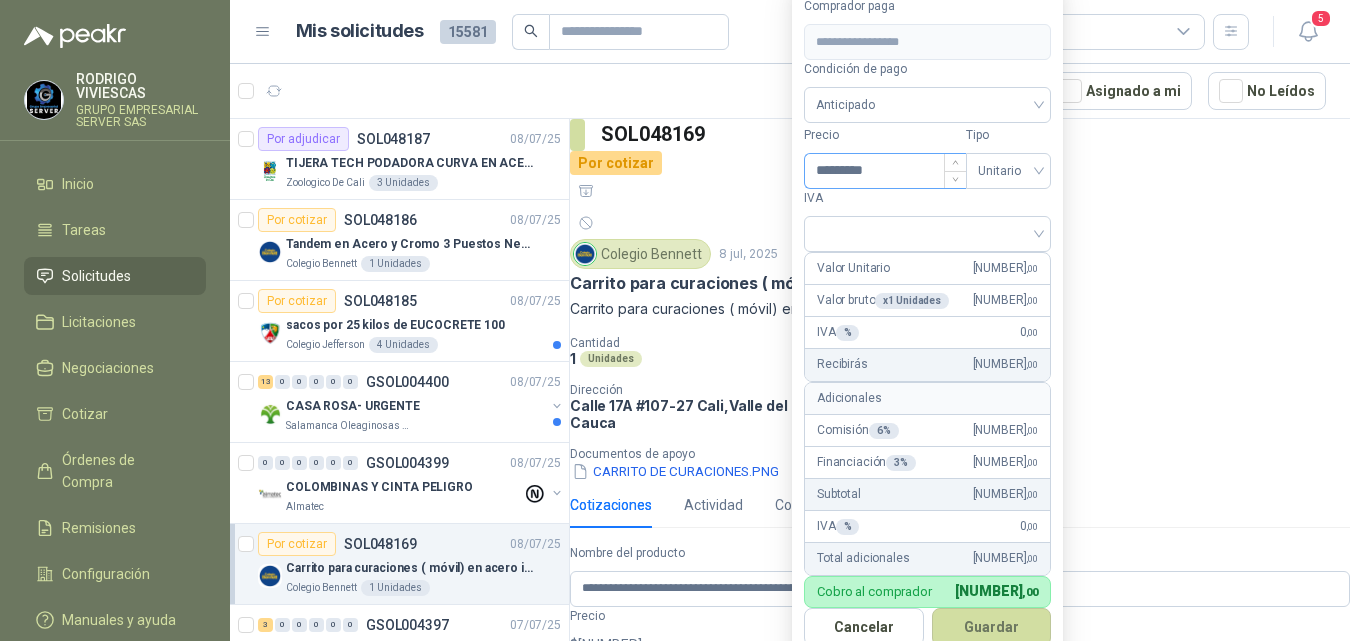 click on "*********" at bounding box center (885, 171) 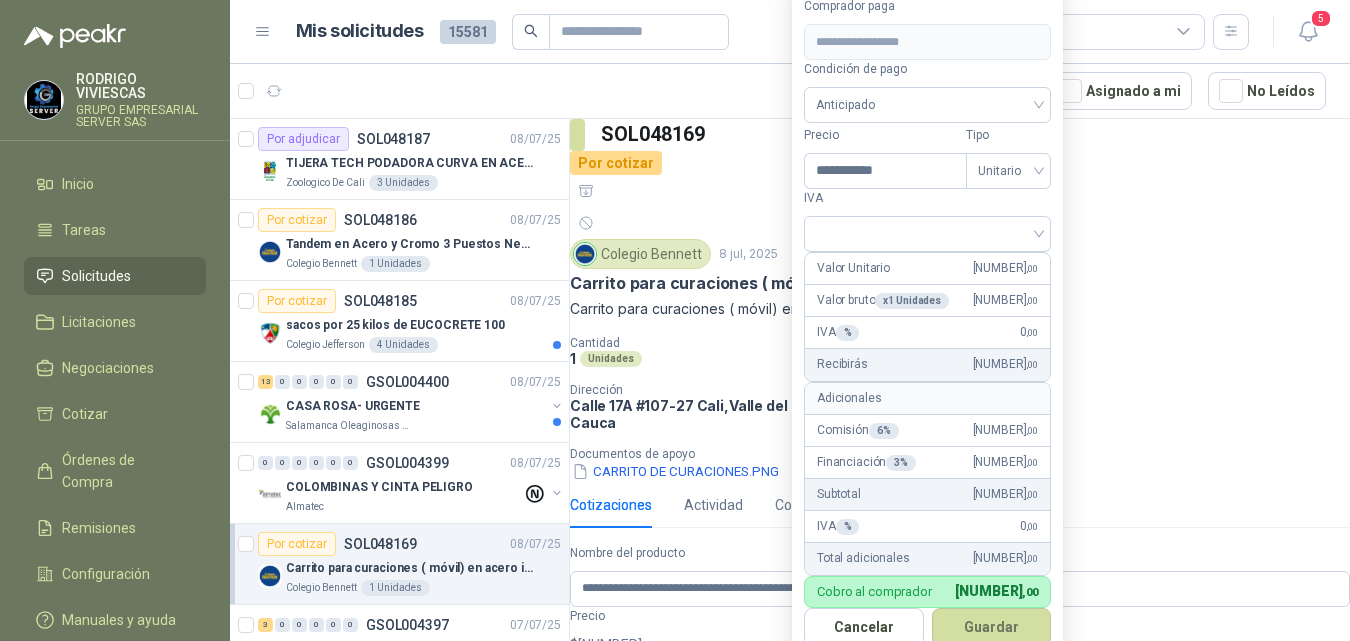 type on "**********" 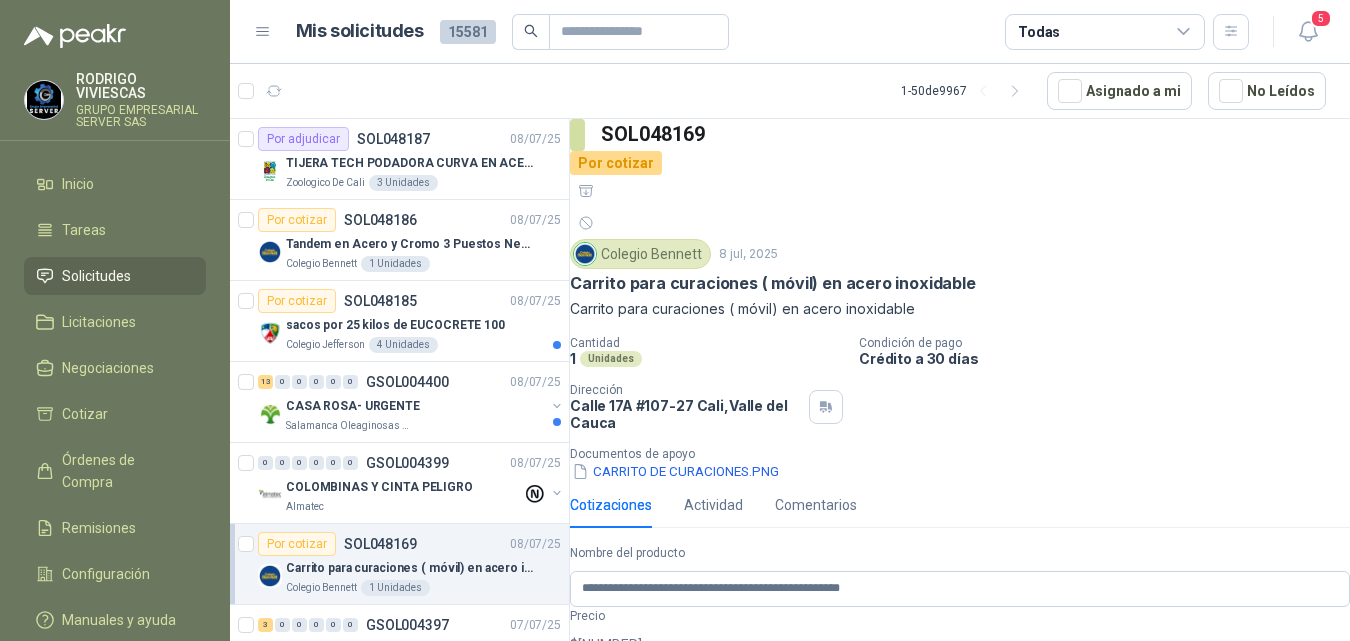click on "Cantidad 1   Unidades Condición de pago Crédito a 30 días Dirección Calle 17A #107-27   Cali ,  Valle del Cauca Documentos de apoyo CARRITO DE CURACIONES.PNG" at bounding box center [960, 409] 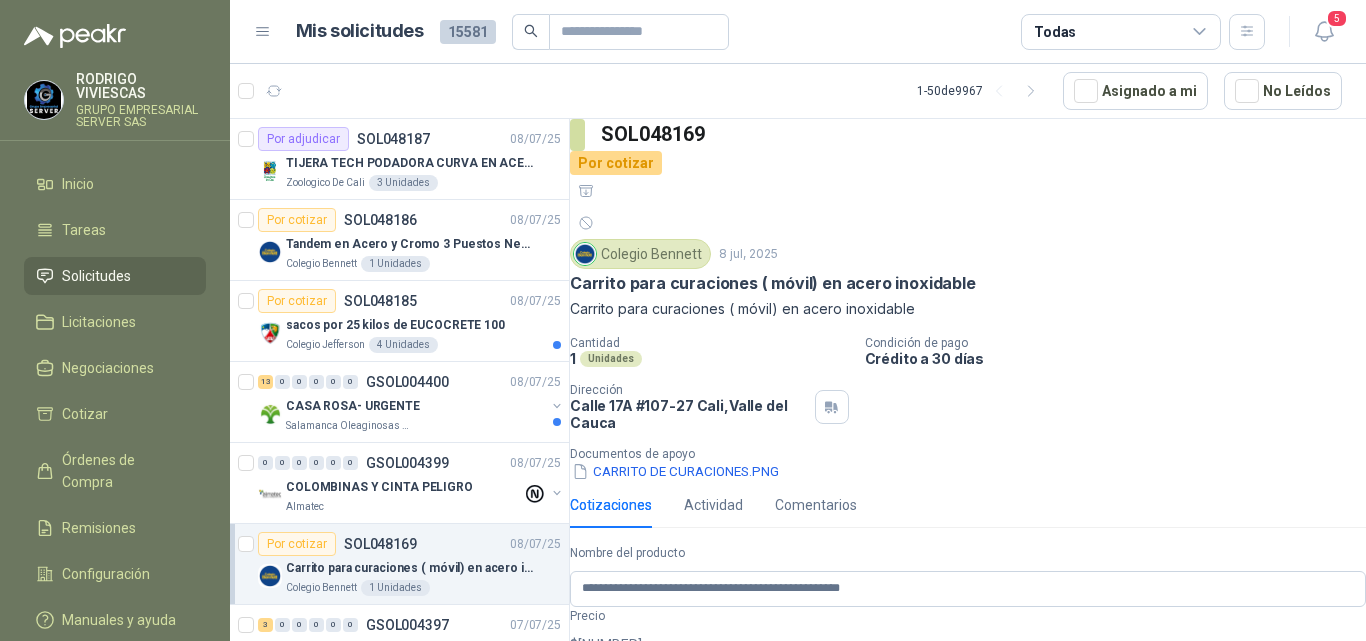 click on "2.267.000 ,00" at bounding box center (617, 645) 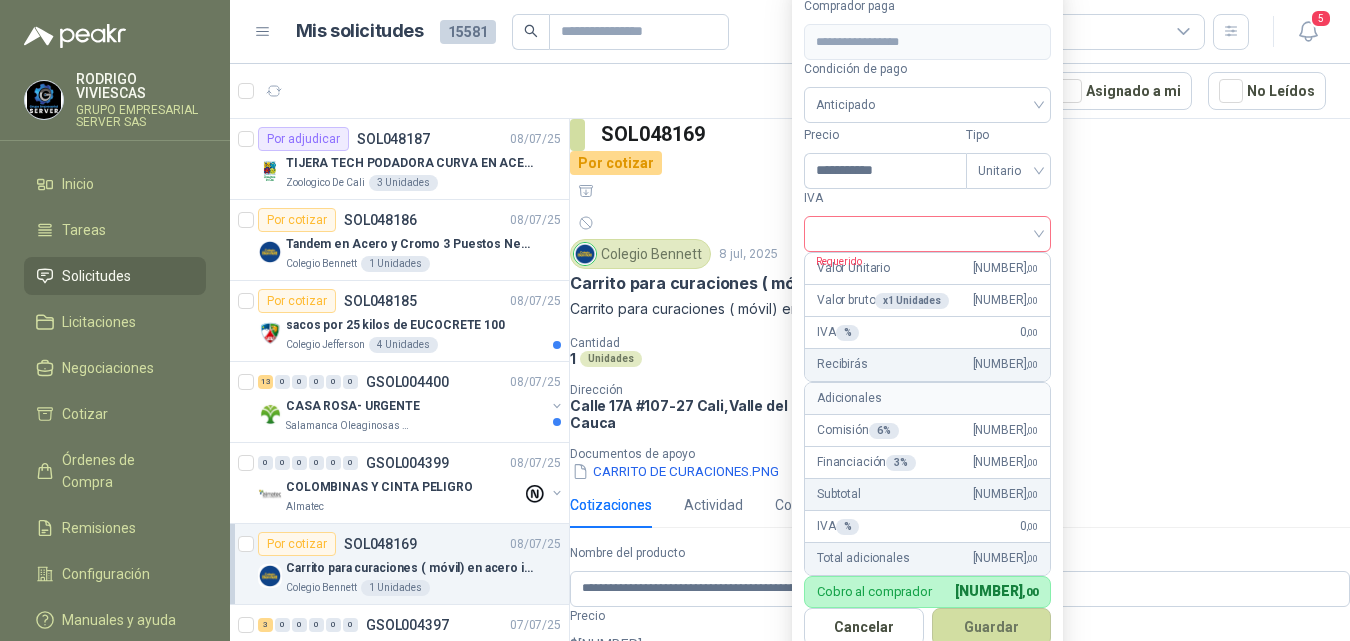 click at bounding box center (927, 234) 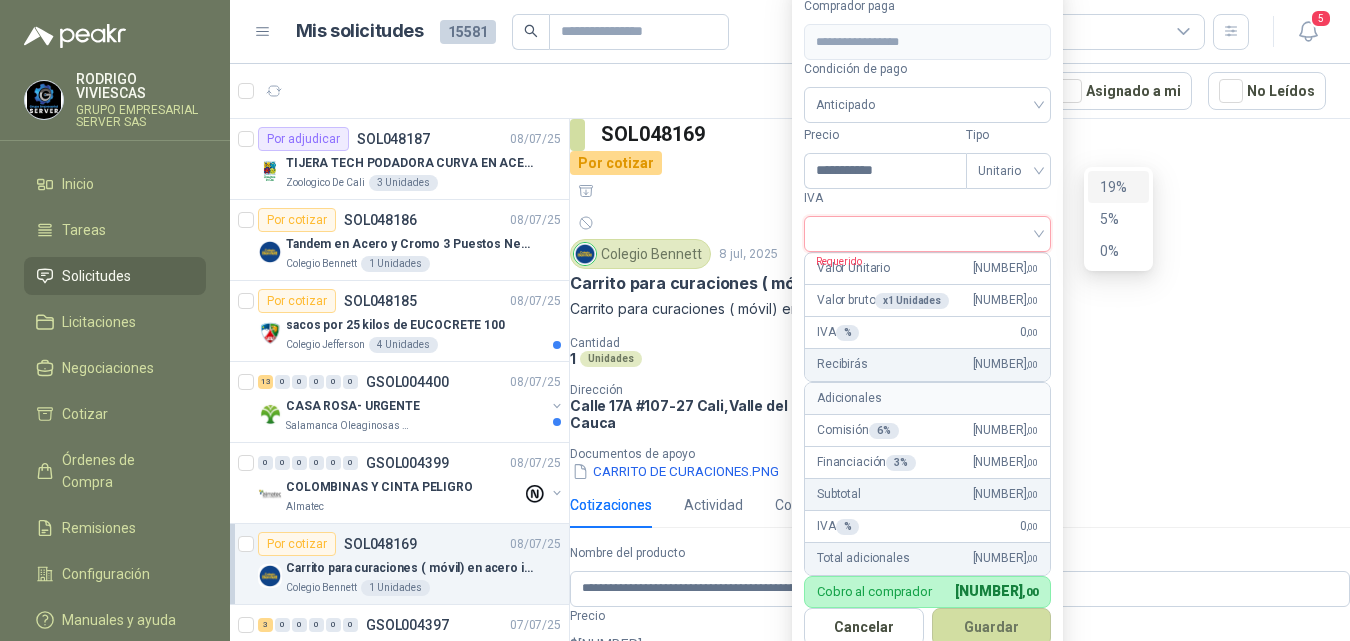 click on "19%" at bounding box center (1118, 187) 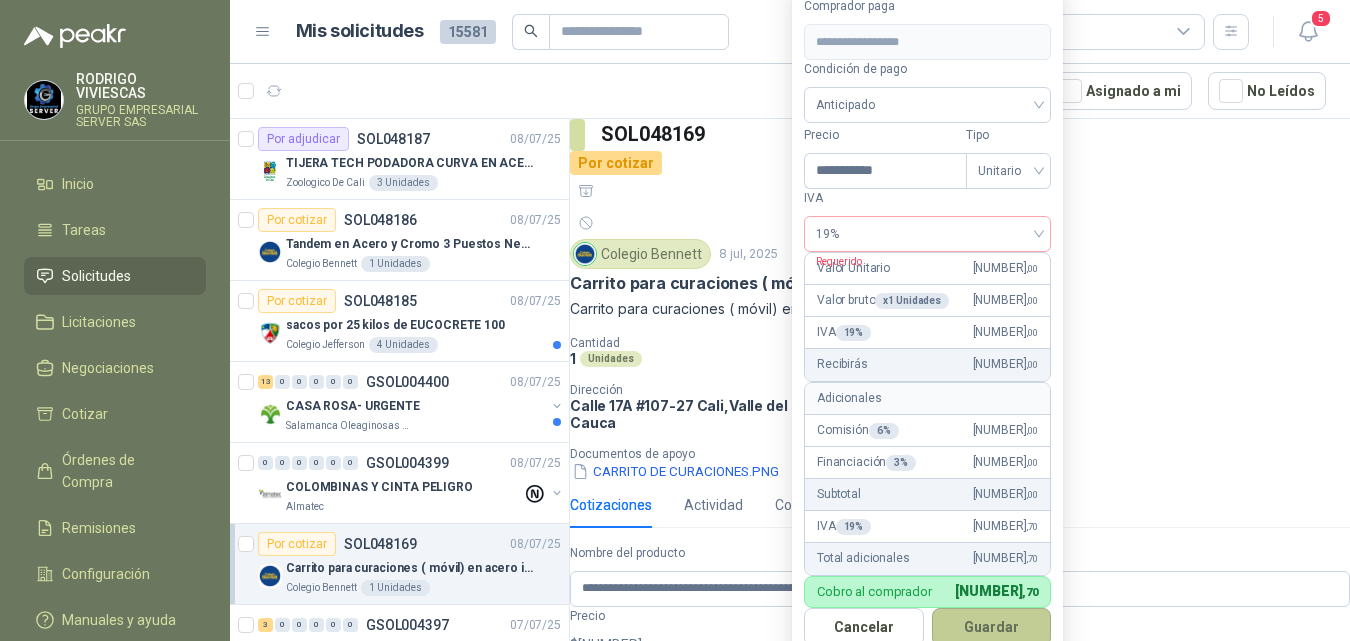 click on "Guardar" at bounding box center [992, 627] 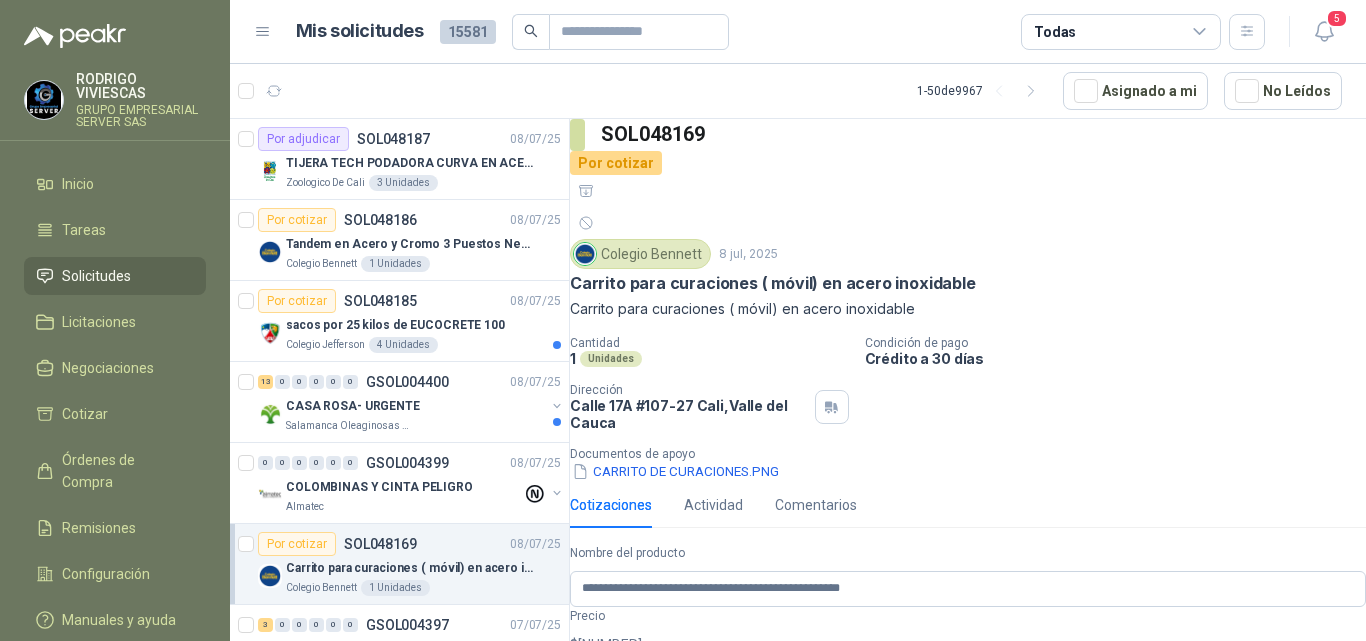 click on "Entrega" at bounding box center [952, 701] 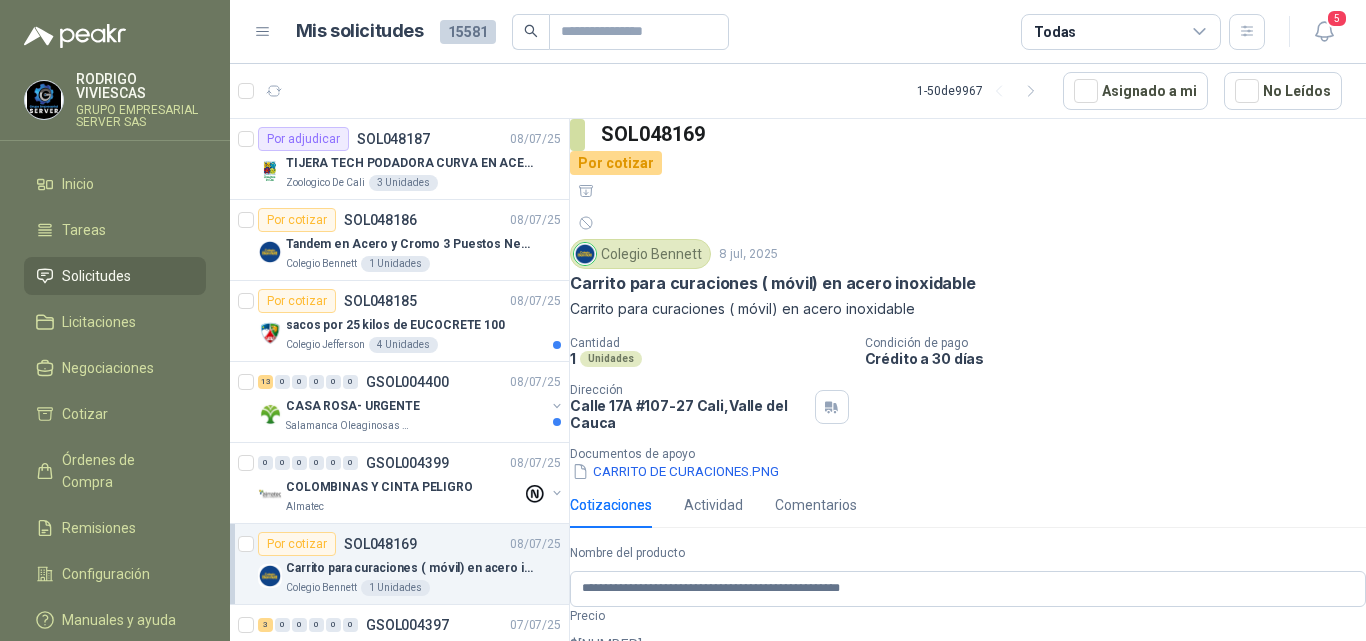 type on "*" 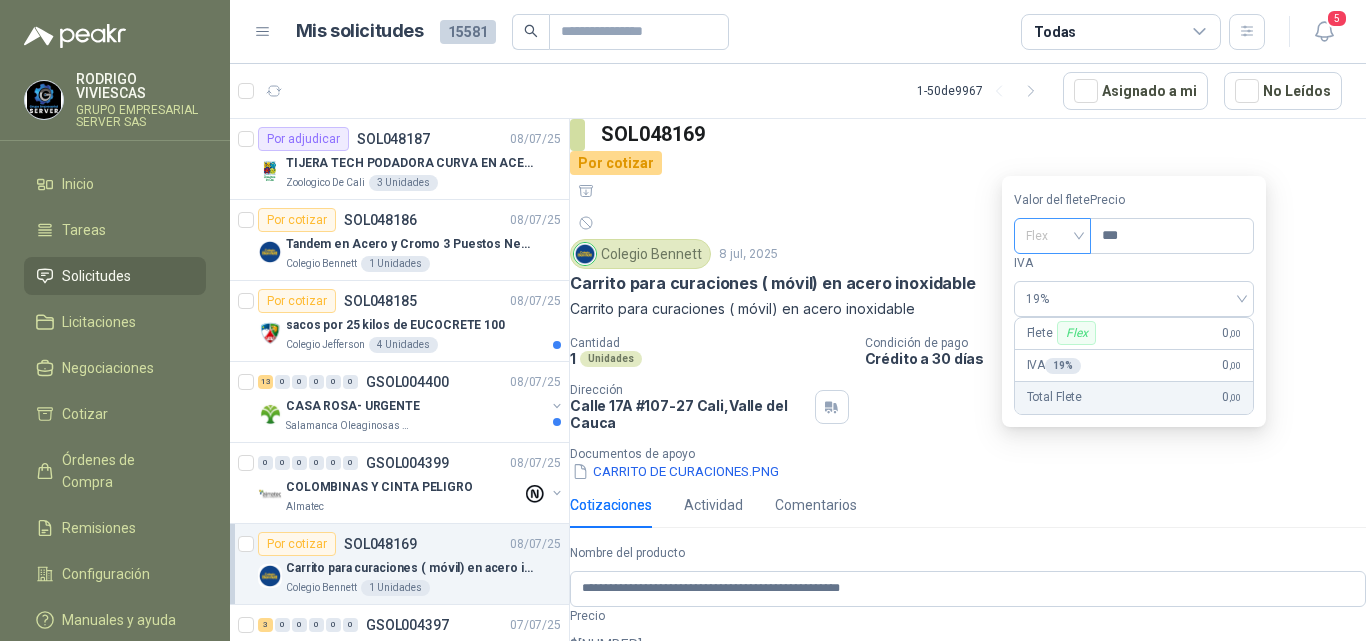 click on "Flex" at bounding box center (1052, 236) 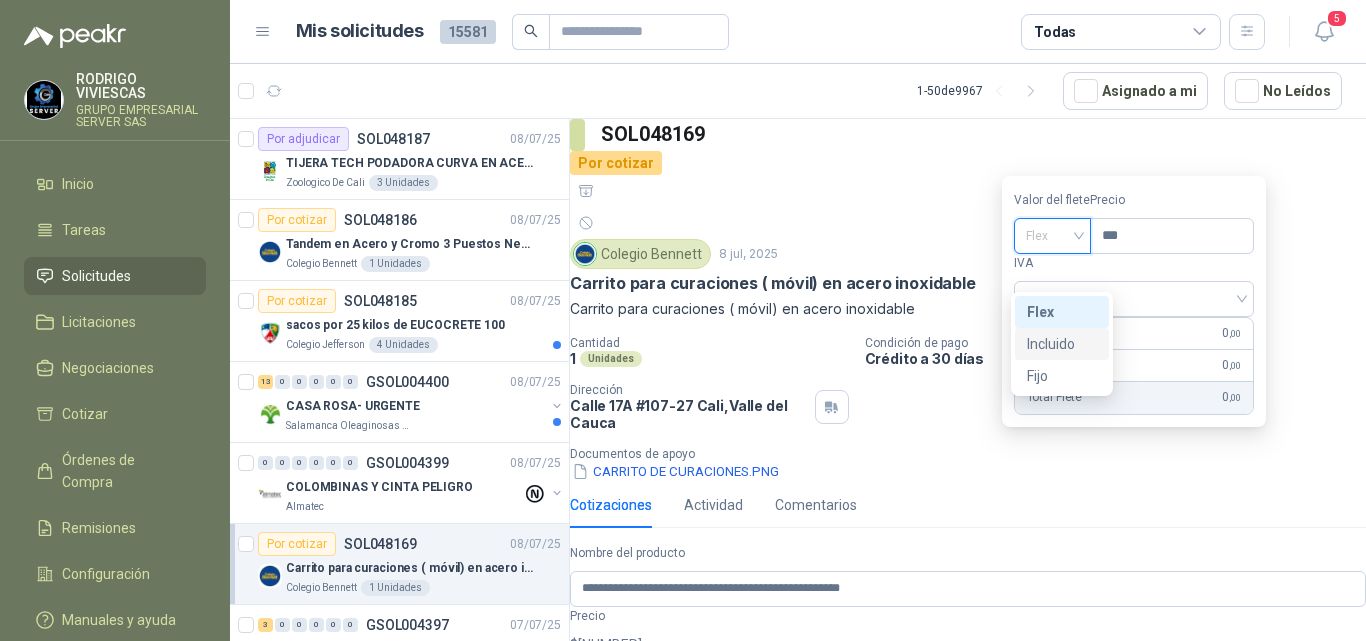 click on "Incluido" at bounding box center [0, 0] 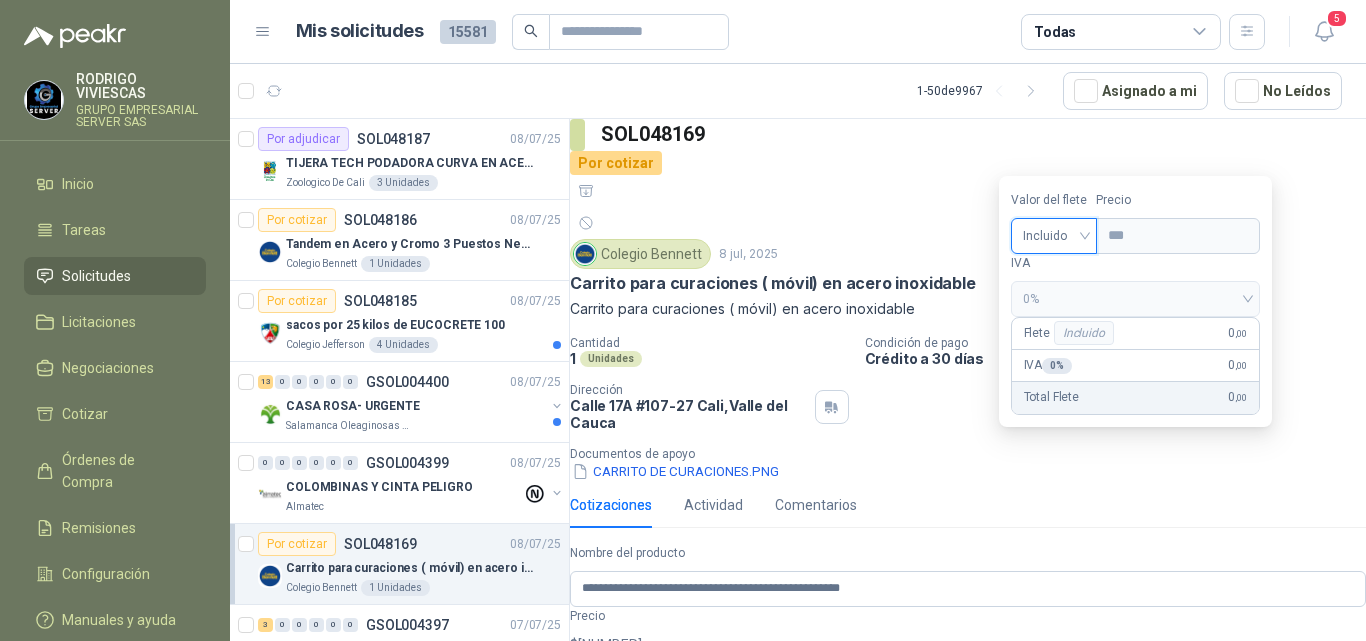 click on "0 ,00" at bounding box center [592, 756] 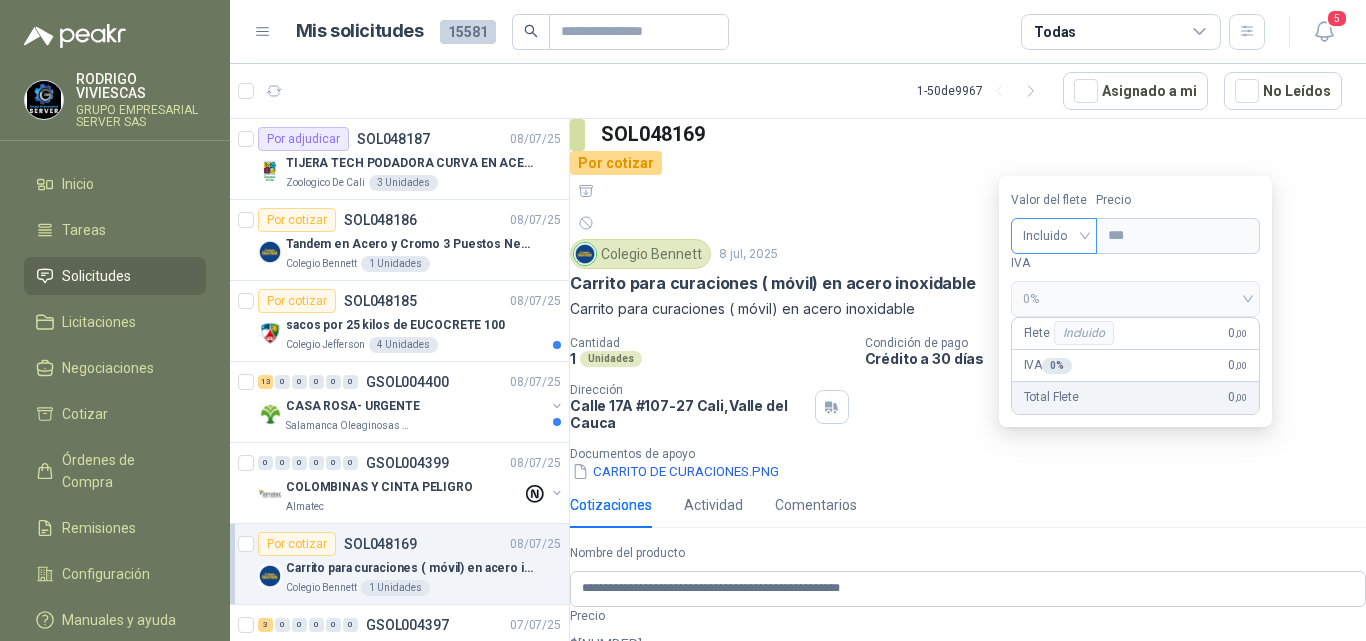 click on "Incluido" at bounding box center (1054, 236) 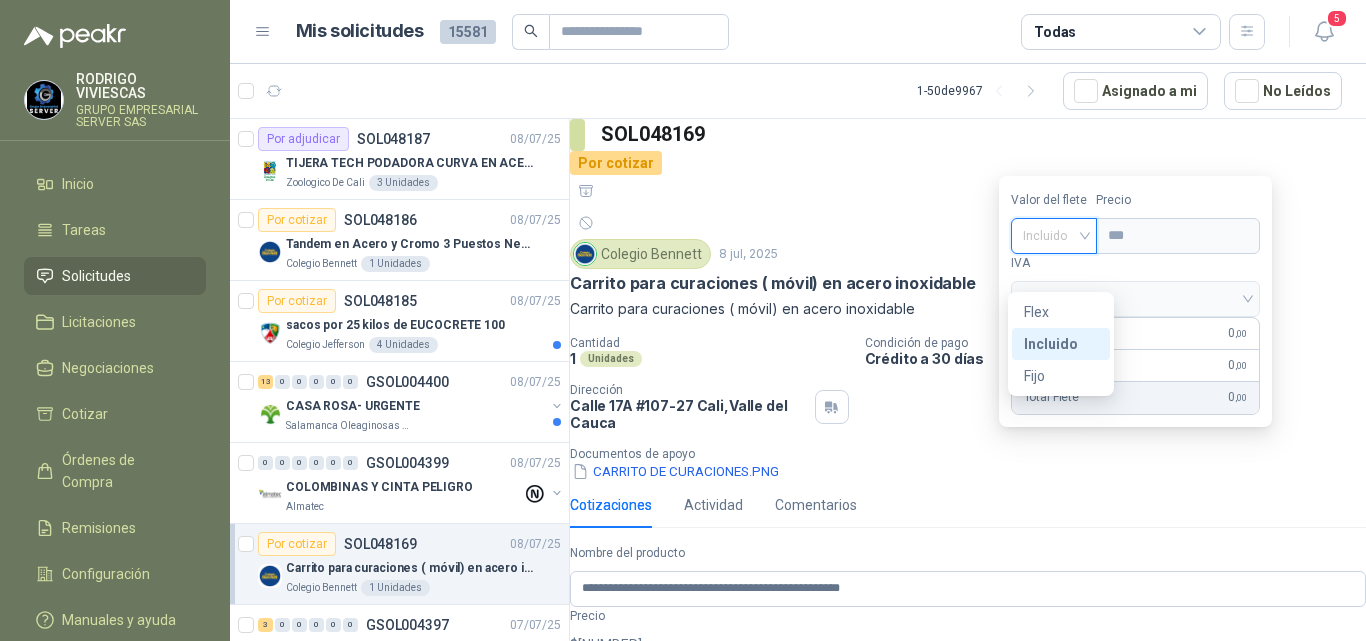 click on "Incluido" at bounding box center (0, 0) 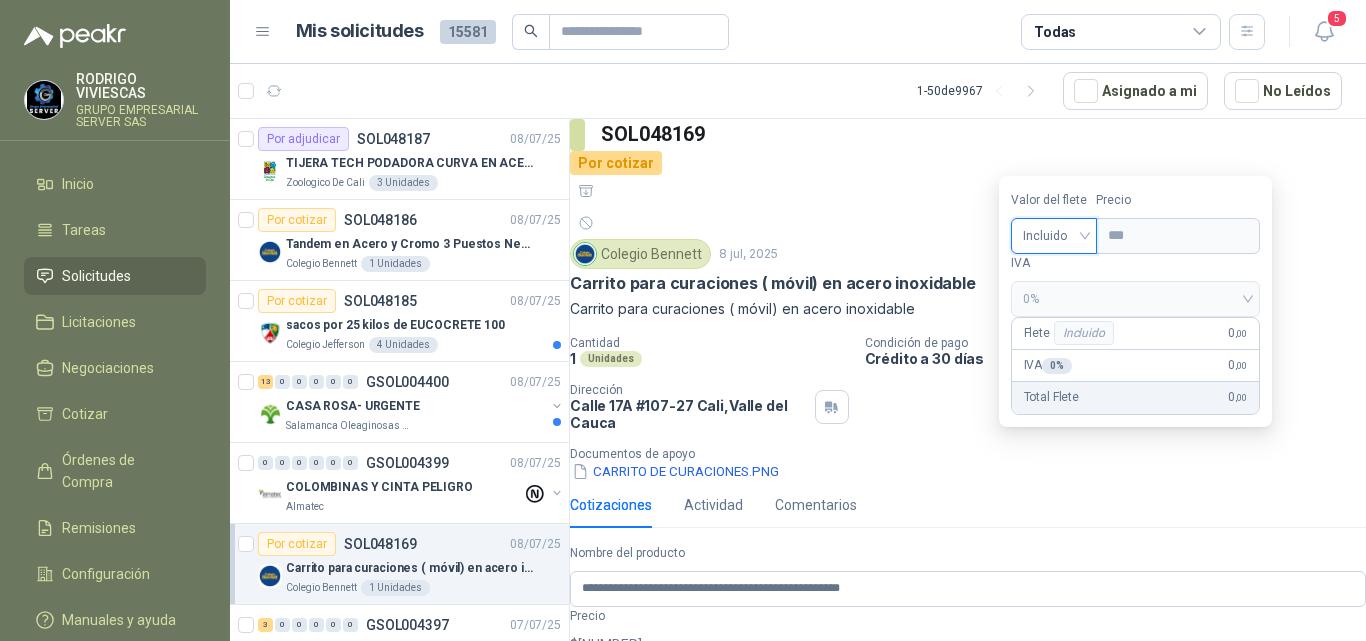 click on "0 ,00" at bounding box center [592, 756] 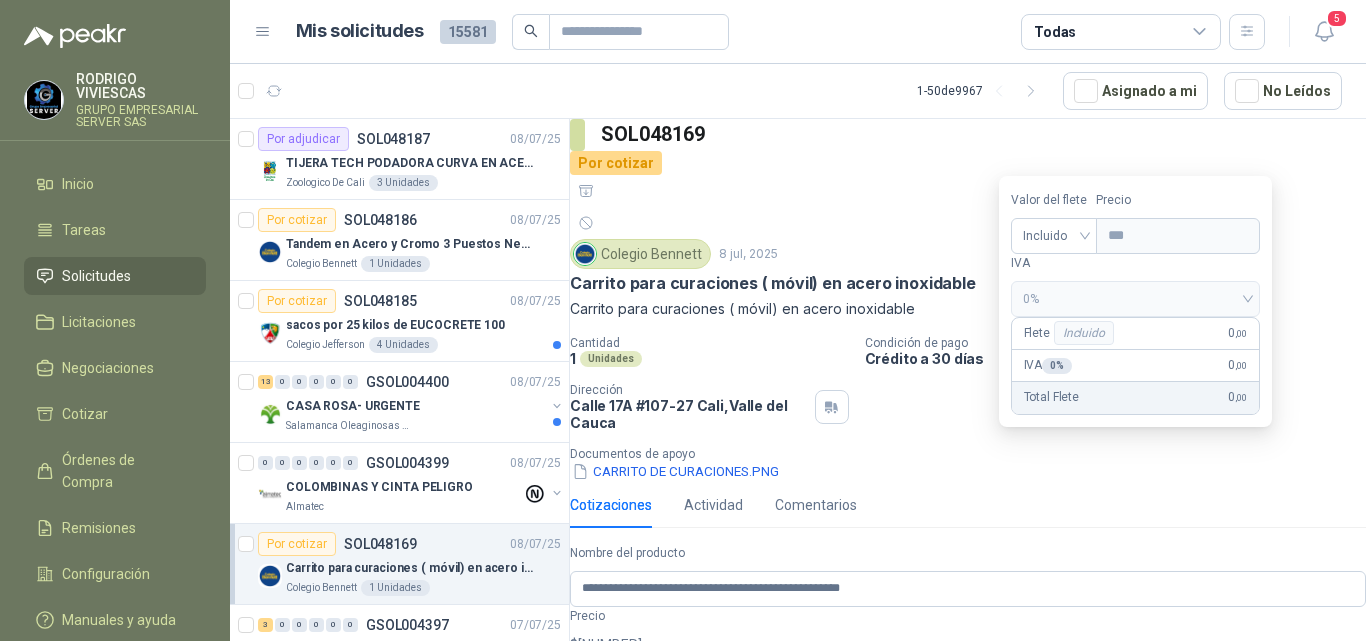 click on "0 ,00" at bounding box center [592, 756] 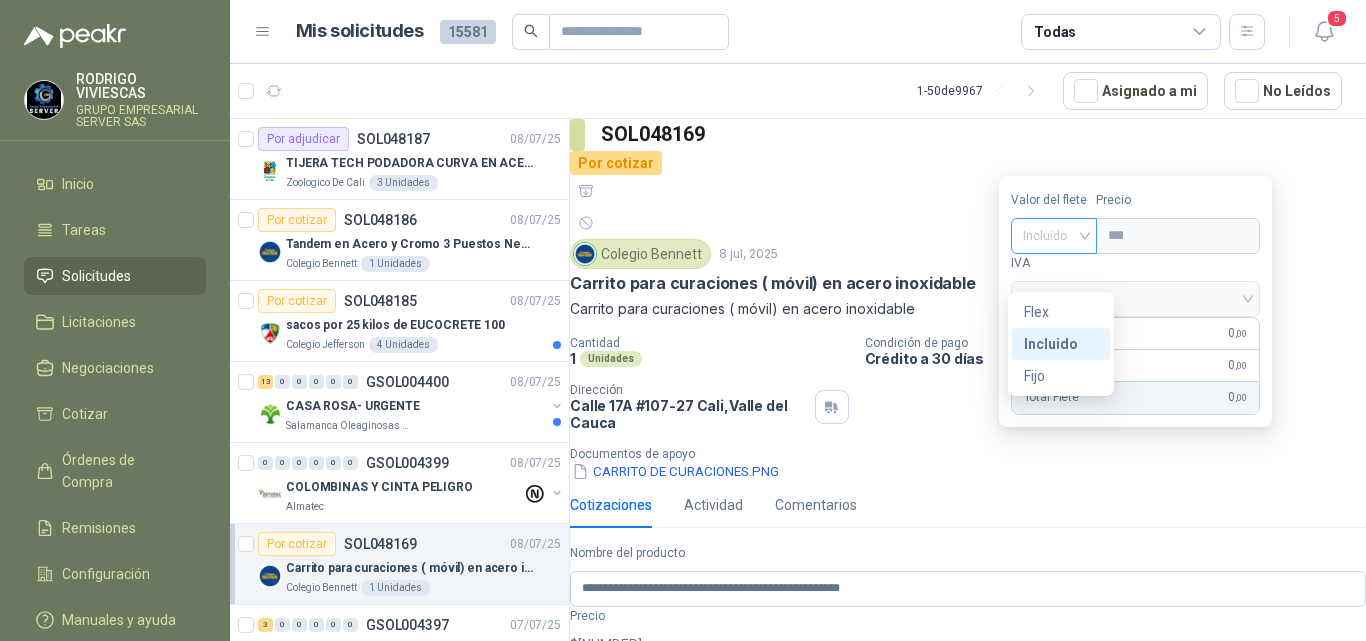 click on "Incluido" at bounding box center (1054, 236) 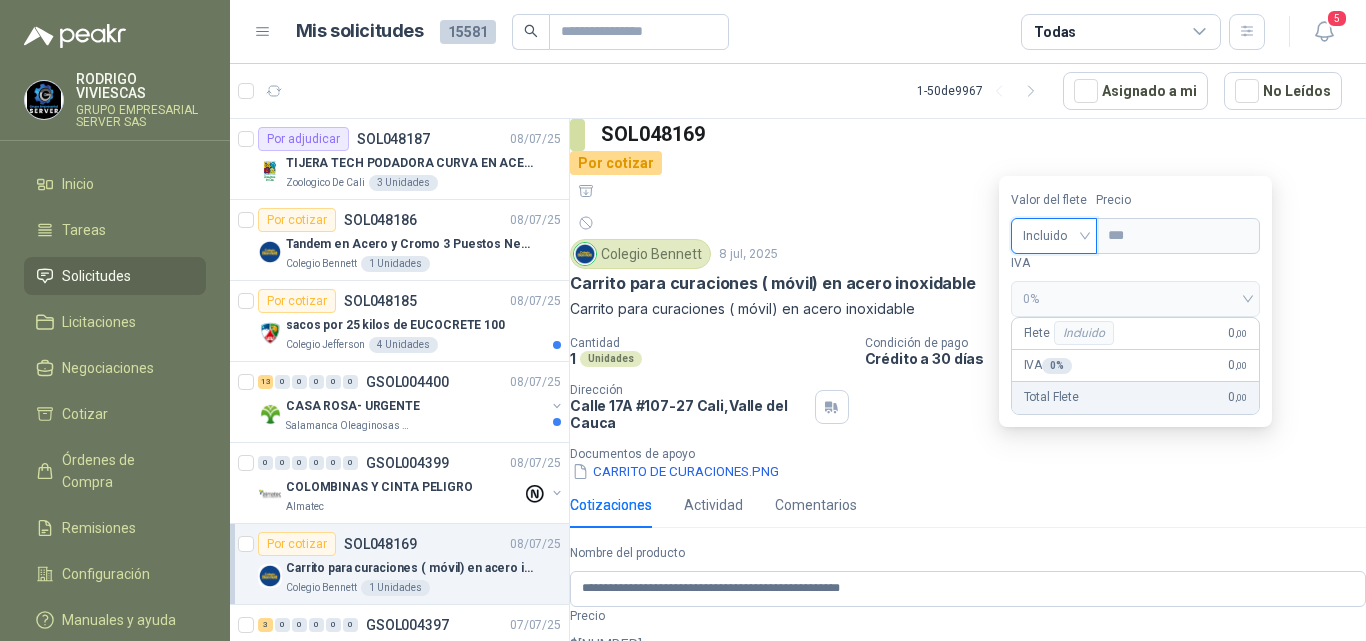 click on "Carrito para curaciones ( móvil) en acero inoxidable" at bounding box center [968, 309] 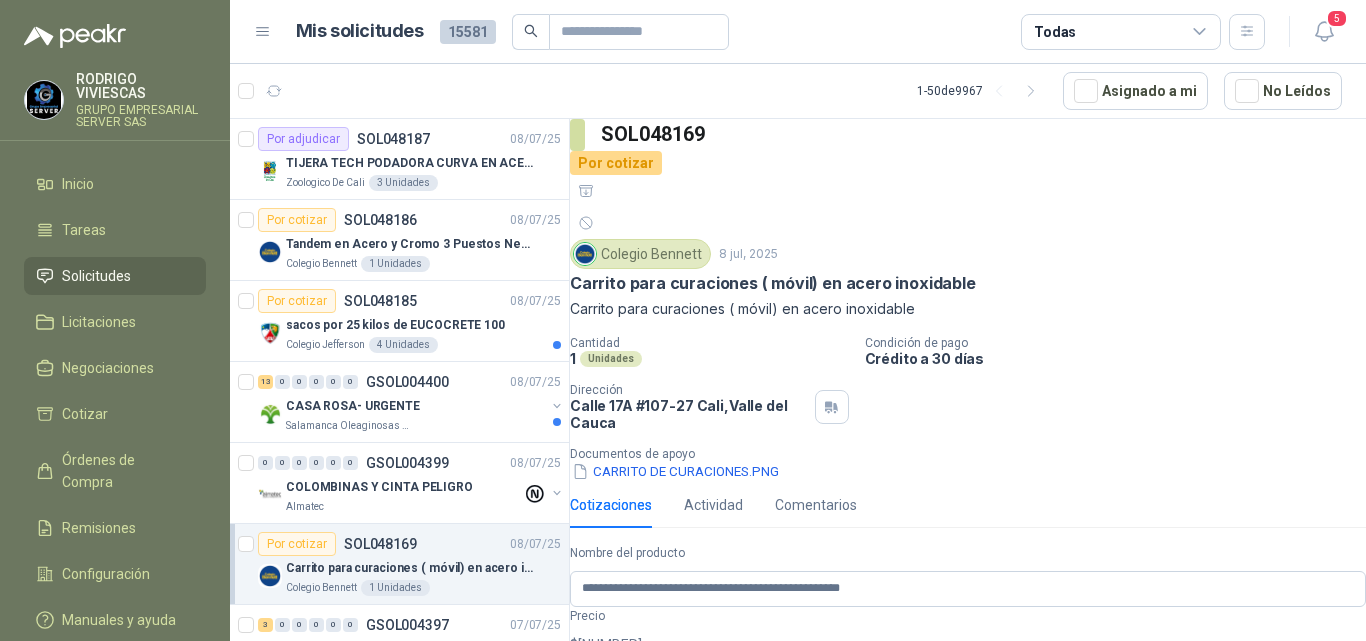 click on "0 ,00" at bounding box center (592, 756) 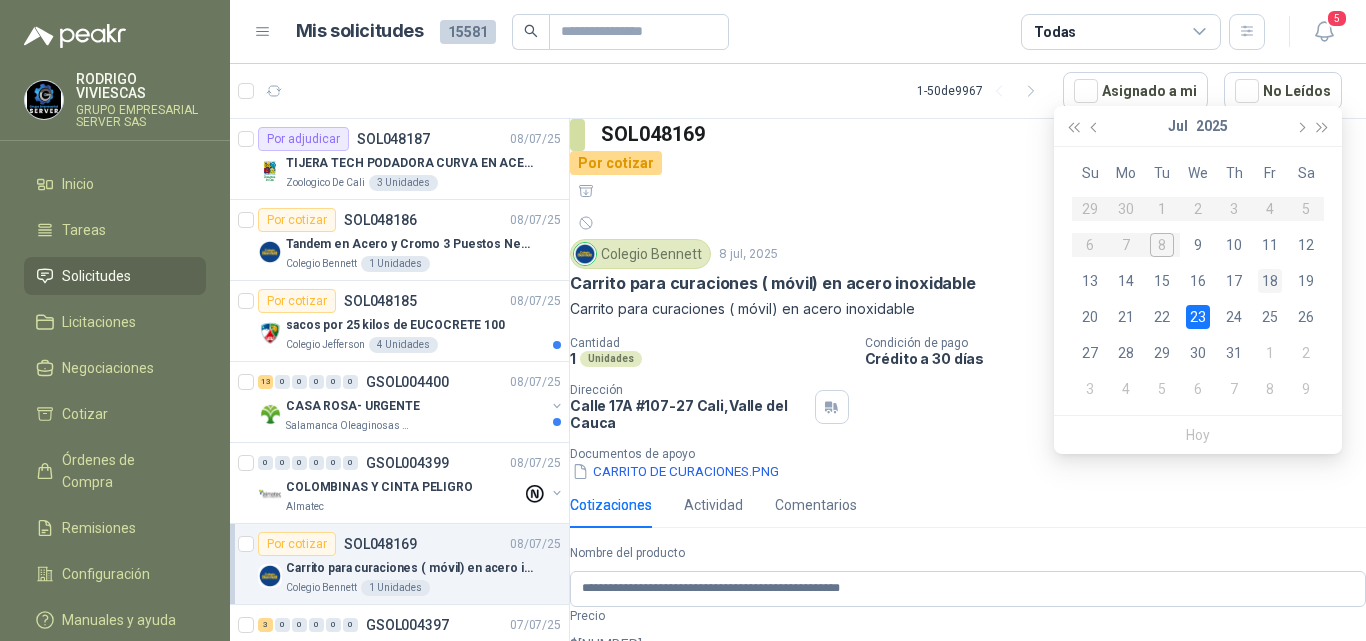 click on "18" at bounding box center [1270, 281] 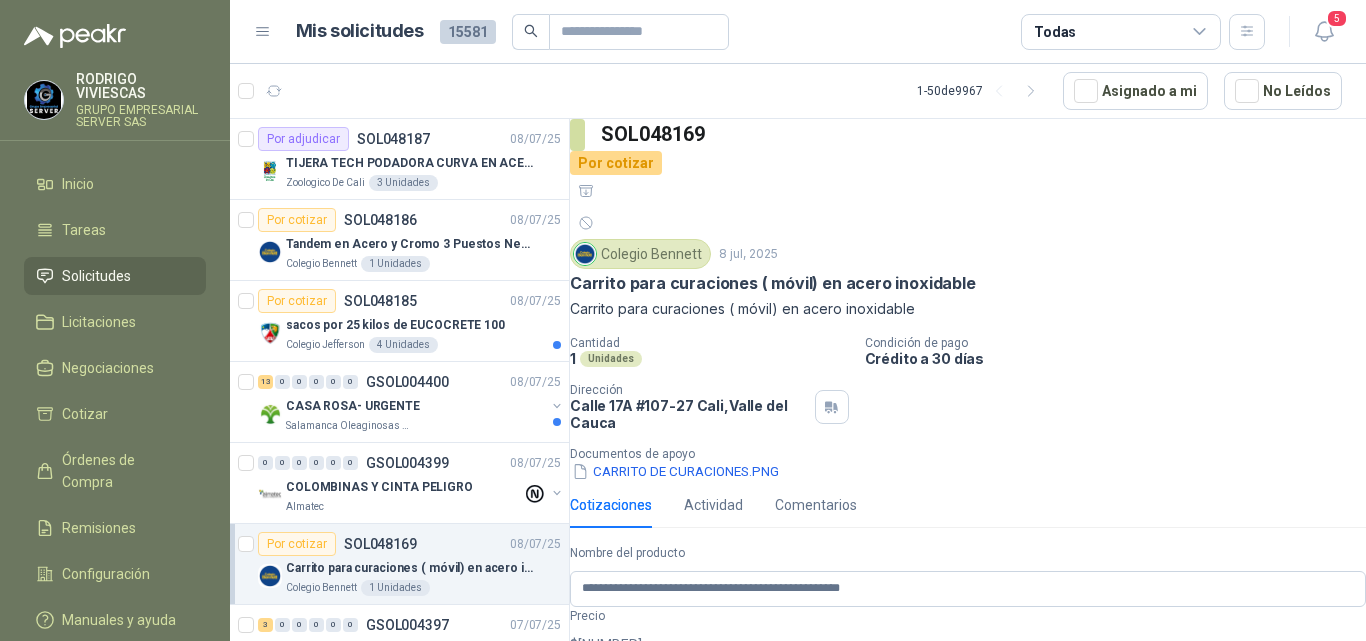 click on "Publicar Cotización" at bounding box center (647, 970) 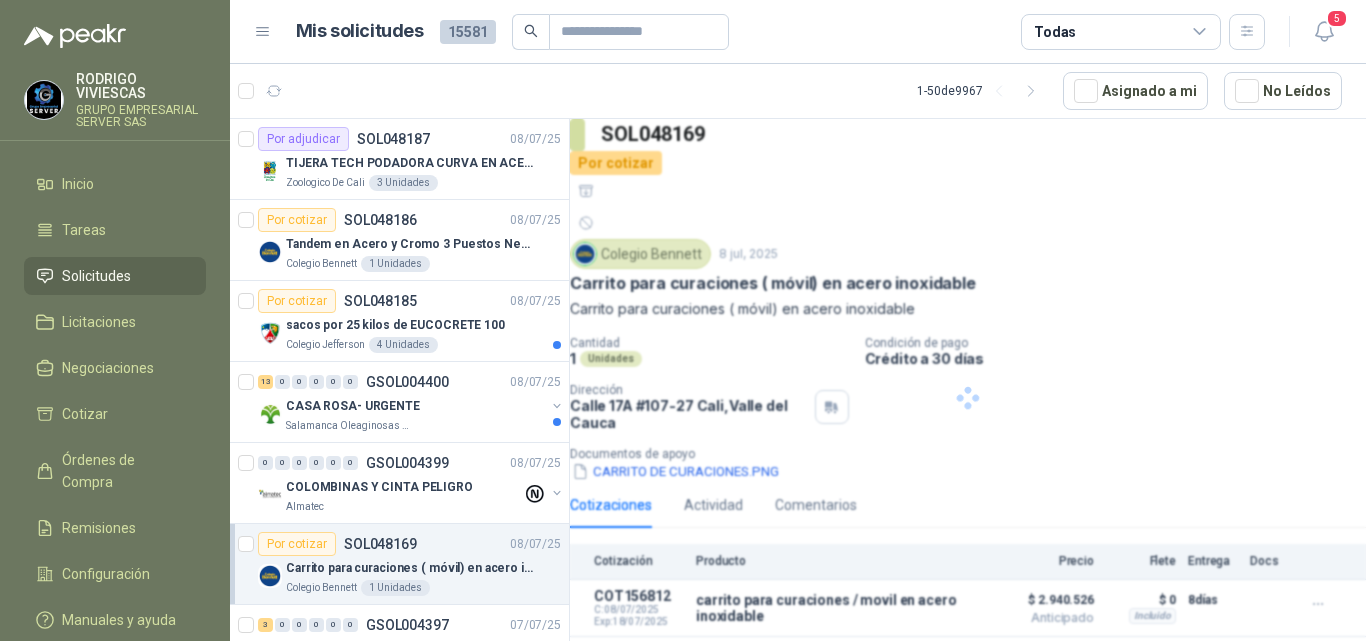 scroll, scrollTop: 0, scrollLeft: 0, axis: both 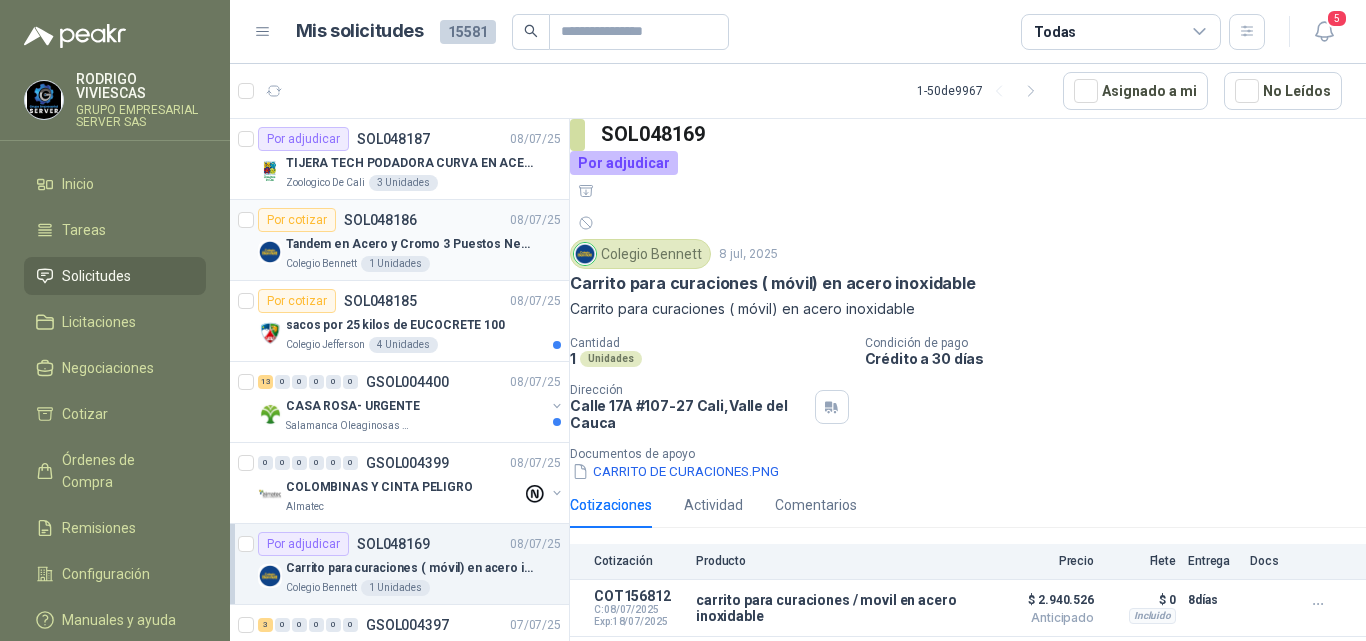 click on "Tandem en Acero y Cromo 3 Puestos Negro" at bounding box center [410, 244] 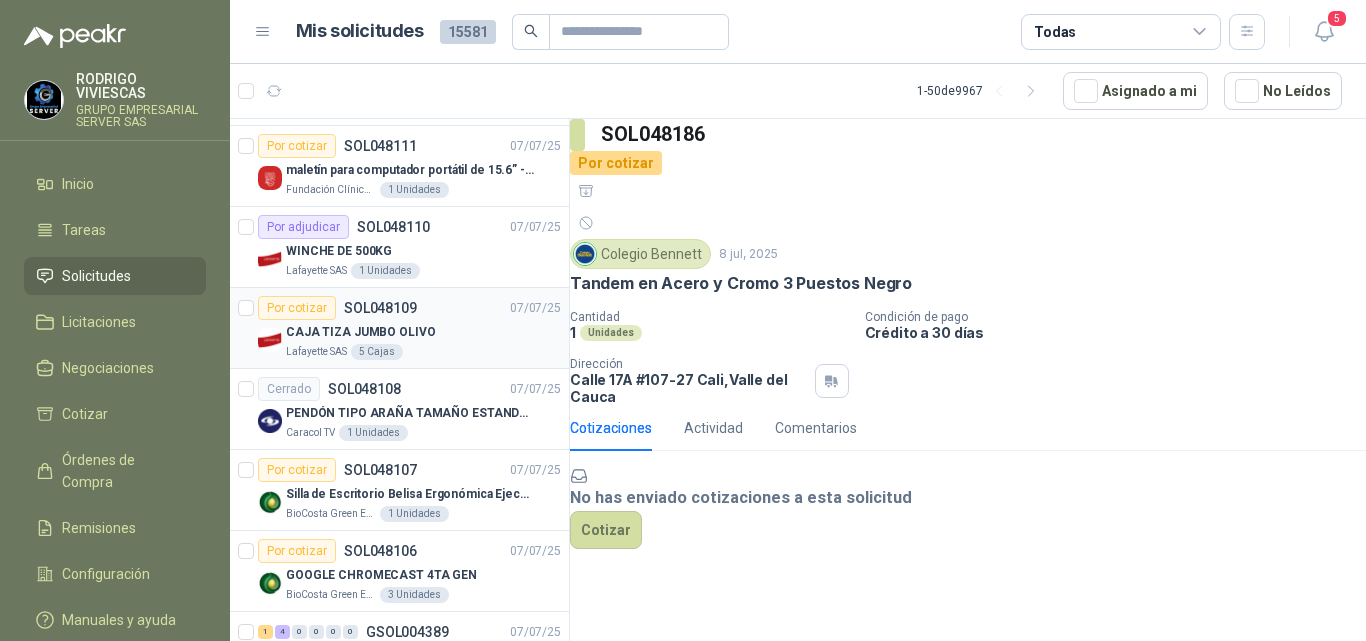 scroll, scrollTop: 1300, scrollLeft: 0, axis: vertical 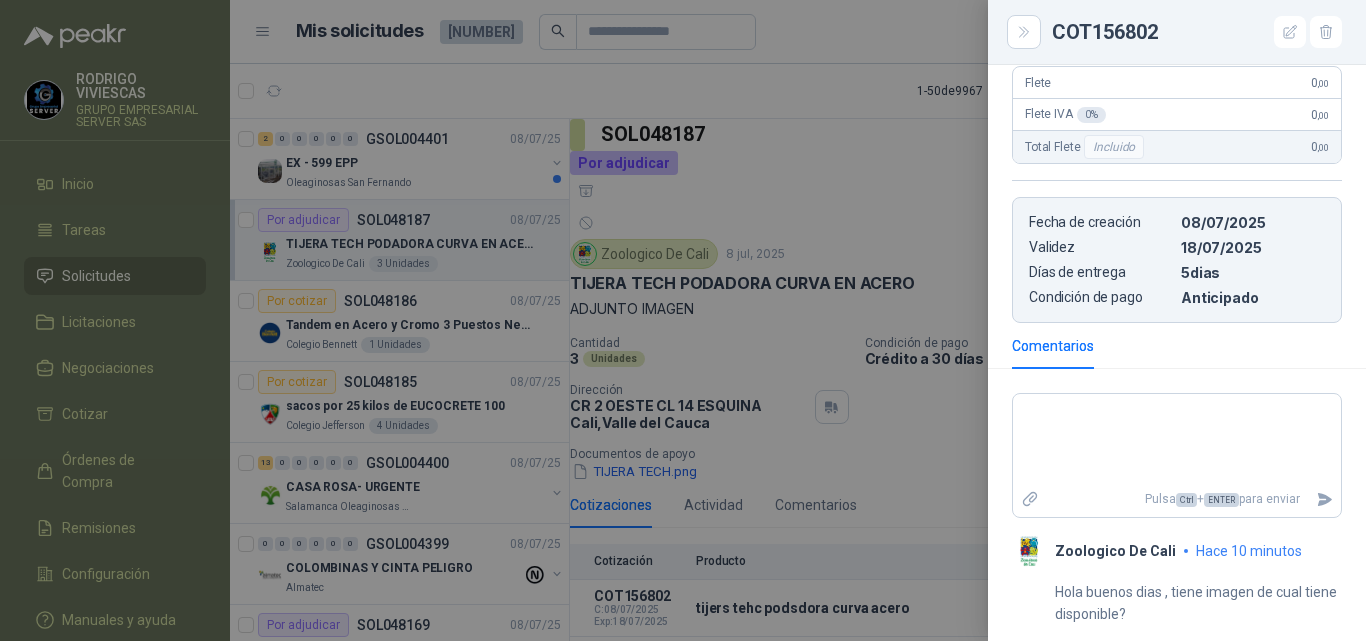 click on "COT156802" at bounding box center (1177, 32) 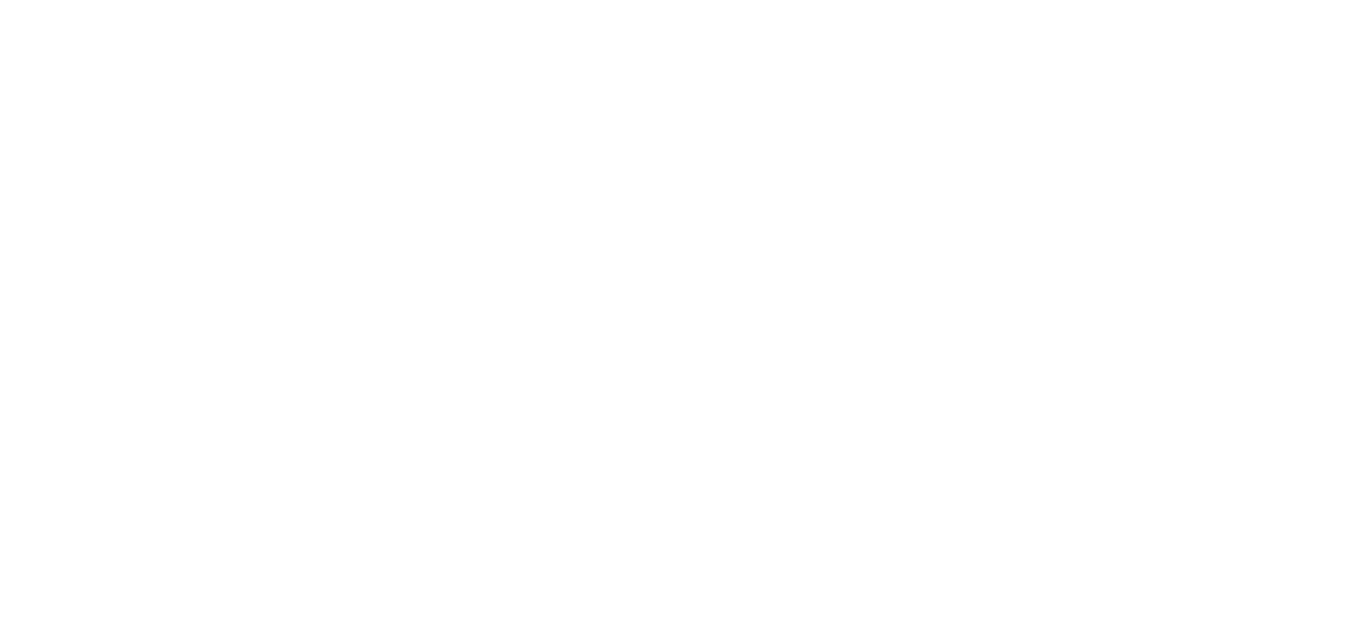 scroll, scrollTop: 0, scrollLeft: 0, axis: both 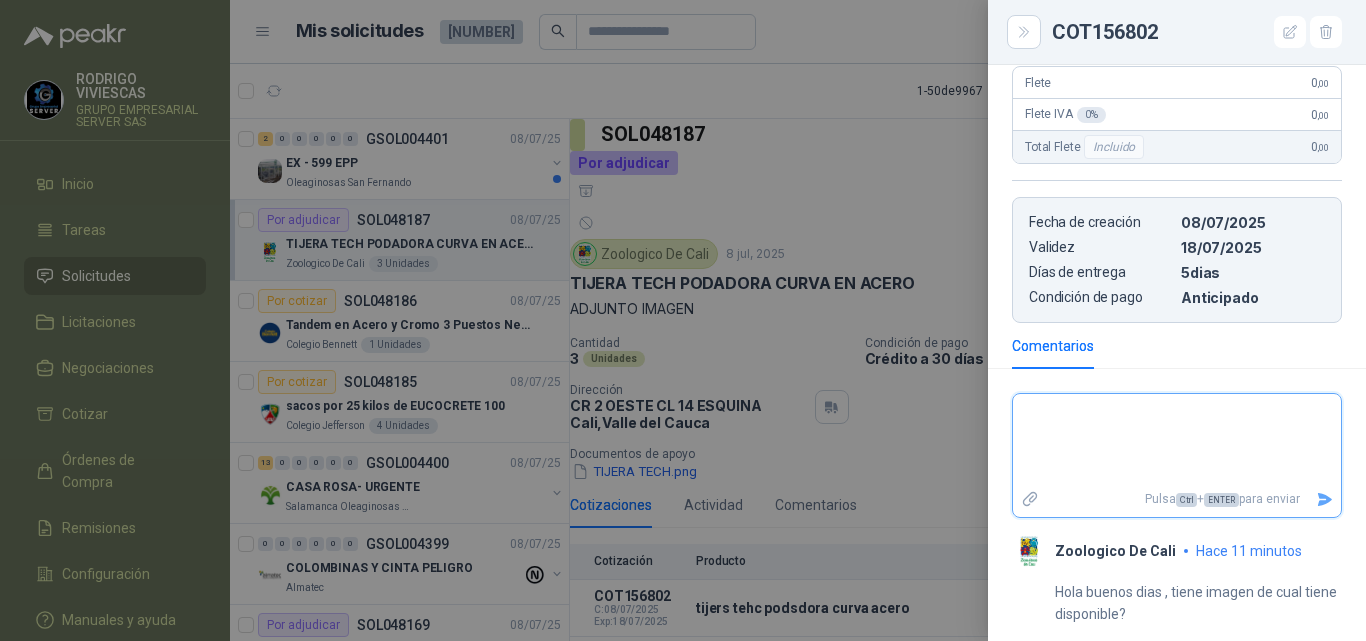 click at bounding box center (1324, 499) 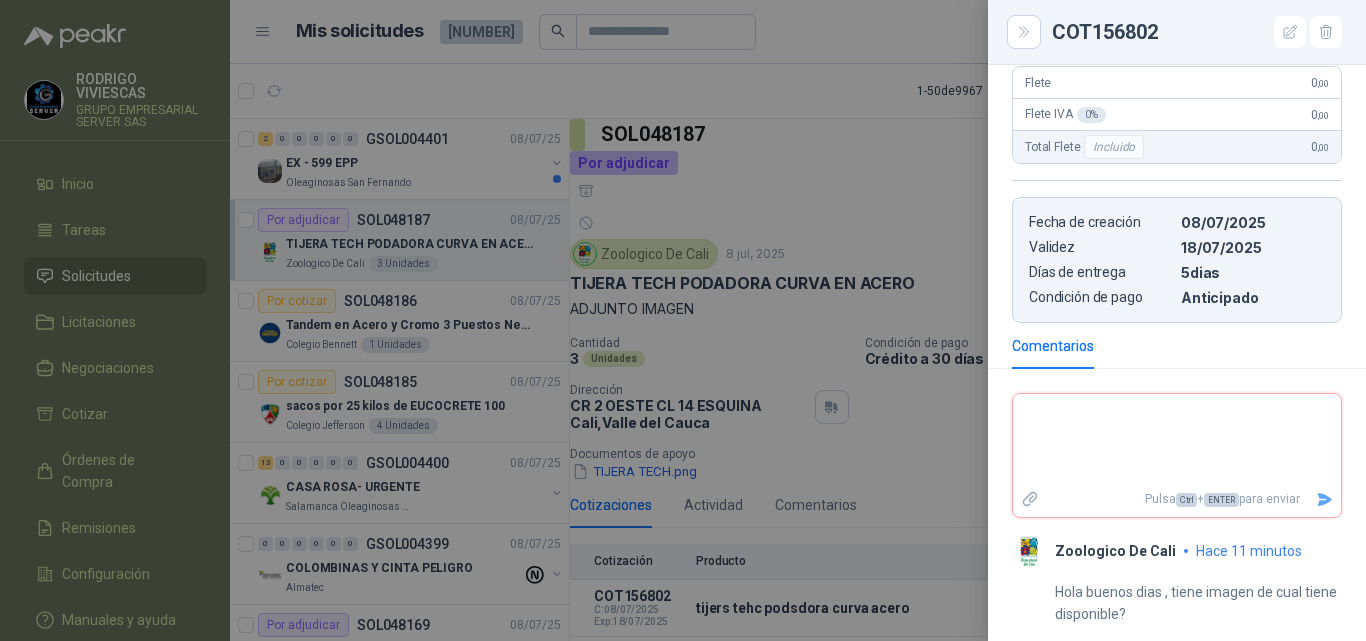 click at bounding box center [1325, 499] 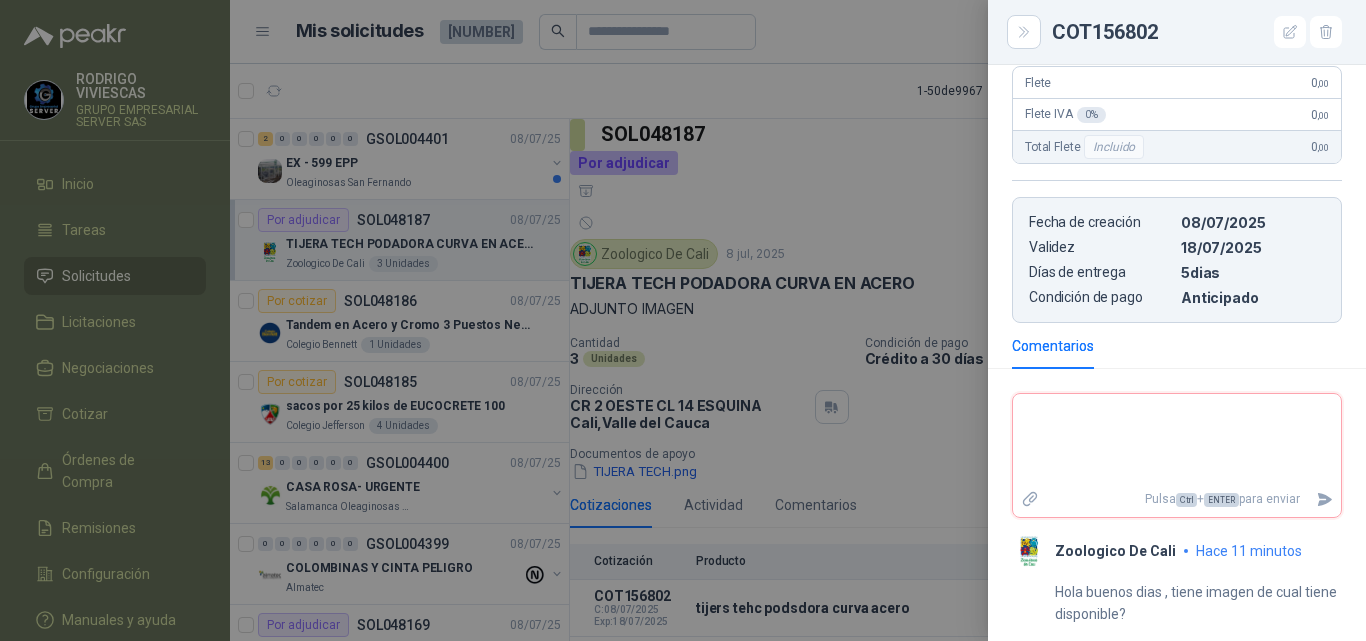 click on "Pulsa  Ctrl  +  ENTER  para enviar" at bounding box center [1178, 499] 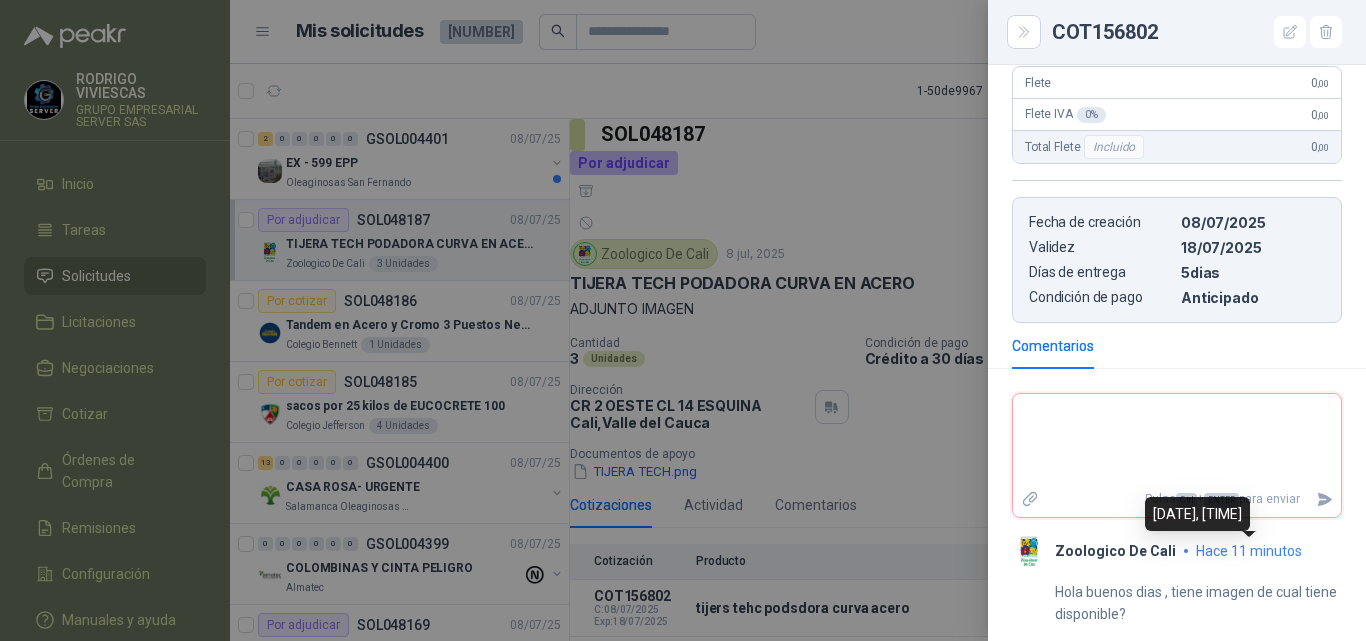 click on "hace 11 minutos" at bounding box center [1249, 551] 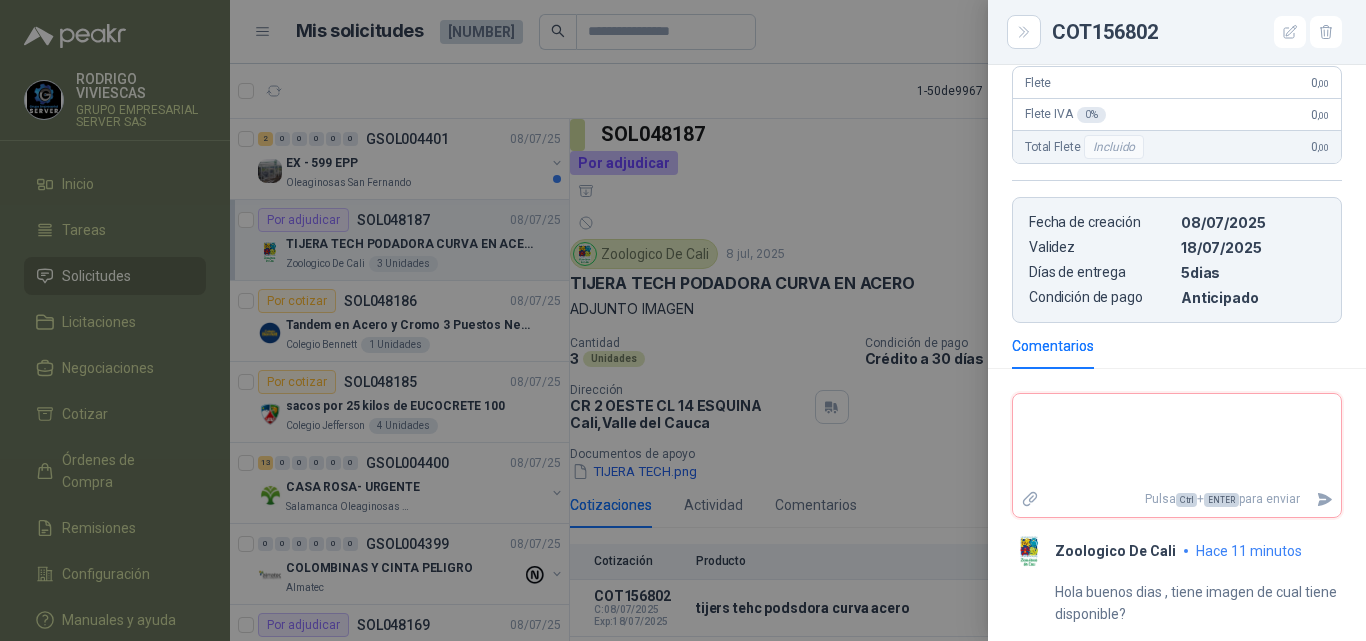 click on "Hola buenos dias , tiene imagen de cual tiene disponible?" at bounding box center [1198, 603] 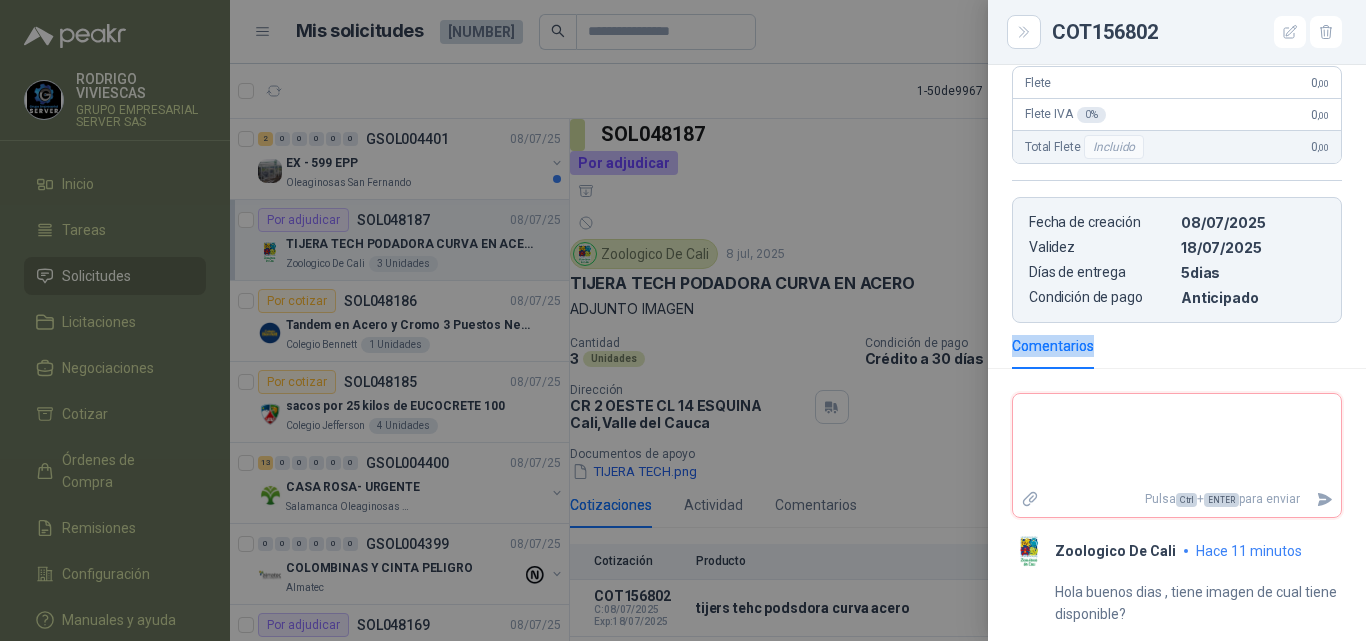 click on "Comentarios" at bounding box center [1053, 346] 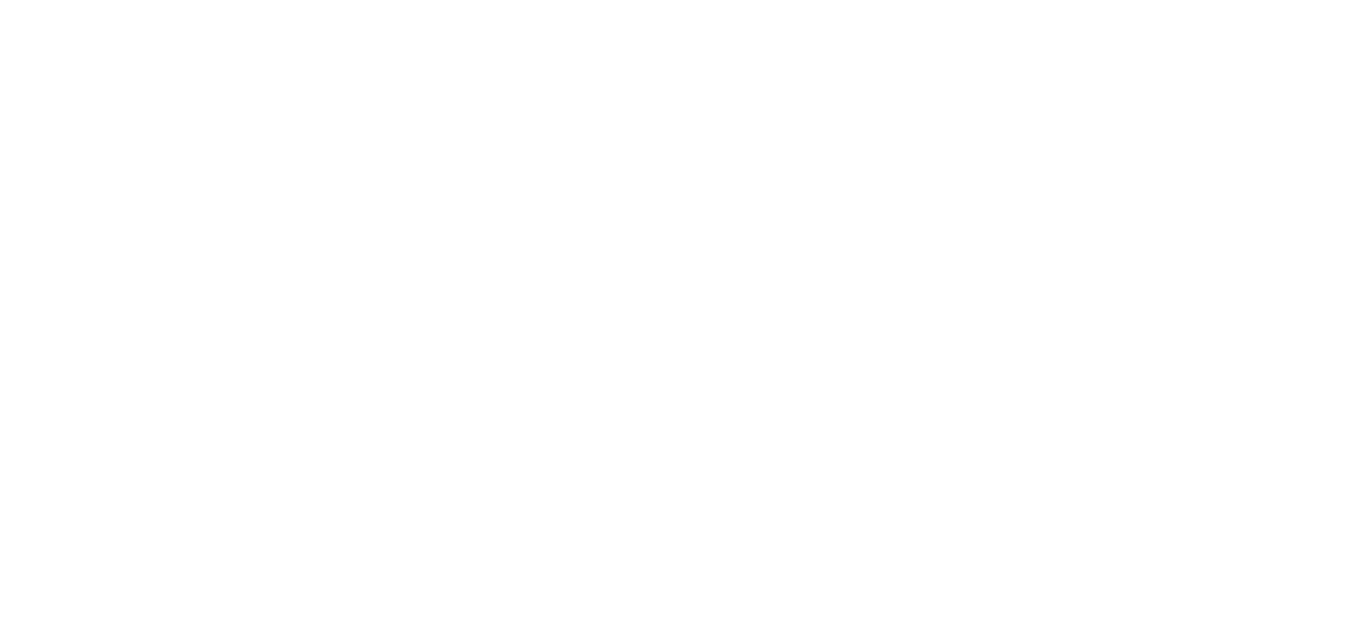 scroll, scrollTop: 0, scrollLeft: 0, axis: both 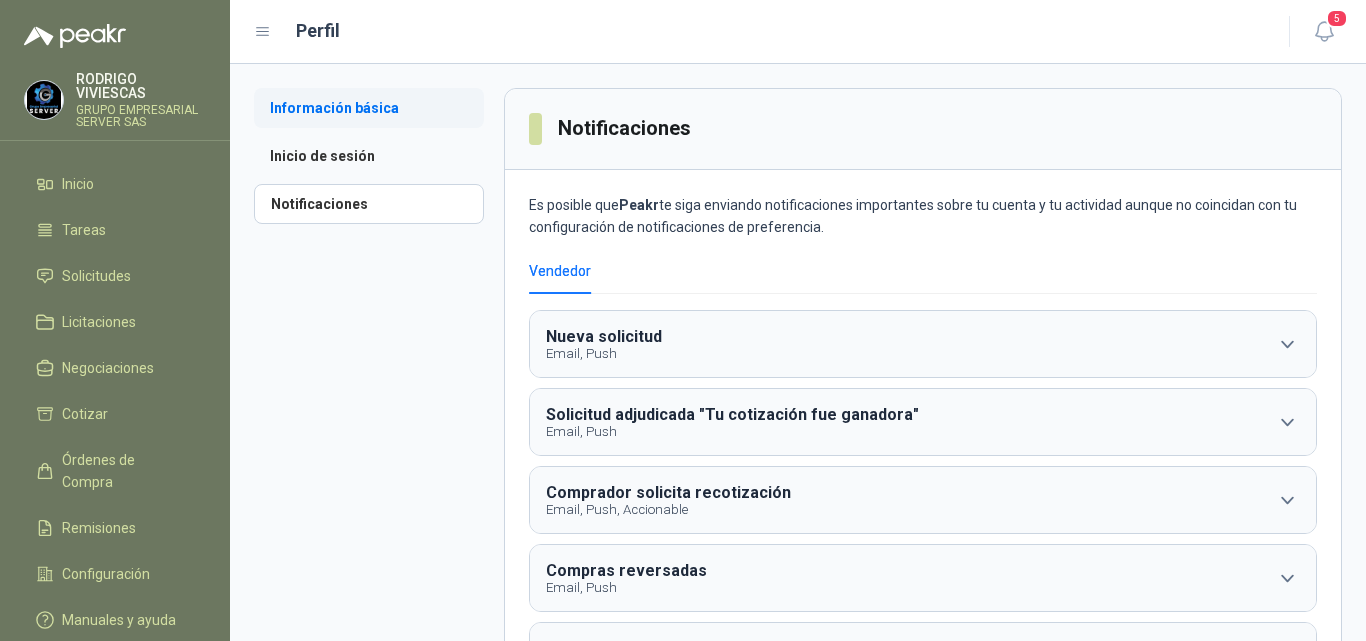 click on "Información básica" at bounding box center (369, 108) 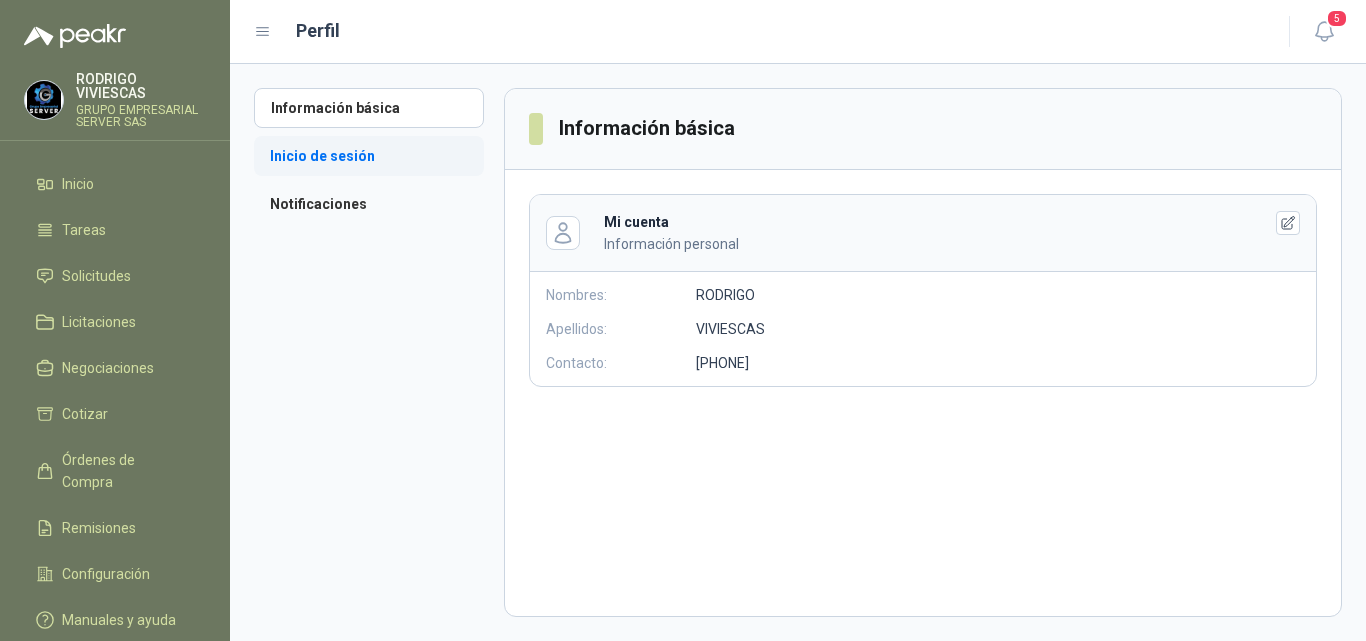 click on "Inicio de sesión" at bounding box center (369, 156) 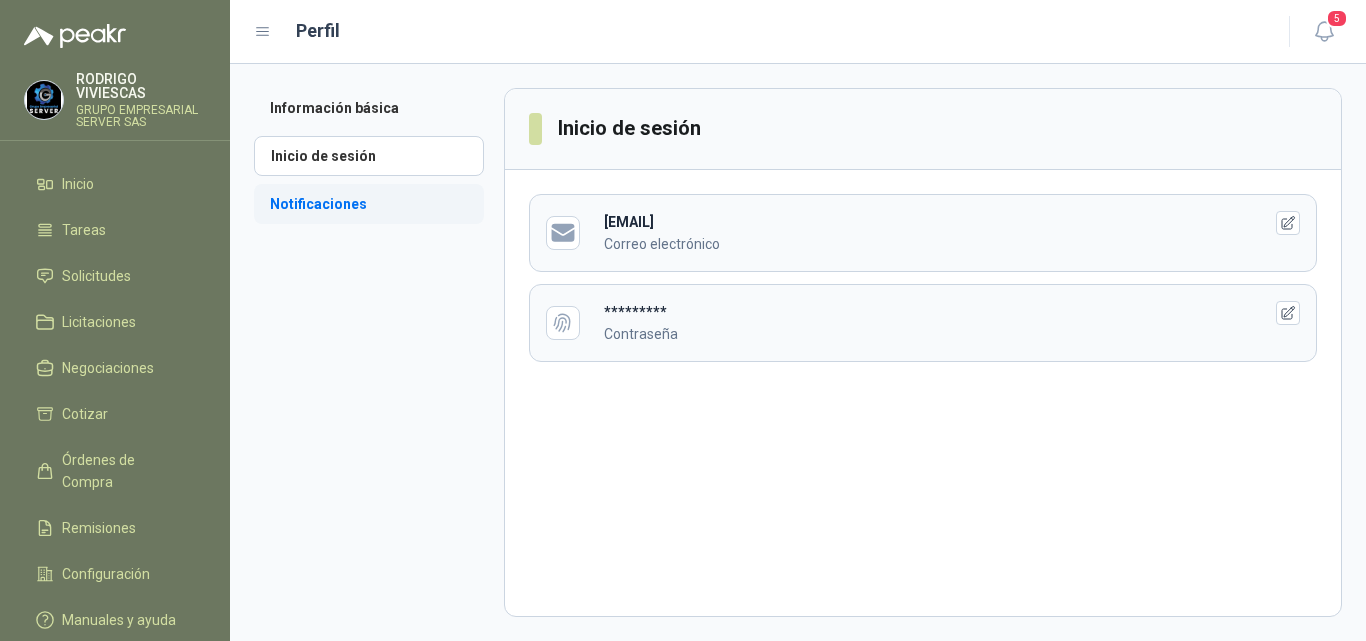 click on "Notificaciones" at bounding box center [369, 204] 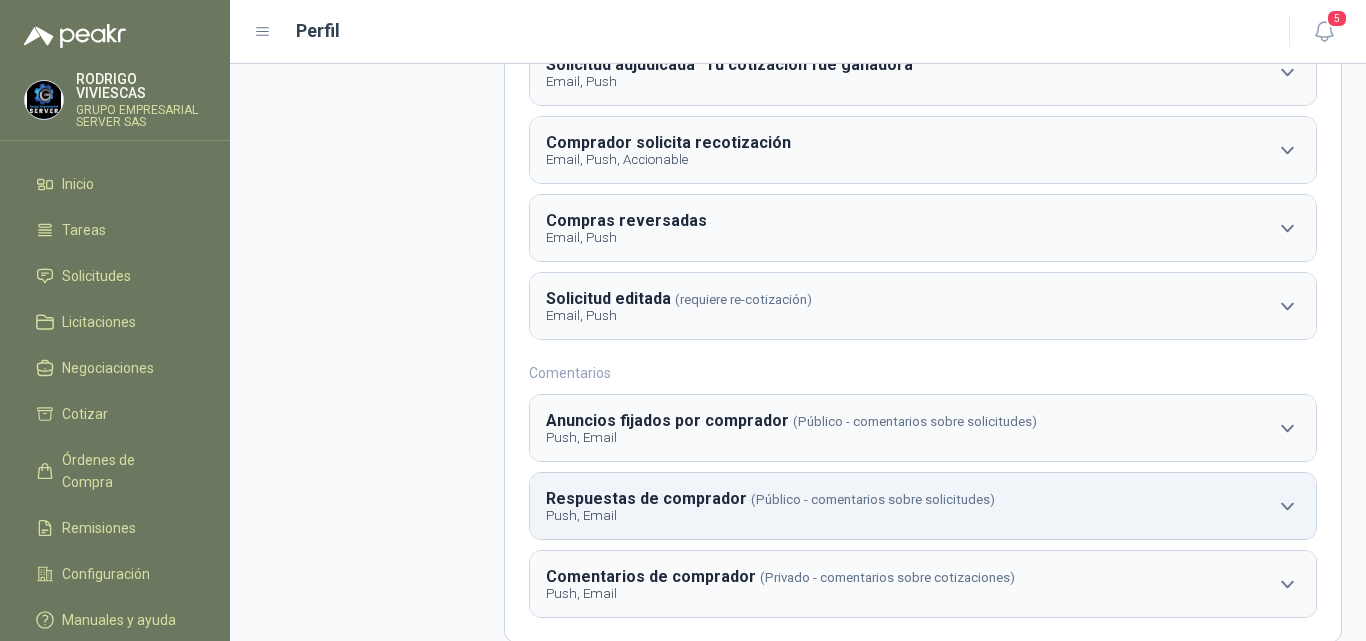 scroll, scrollTop: 376, scrollLeft: 0, axis: vertical 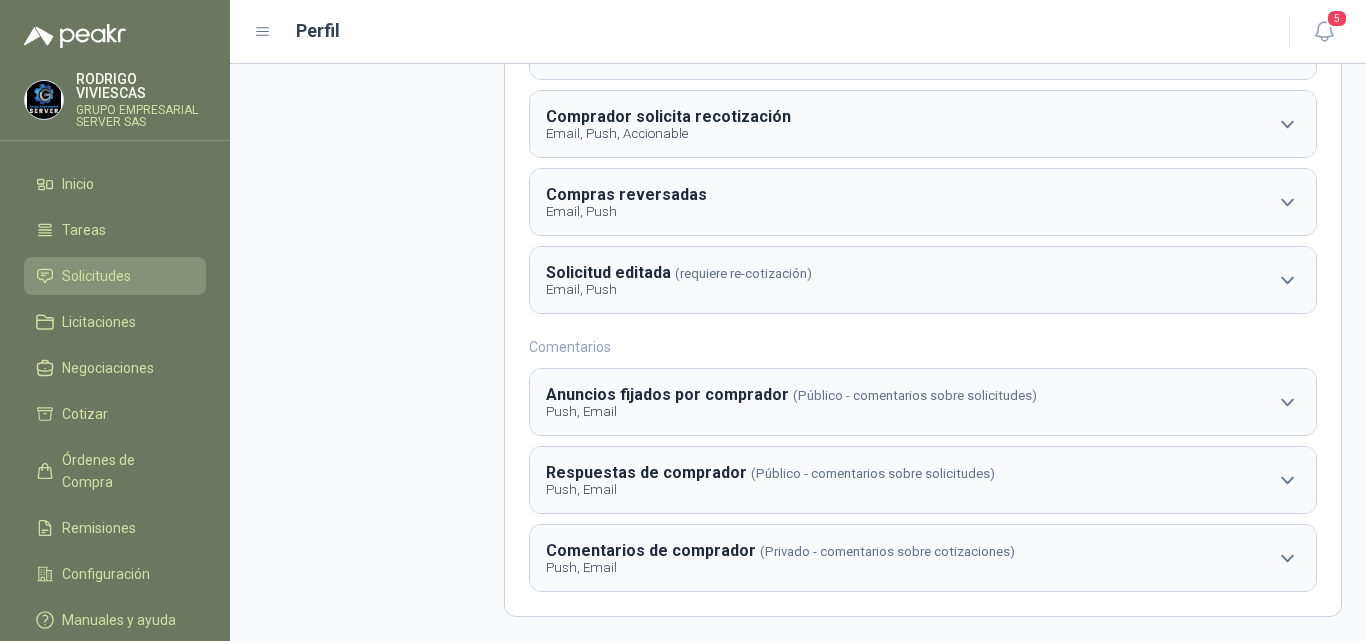 click on "Solicitudes" at bounding box center (96, 276) 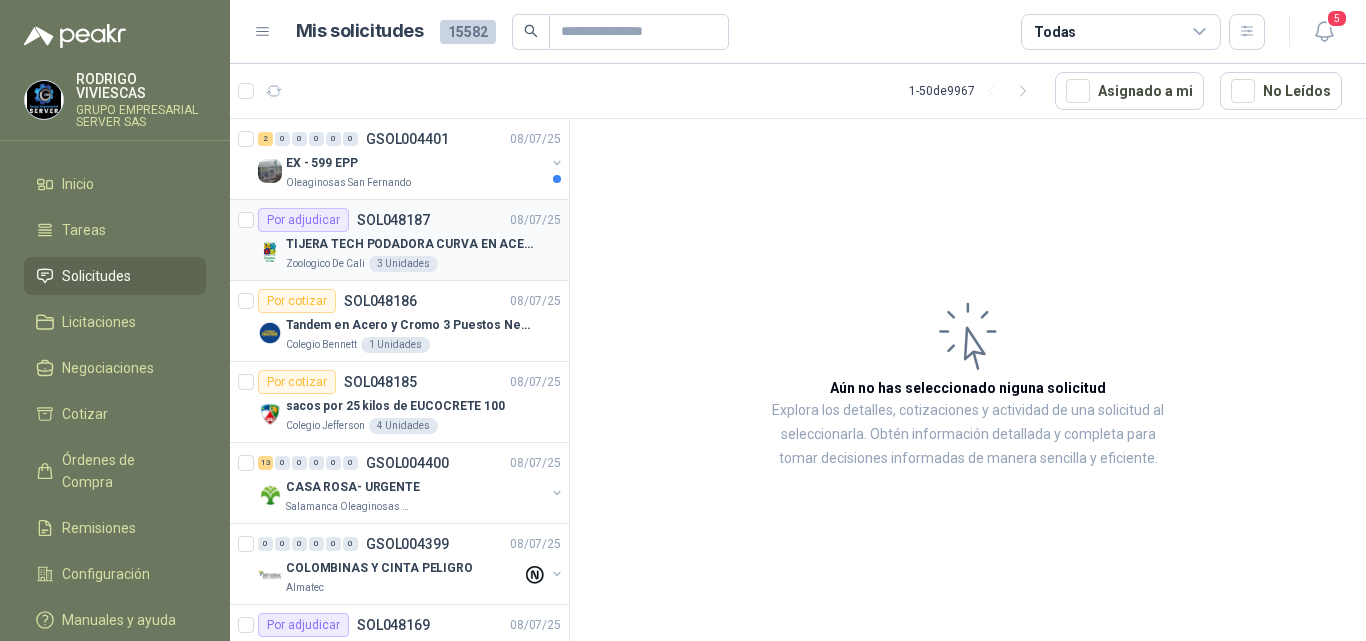 click on "TIJERA TECH PODADORA CURVA EN ACERO" at bounding box center [410, 244] 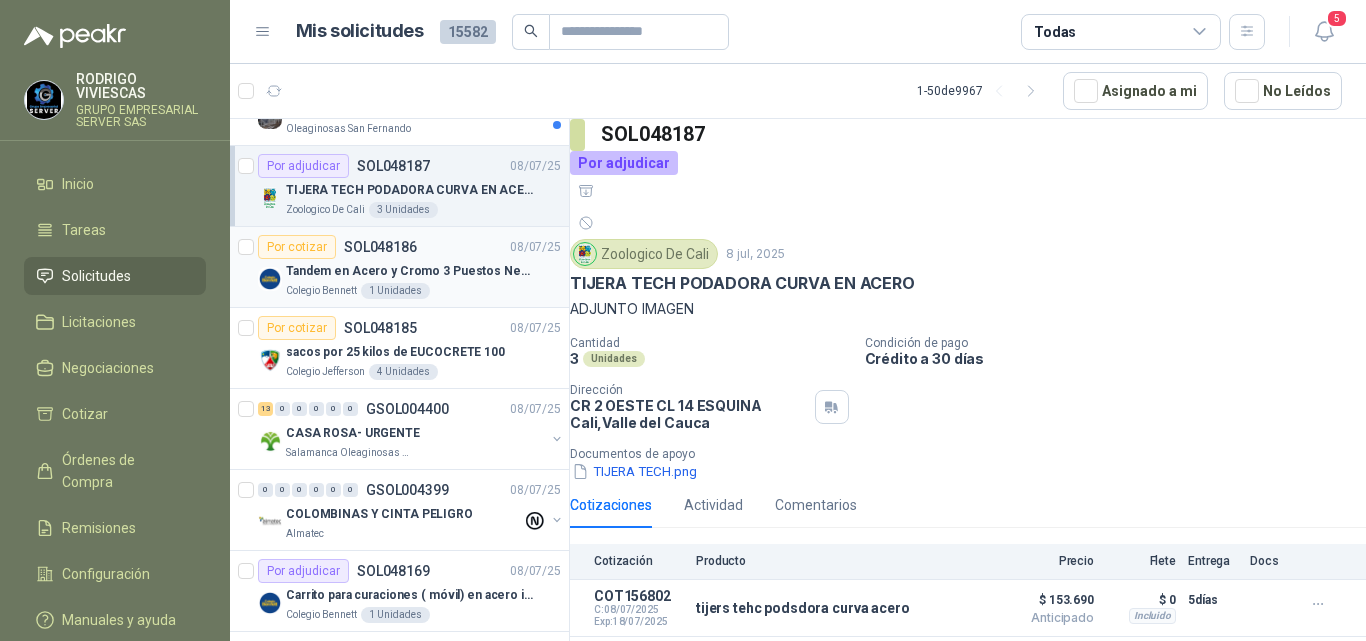 scroll, scrollTop: 200, scrollLeft: 0, axis: vertical 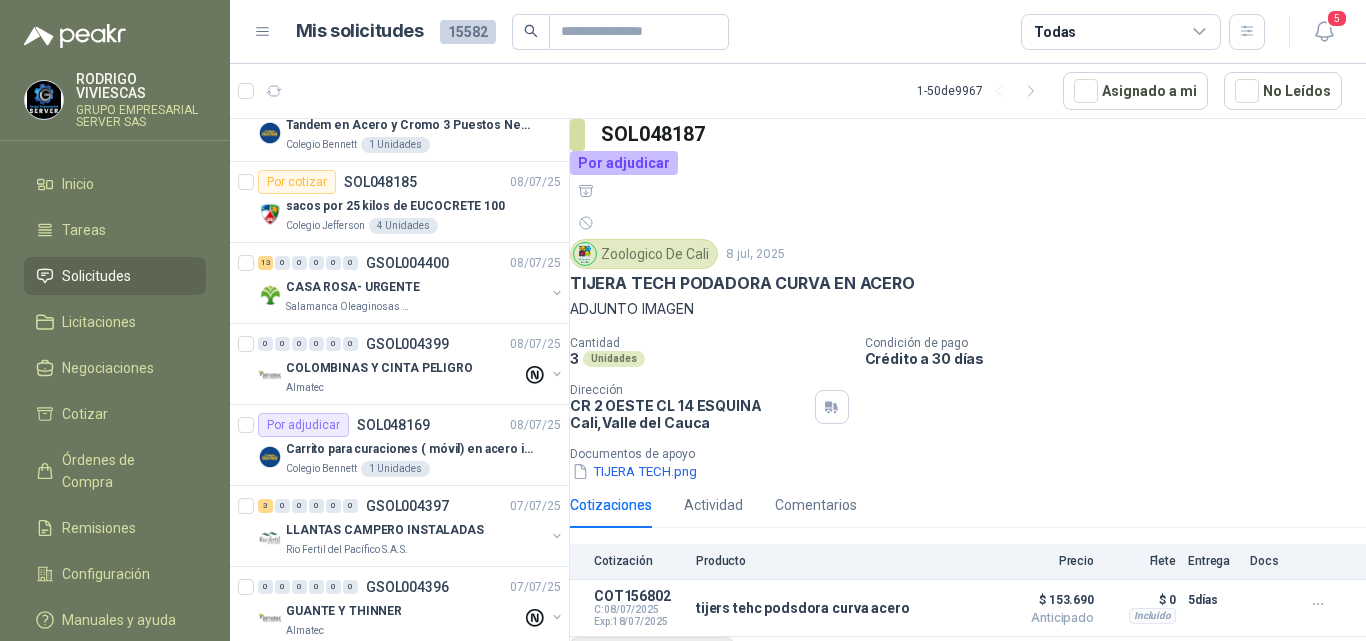click on "Añadir Cotización" at bounding box center (652, 657) 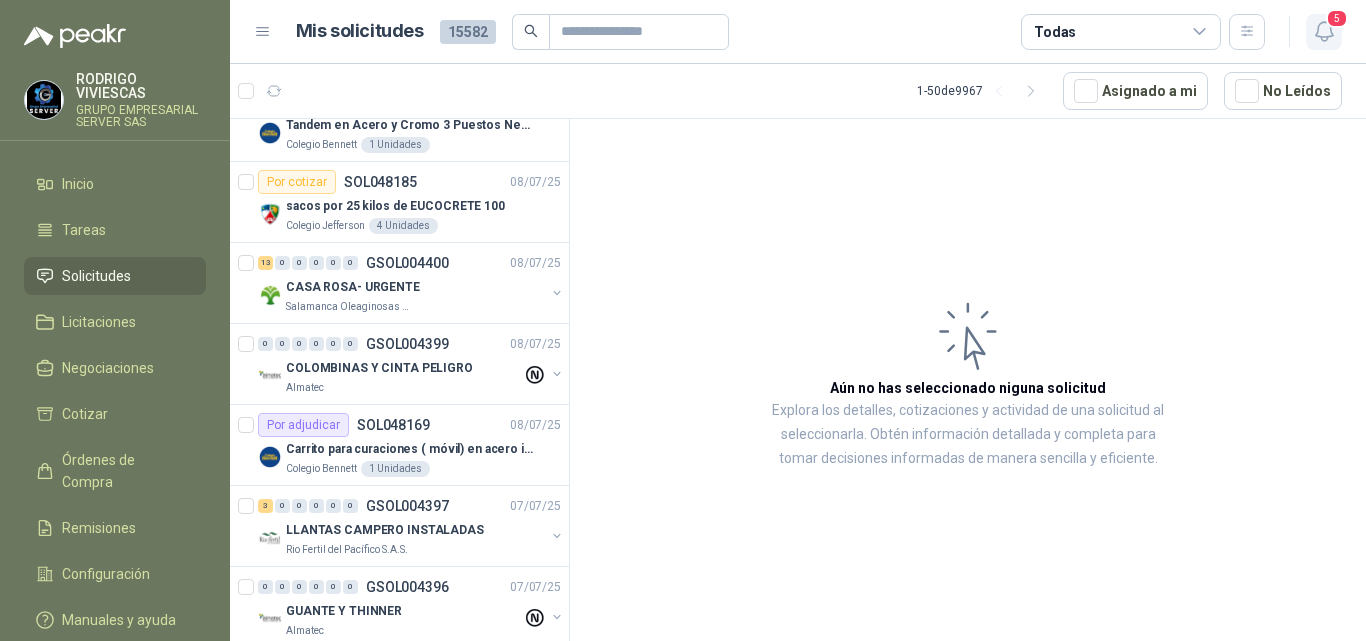 click on "5" at bounding box center (1337, 18) 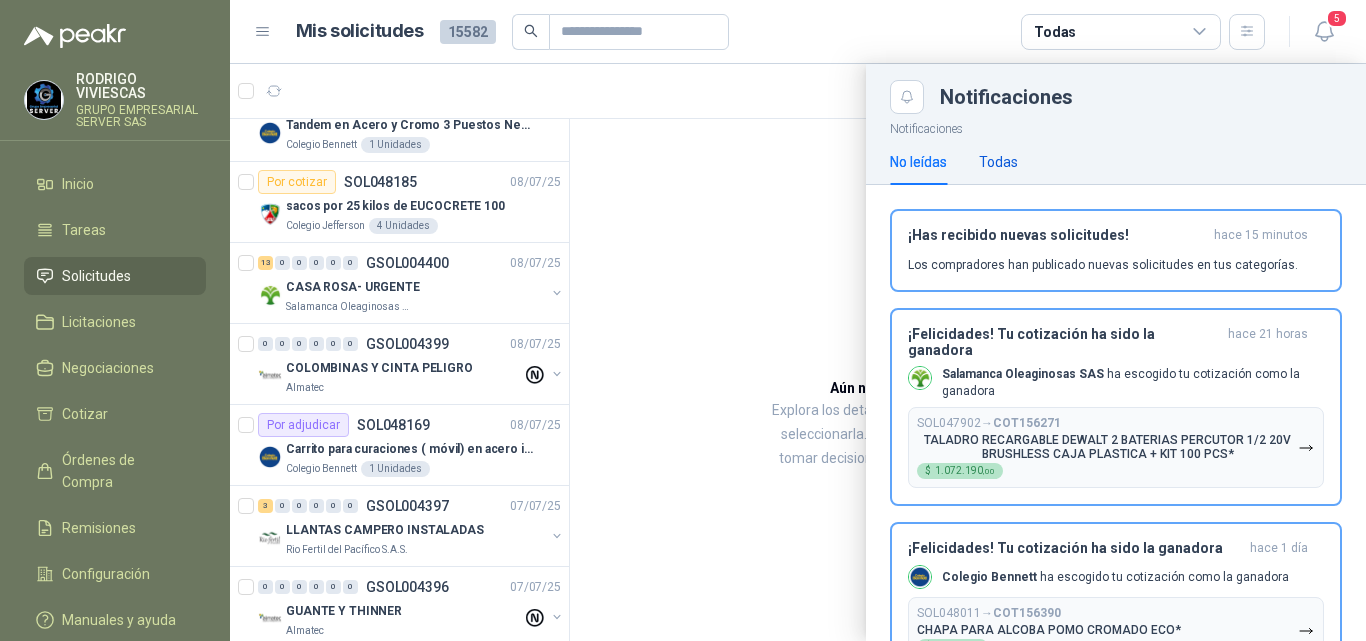 click on "Todas" at bounding box center (998, 162) 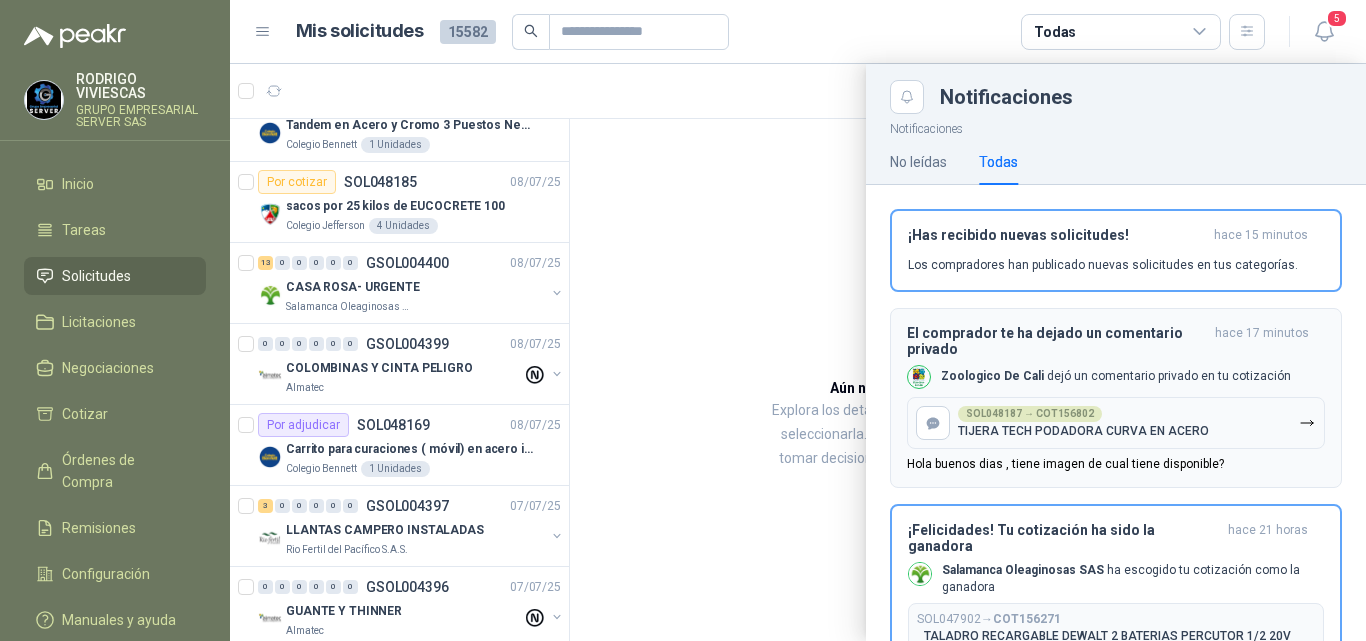 click at bounding box center (933, 423) 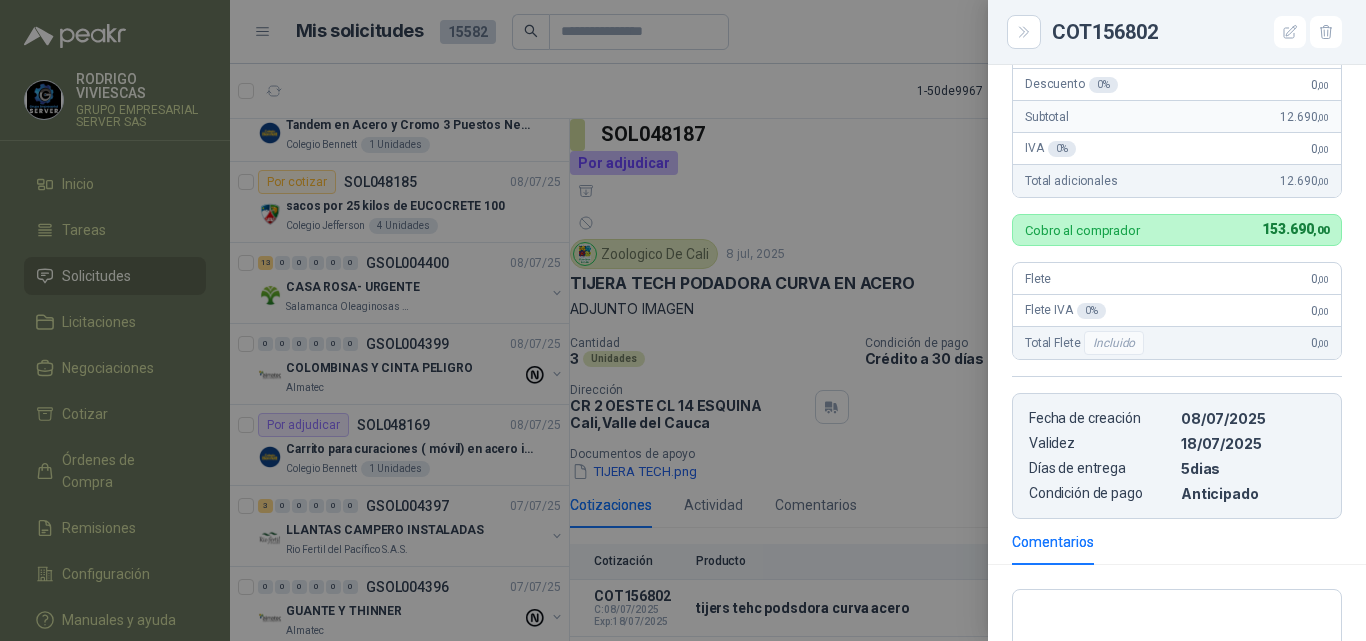 scroll, scrollTop: 636, scrollLeft: 0, axis: vertical 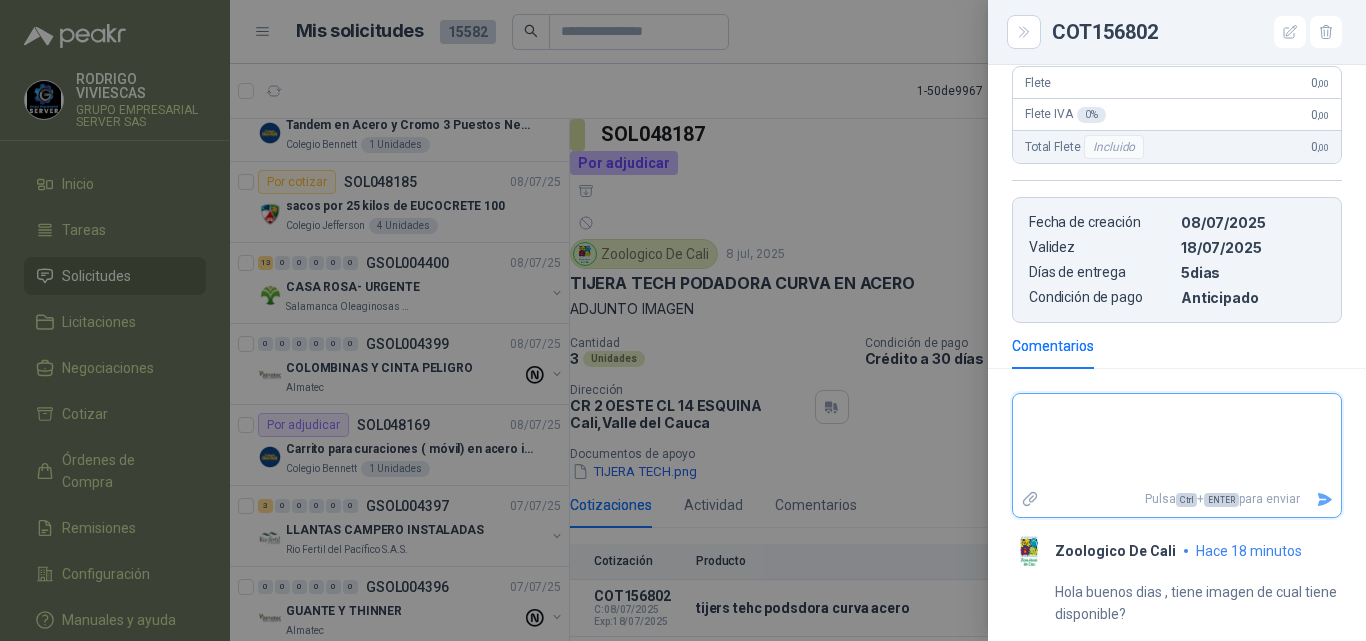 click at bounding box center (1177, 440) 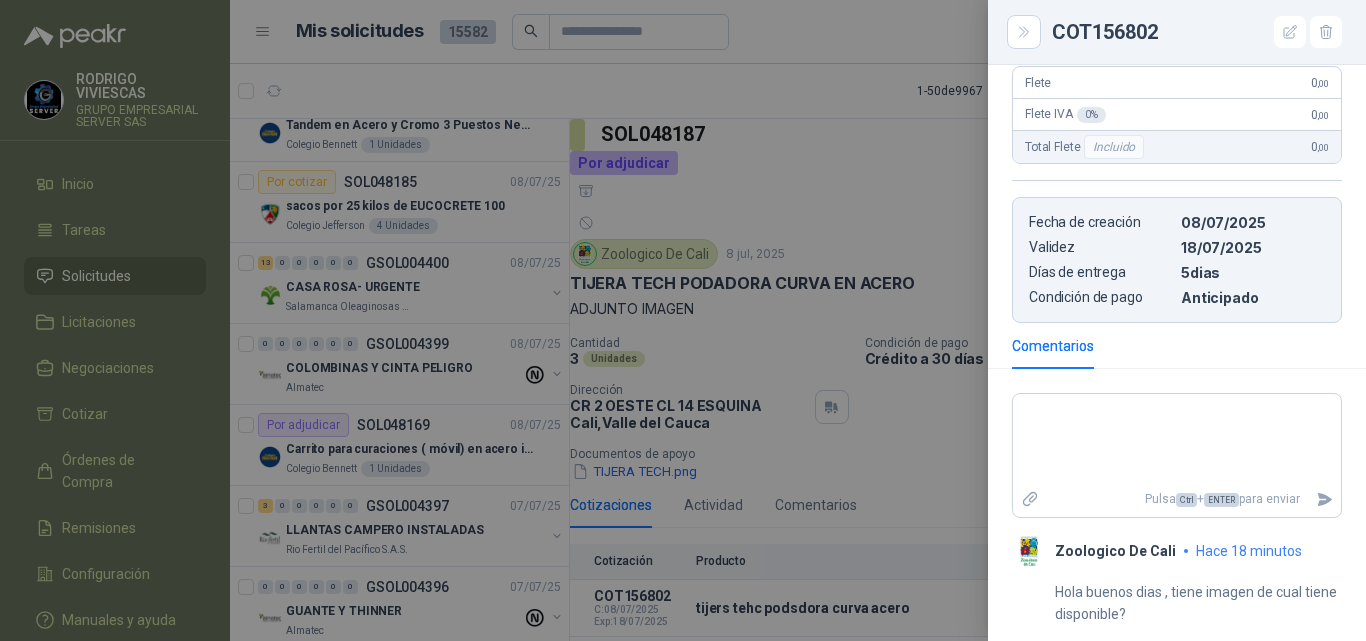 click at bounding box center (683, 320) 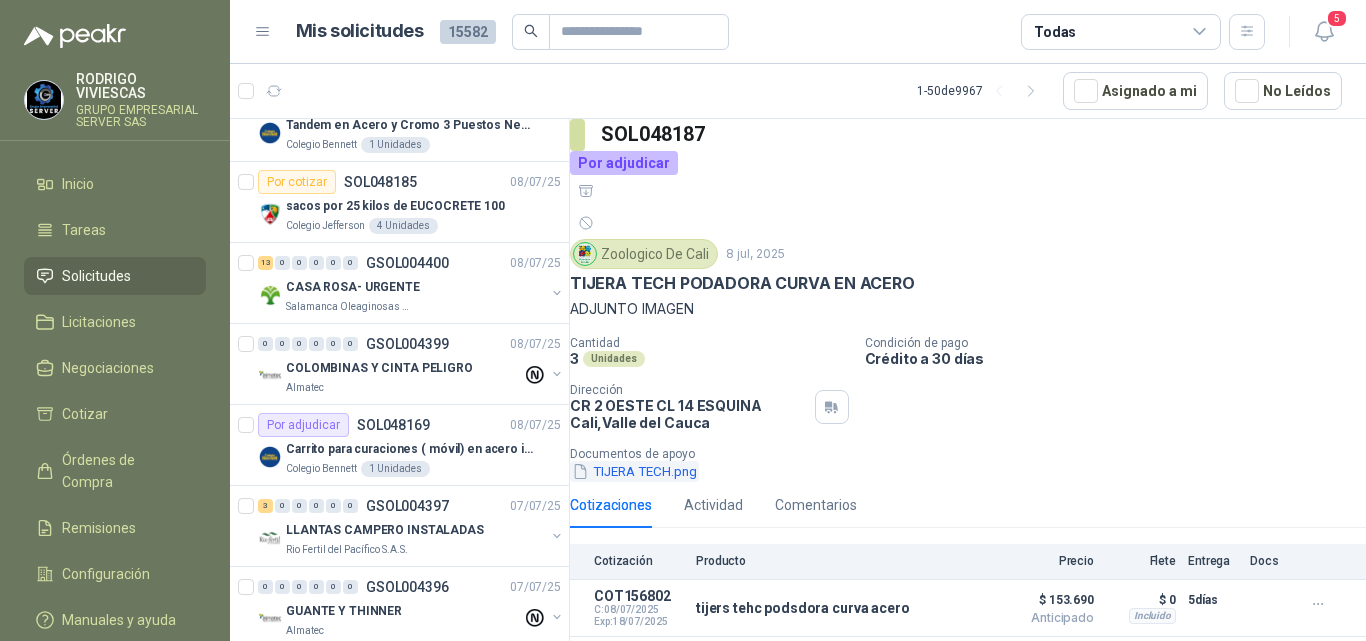 click on "TIJERA TECH.png" at bounding box center (634, 471) 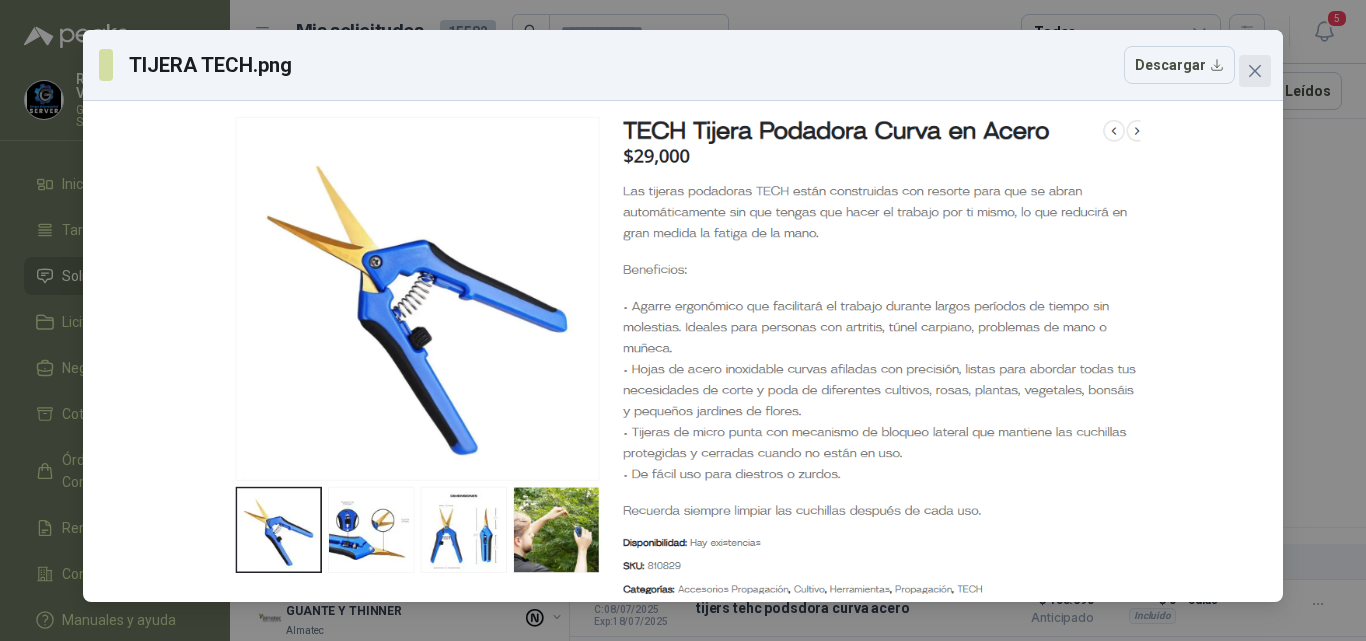click at bounding box center [1255, 71] 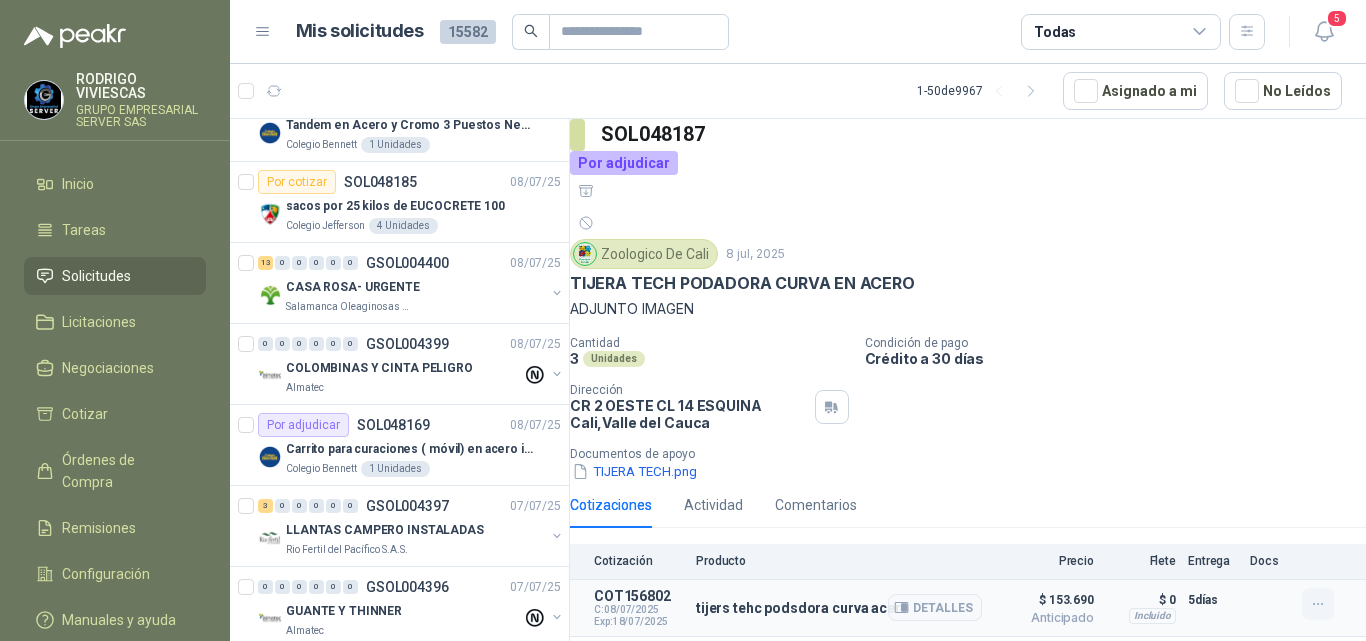click at bounding box center [1318, 604] 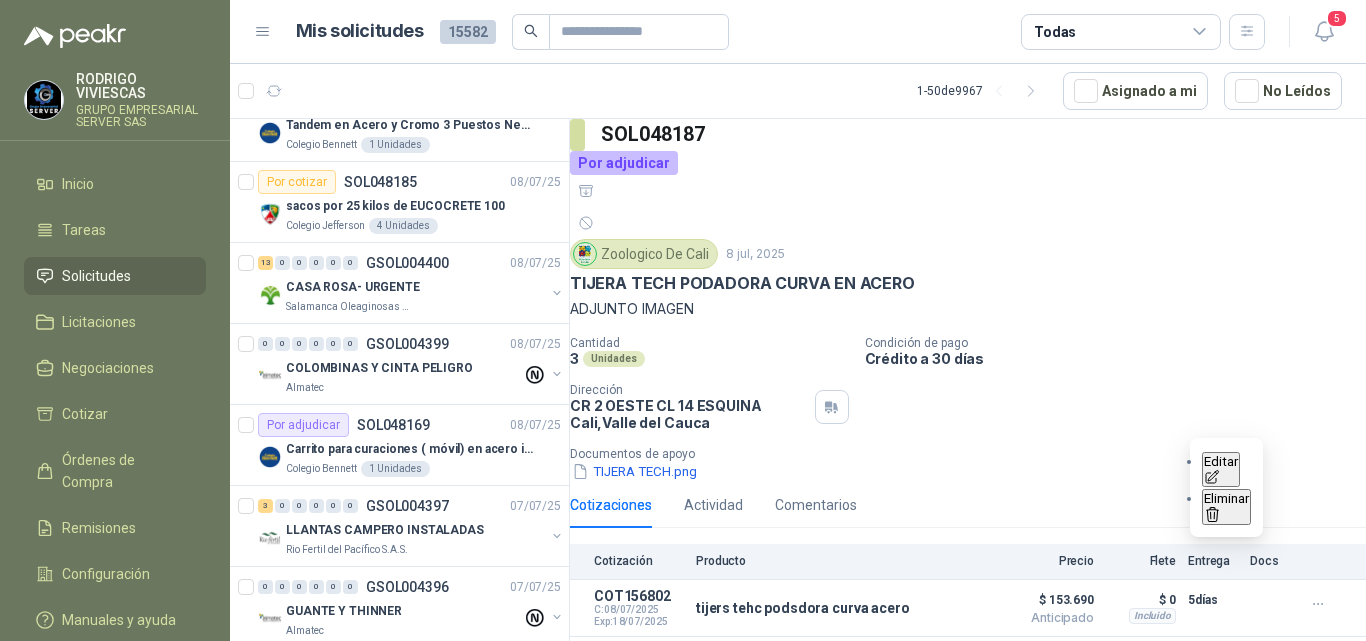 click on "Editar" at bounding box center (1221, 470) 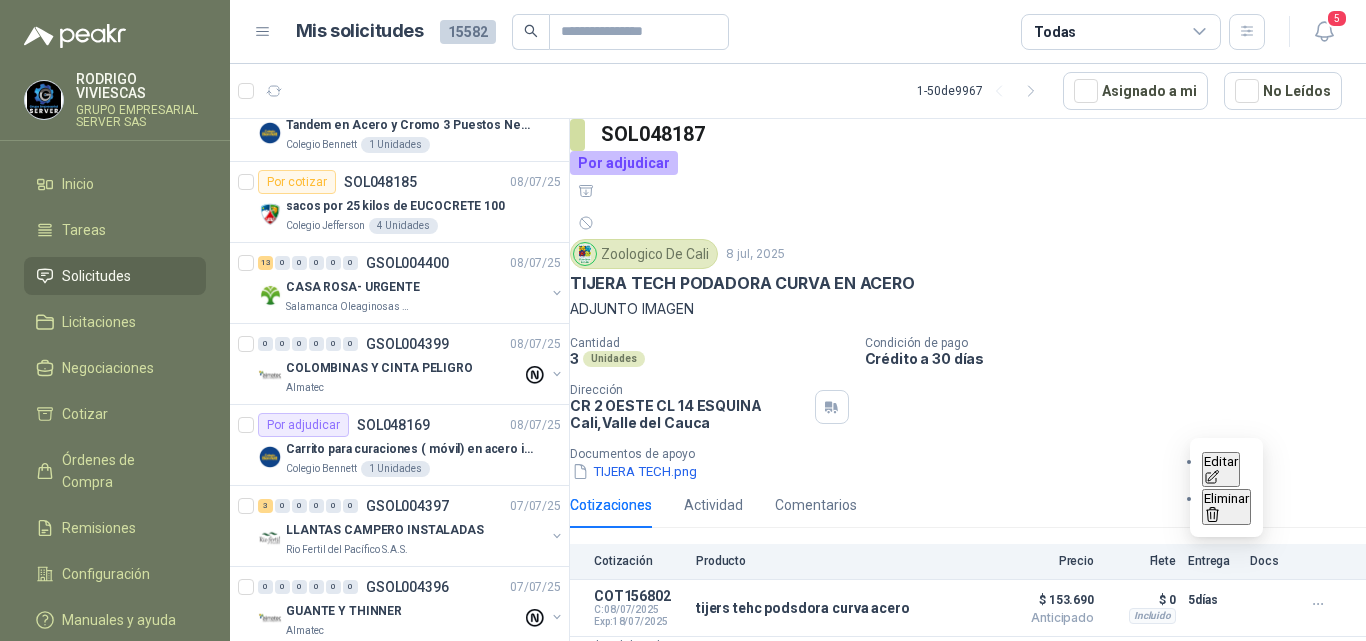 click on "**********" at bounding box center (968, 682) 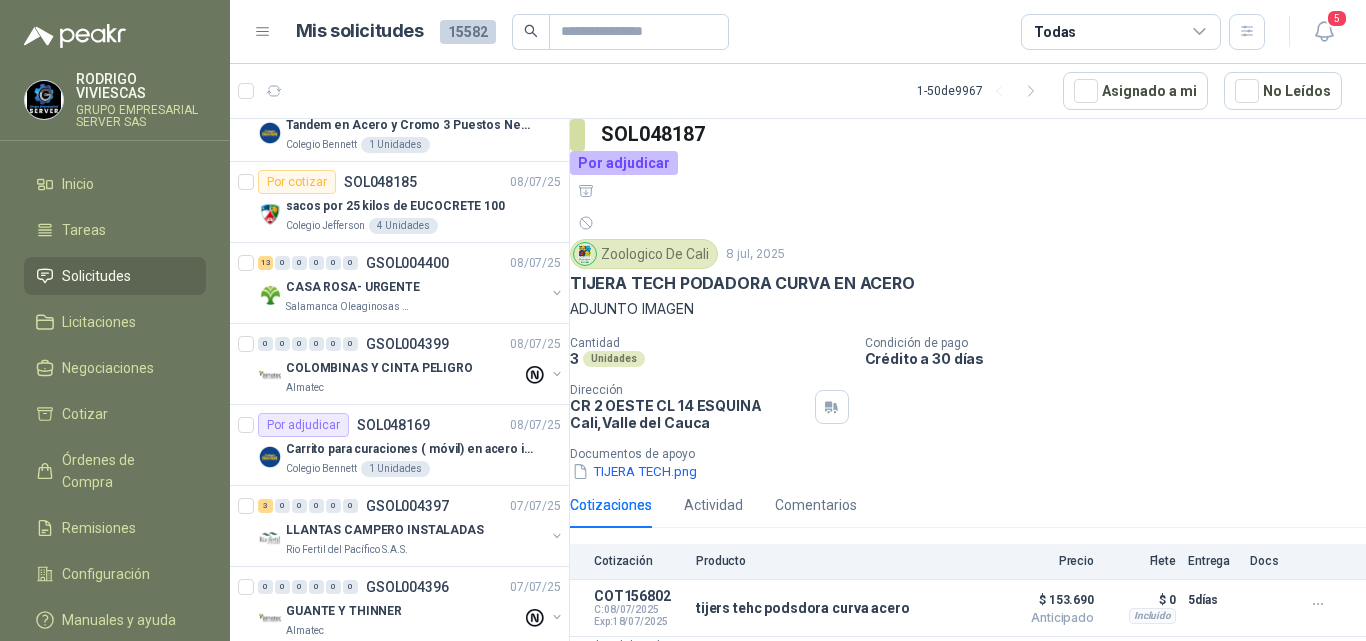 click on "**********" at bounding box center [968, 682] 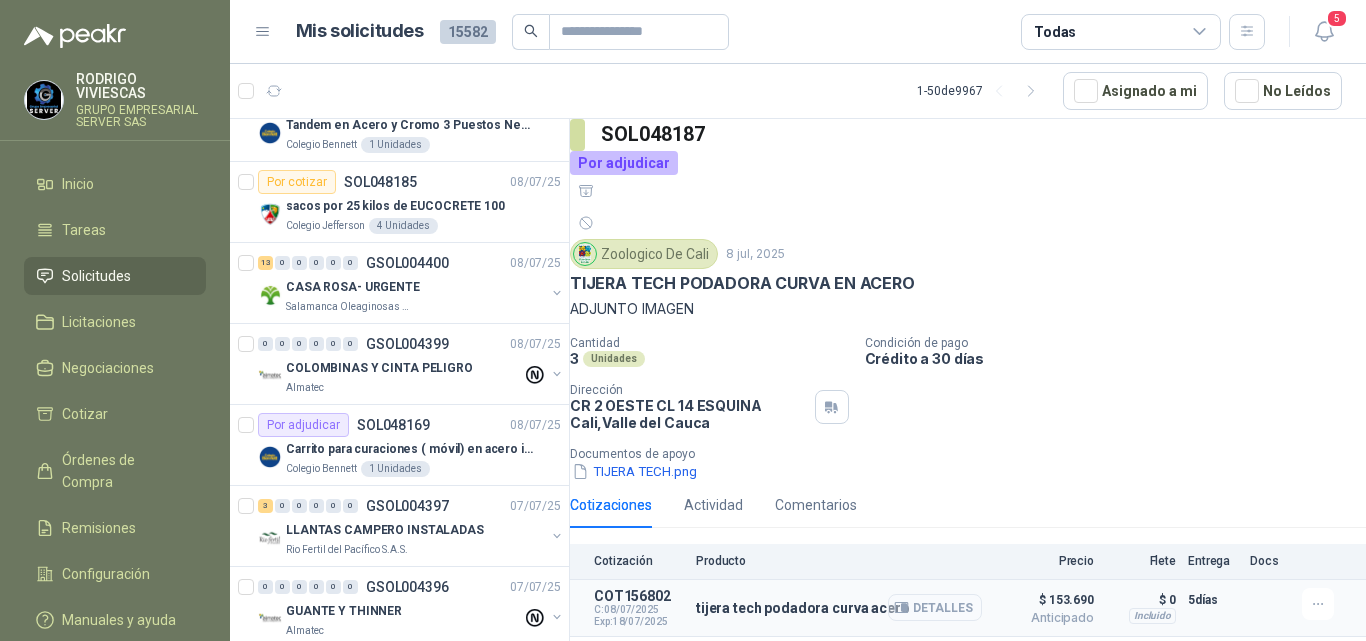 click on "Detalles" at bounding box center [935, 607] 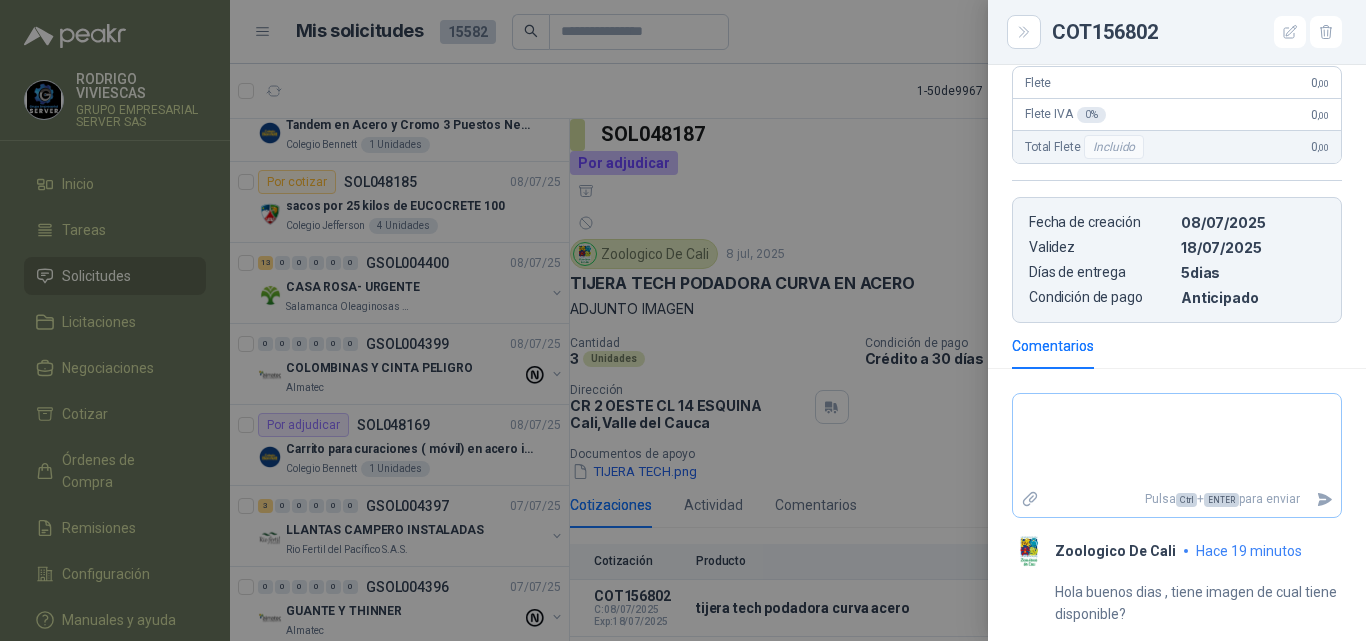 click at bounding box center (1030, 499) 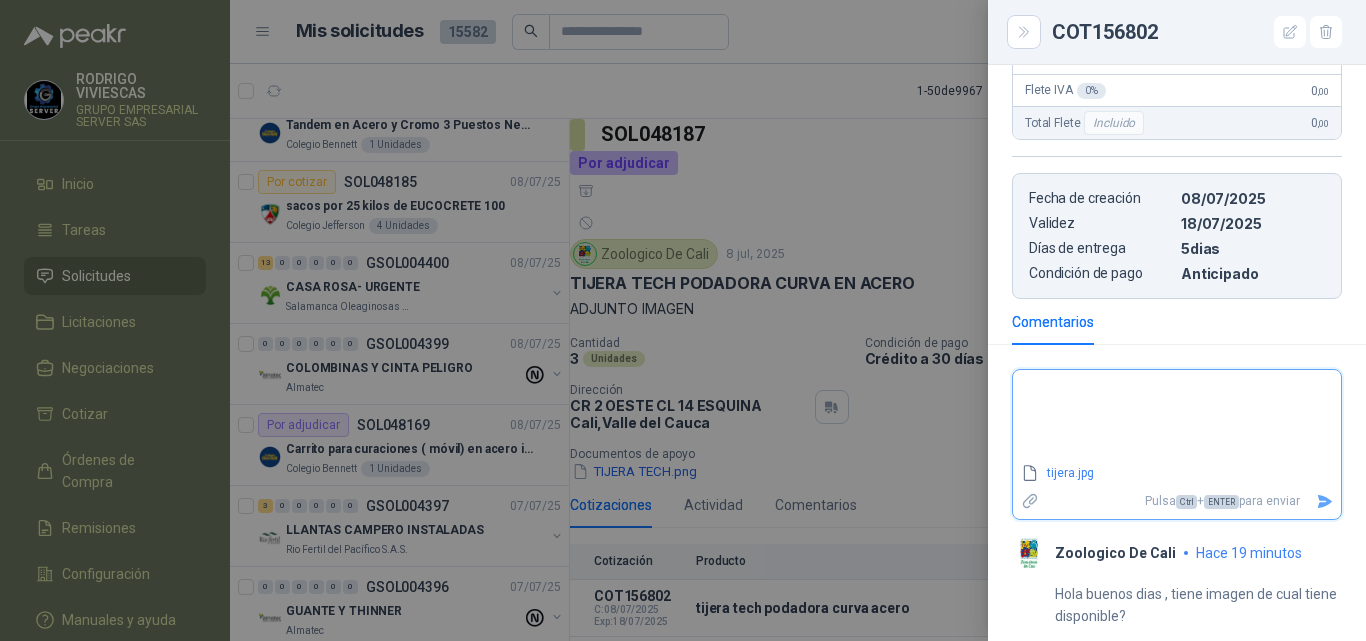 click at bounding box center [1177, 416] 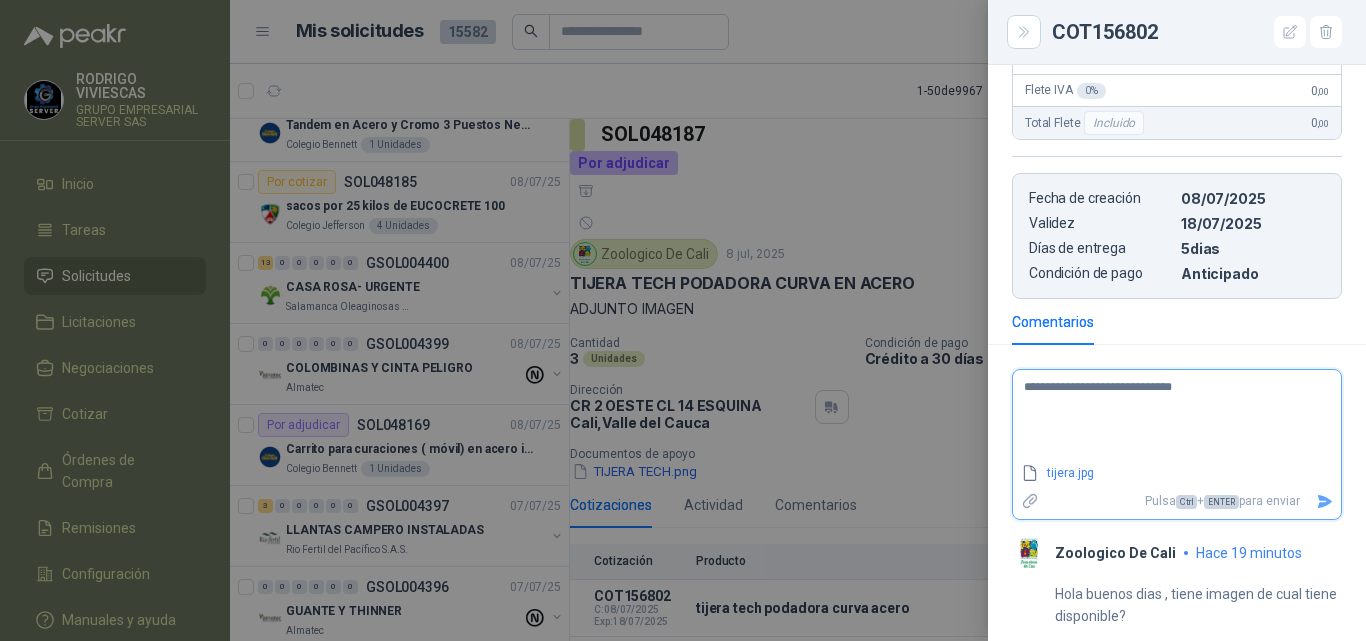 type on "**********" 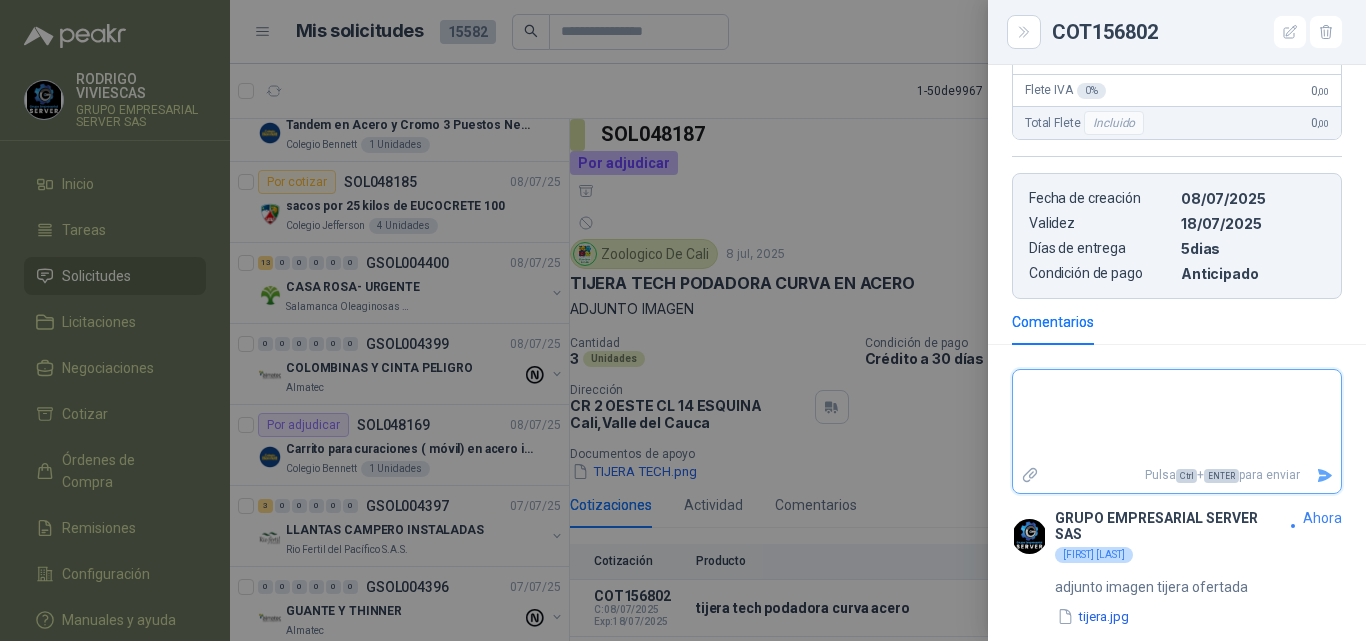 scroll, scrollTop: 769, scrollLeft: 0, axis: vertical 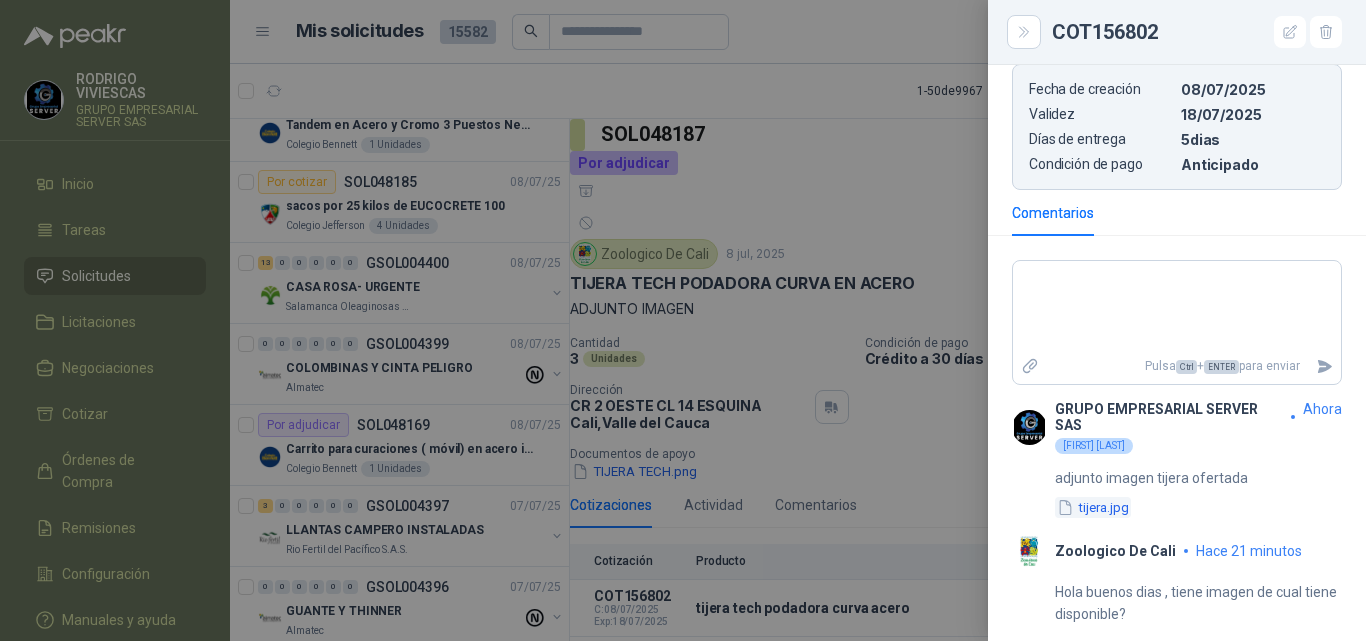 click on "tijera.jpg" at bounding box center (1093, 507) 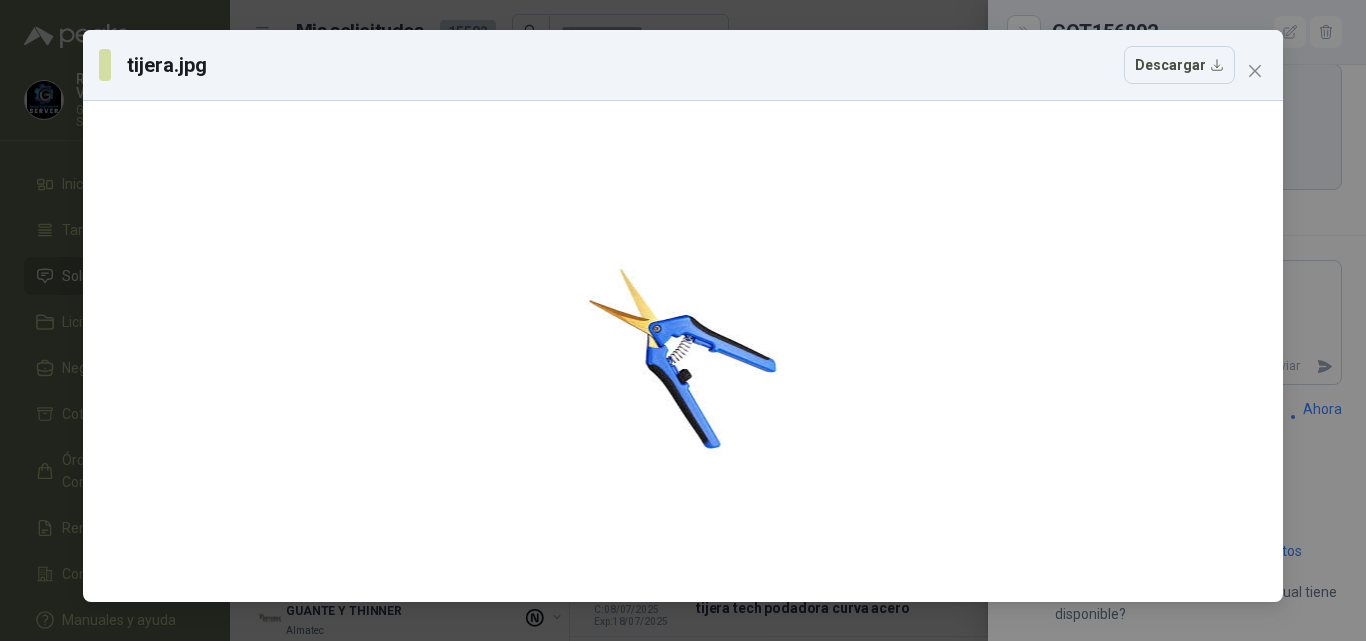 click on "tijera.jpg   Descargar" at bounding box center (683, 320) 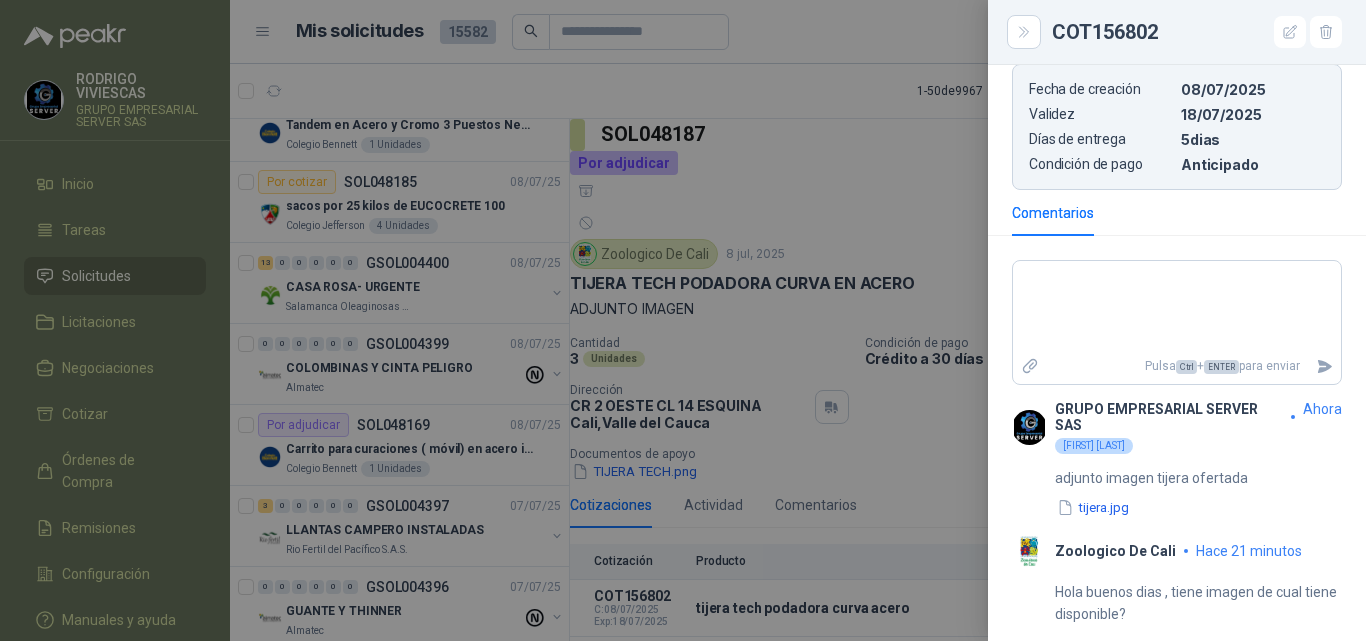 drag, startPoint x: 840, startPoint y: 445, endPoint x: 824, endPoint y: 446, distance: 16.03122 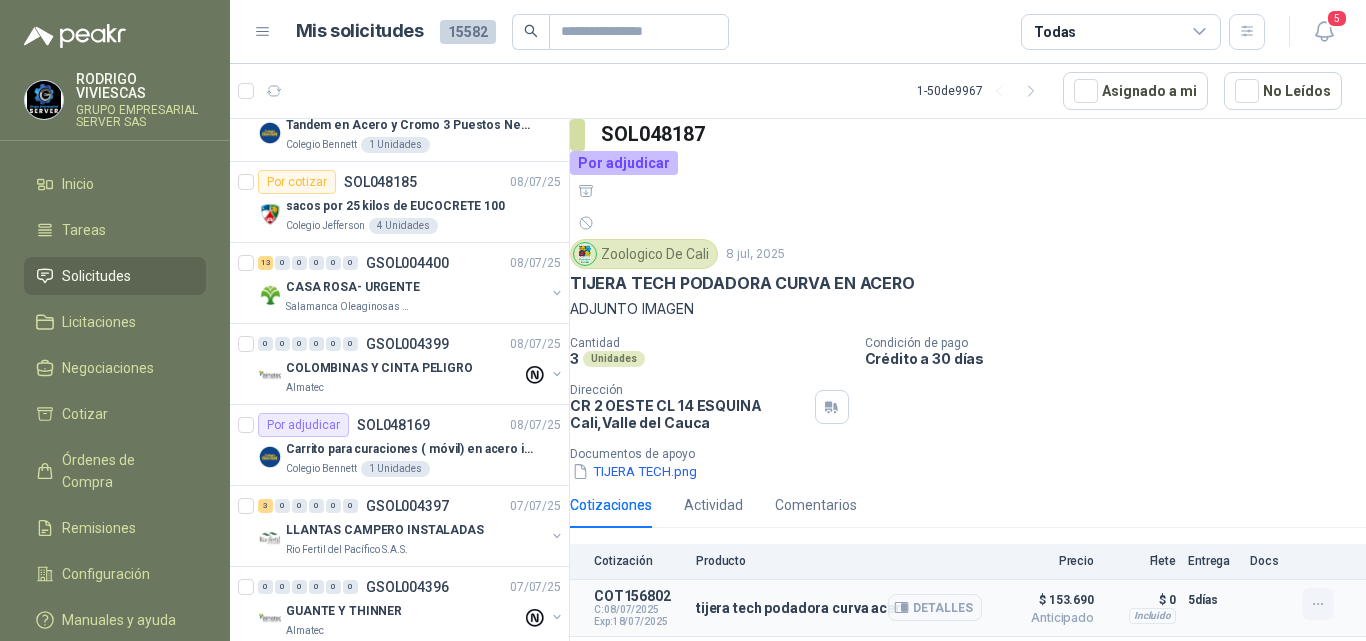 click at bounding box center [1318, 604] 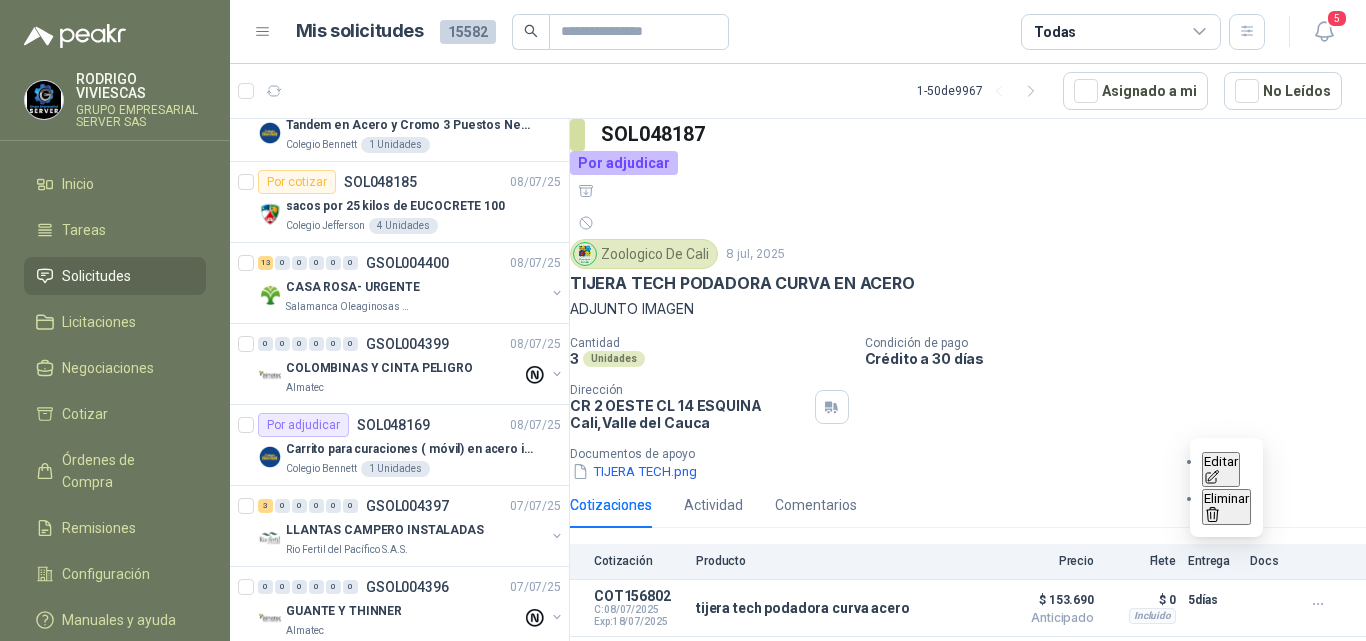 click on "Editar" at bounding box center [1221, 470] 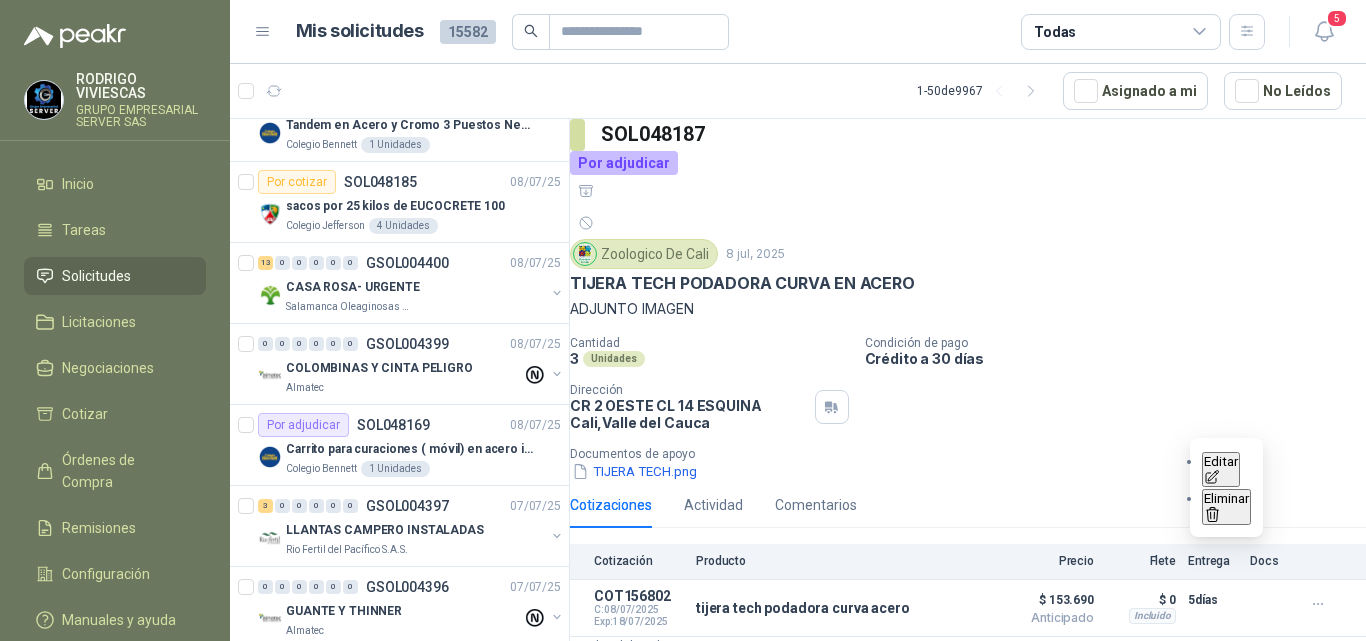 click on "Cargar archivo" at bounding box center (642, 988) 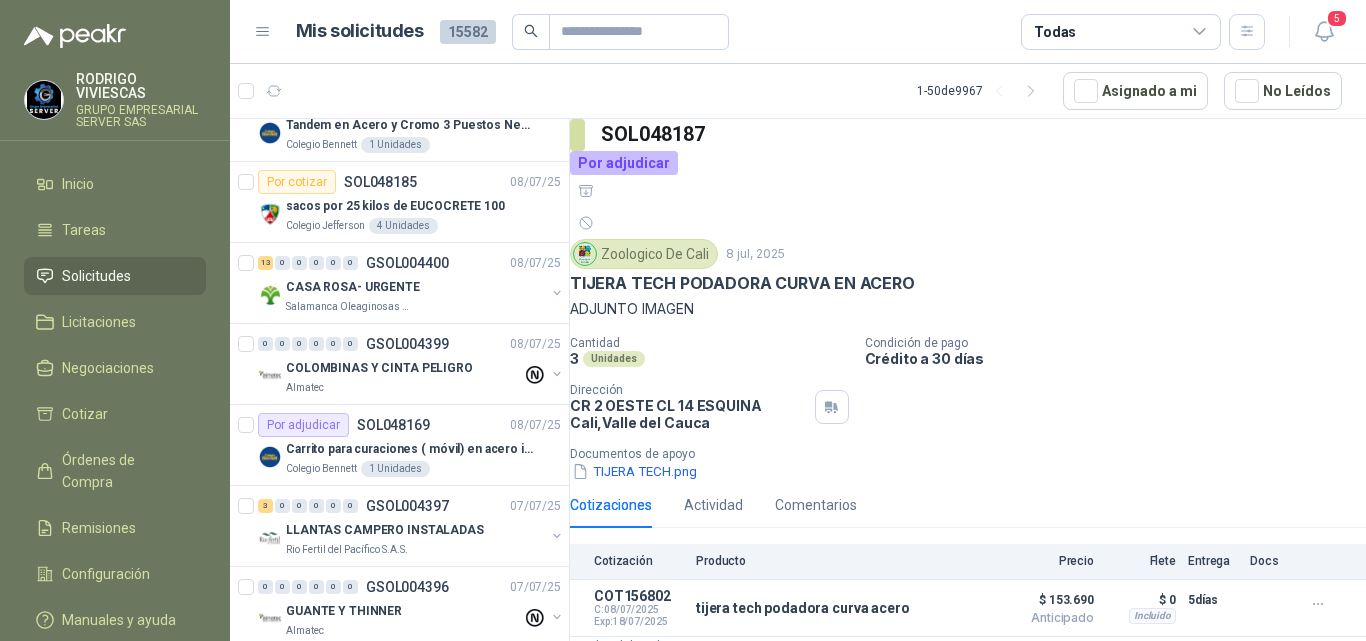 click on "Guardar cambios" at bounding box center [639, 1089] 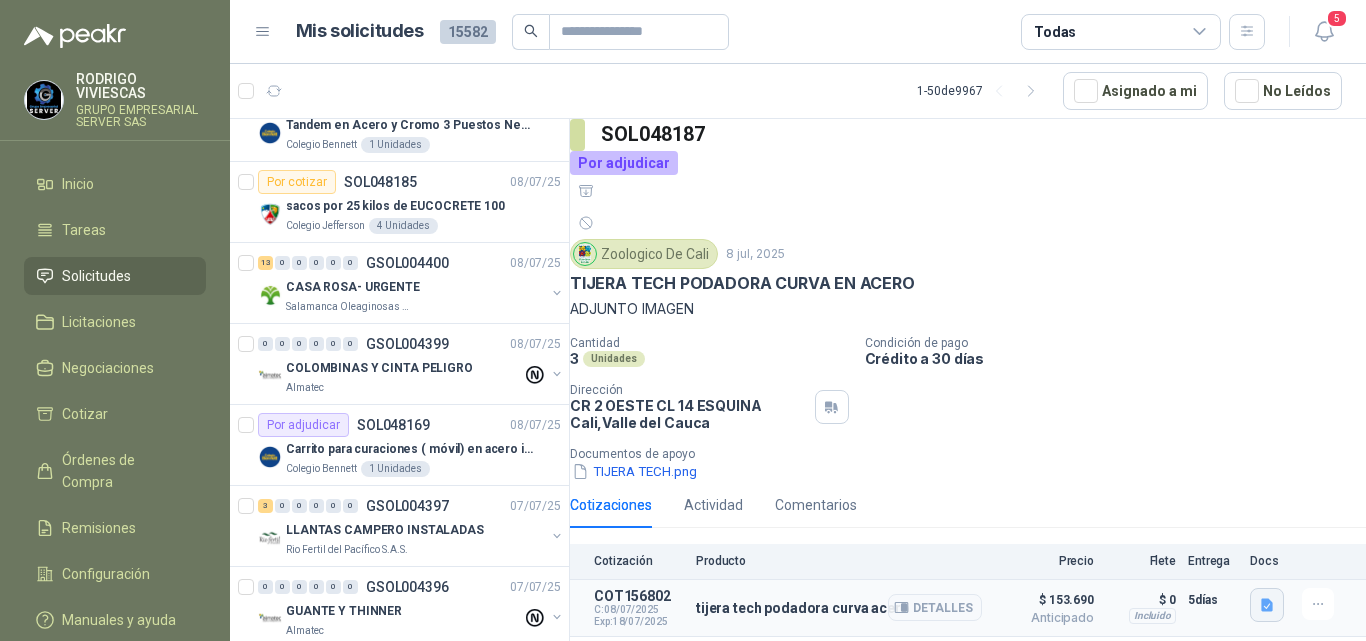 click at bounding box center (1267, 604) 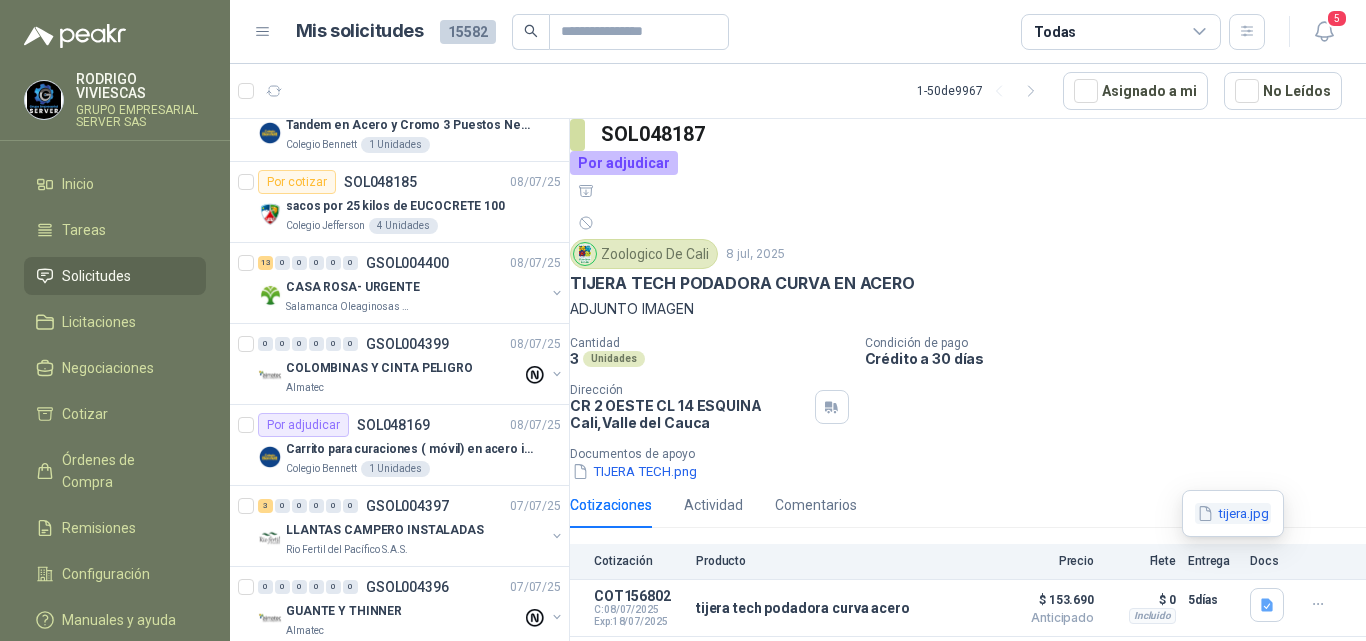 click on "tijera.jpg" at bounding box center (1233, 513) 